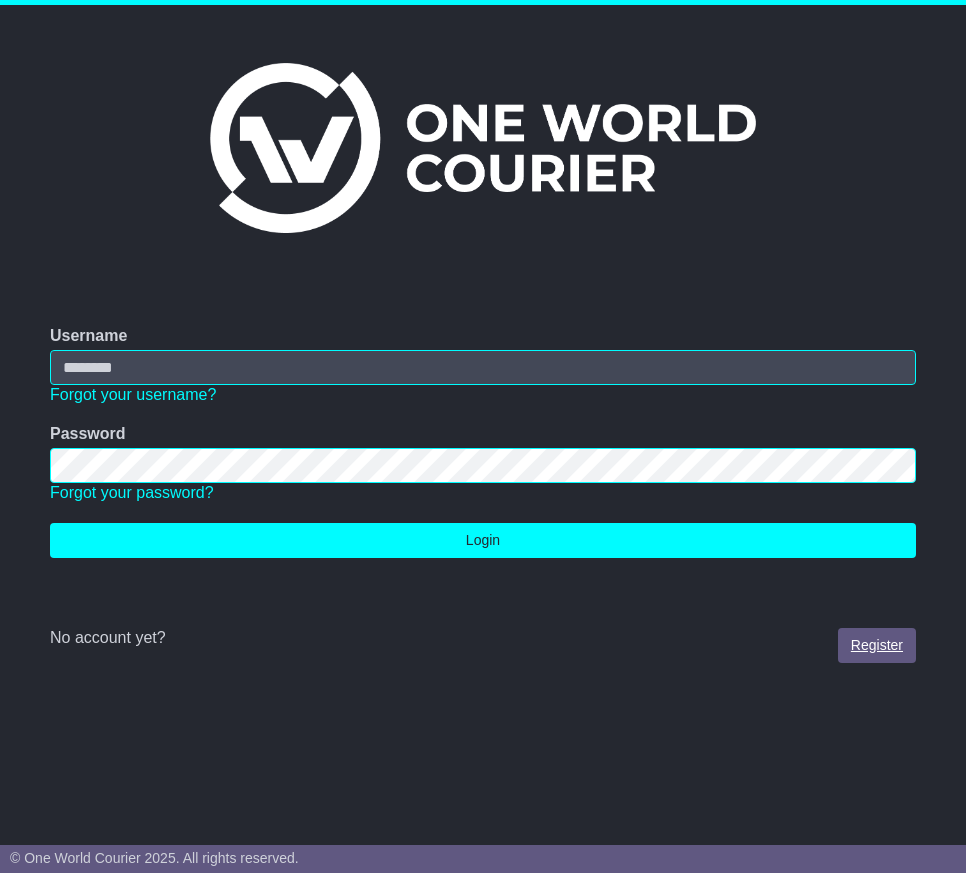 scroll, scrollTop: 0, scrollLeft: 0, axis: both 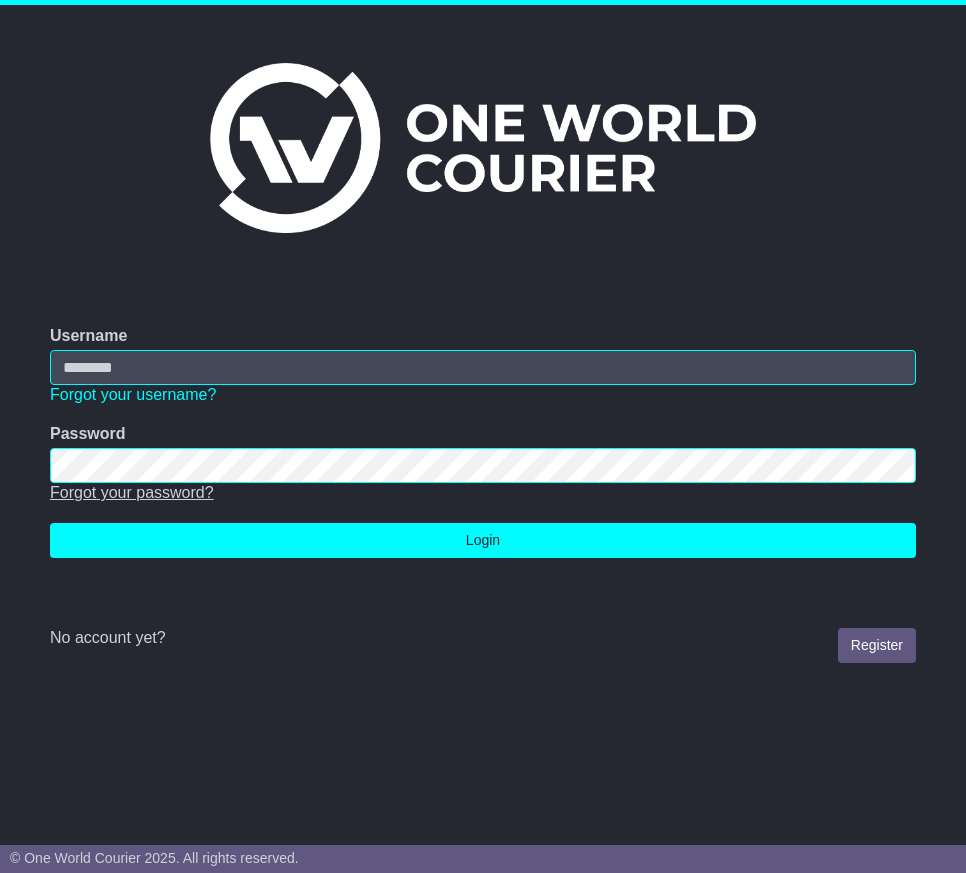 type on "**********" 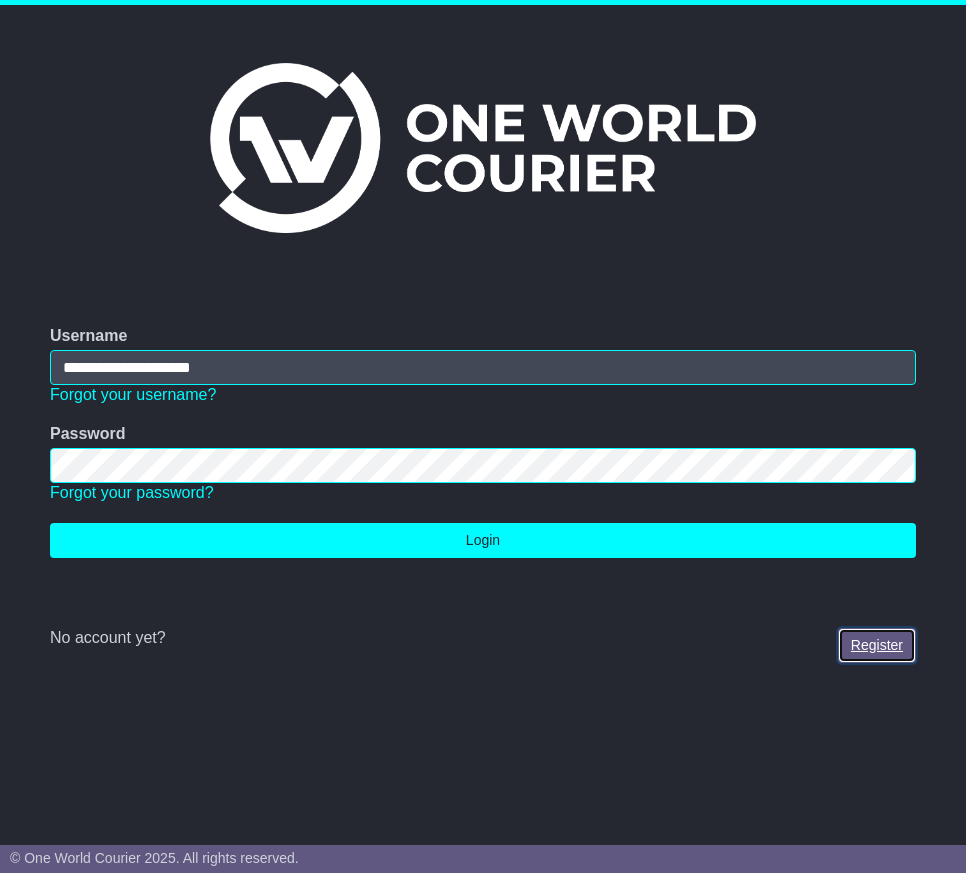 click on "Register" at bounding box center [877, 645] 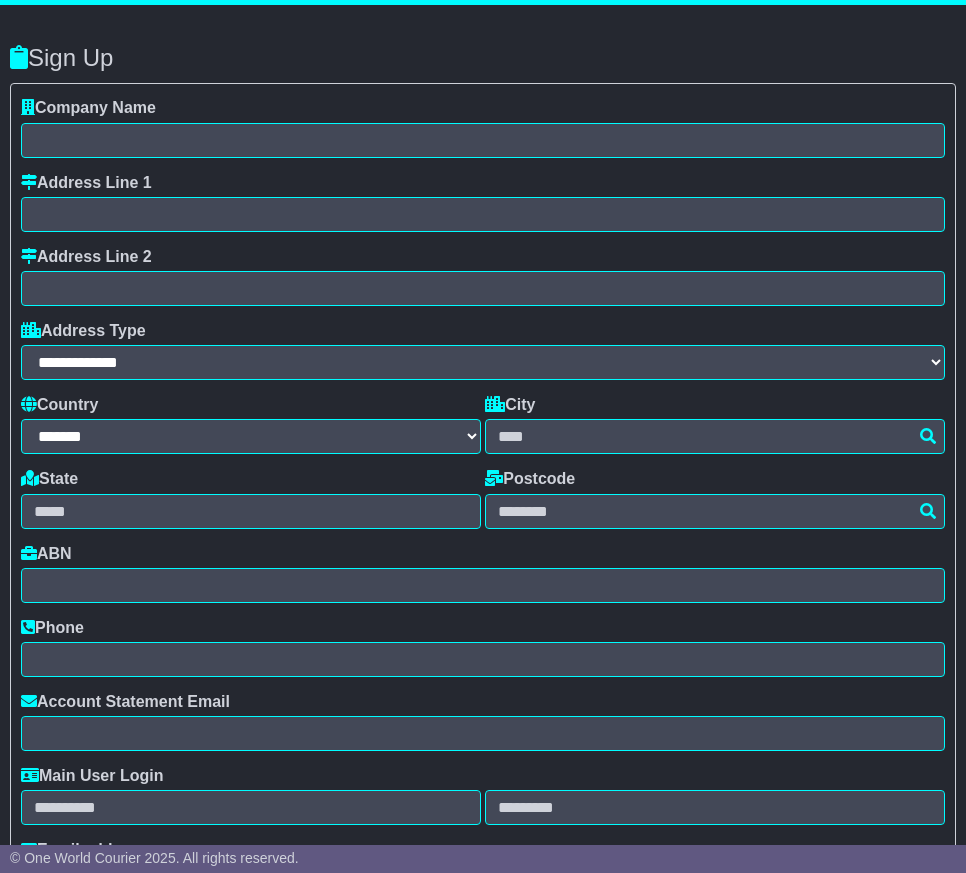 select on "**" 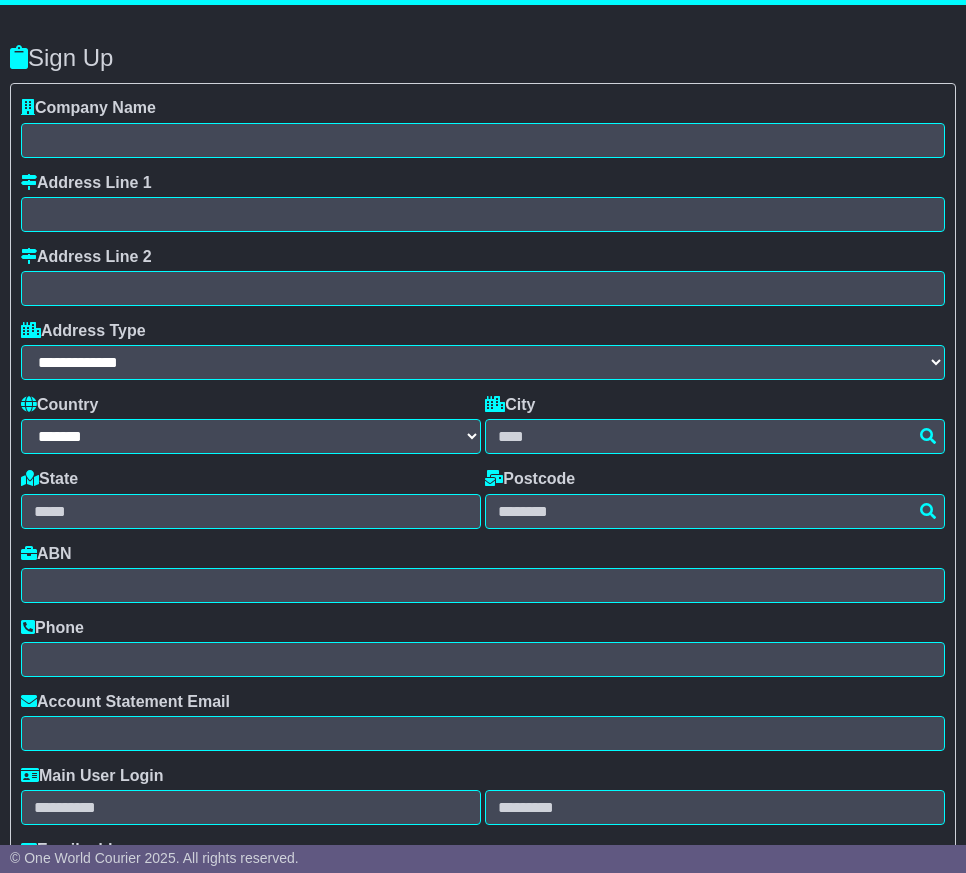 scroll, scrollTop: 0, scrollLeft: 0, axis: both 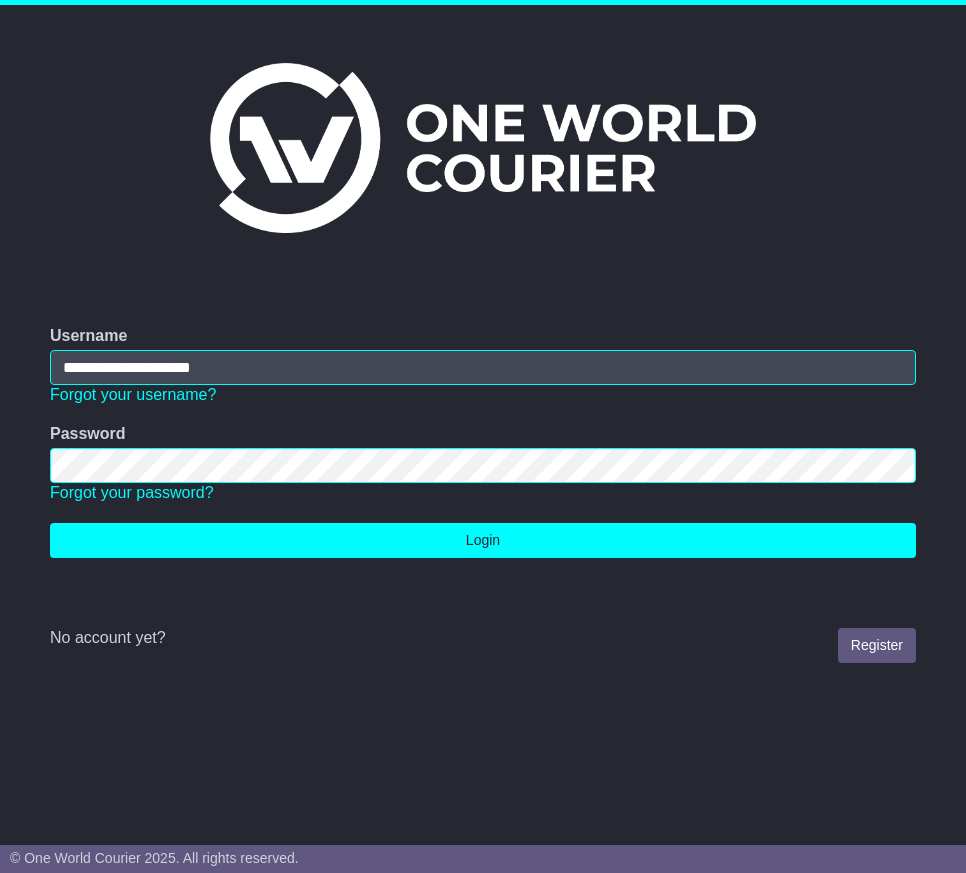 click on "Login" at bounding box center (483, 540) 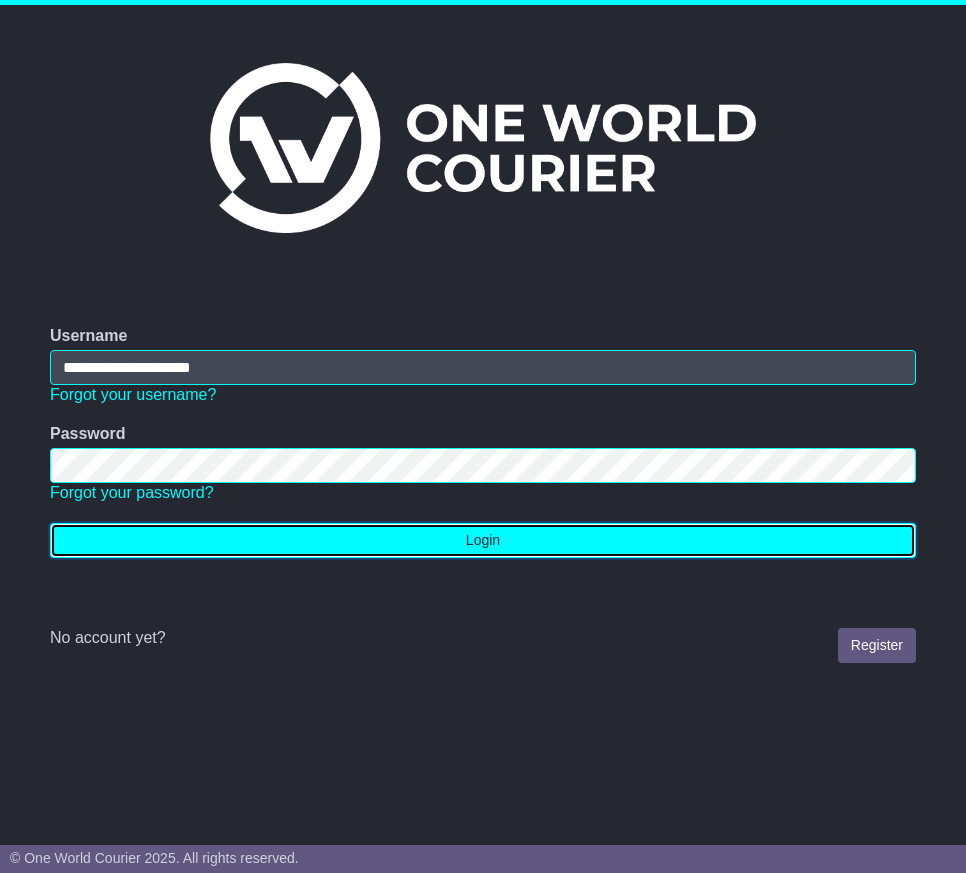 click on "Login" at bounding box center (483, 540) 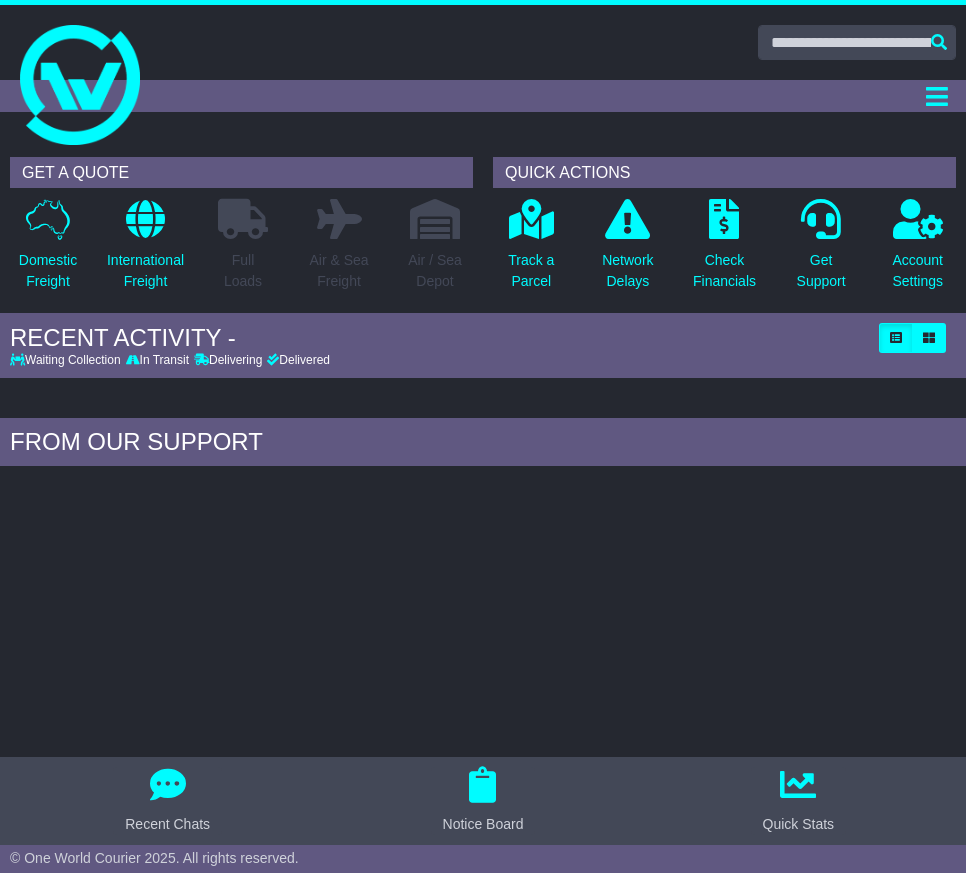 scroll, scrollTop: 0, scrollLeft: 0, axis: both 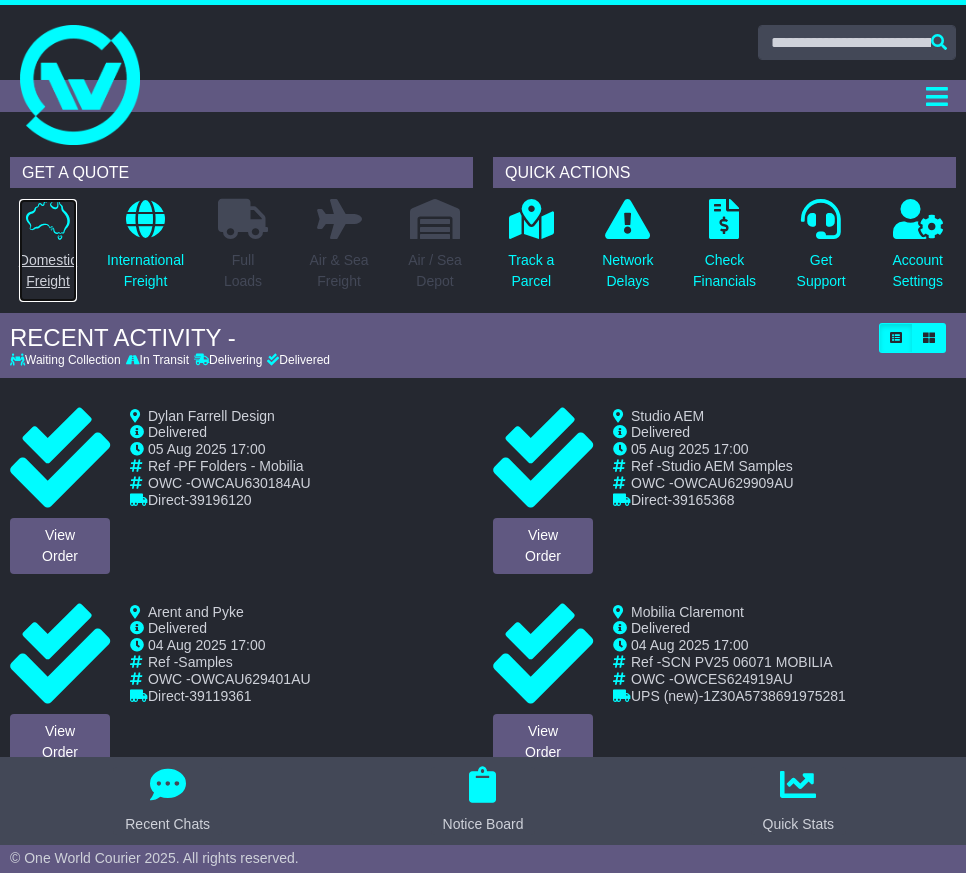click at bounding box center [48, 219] 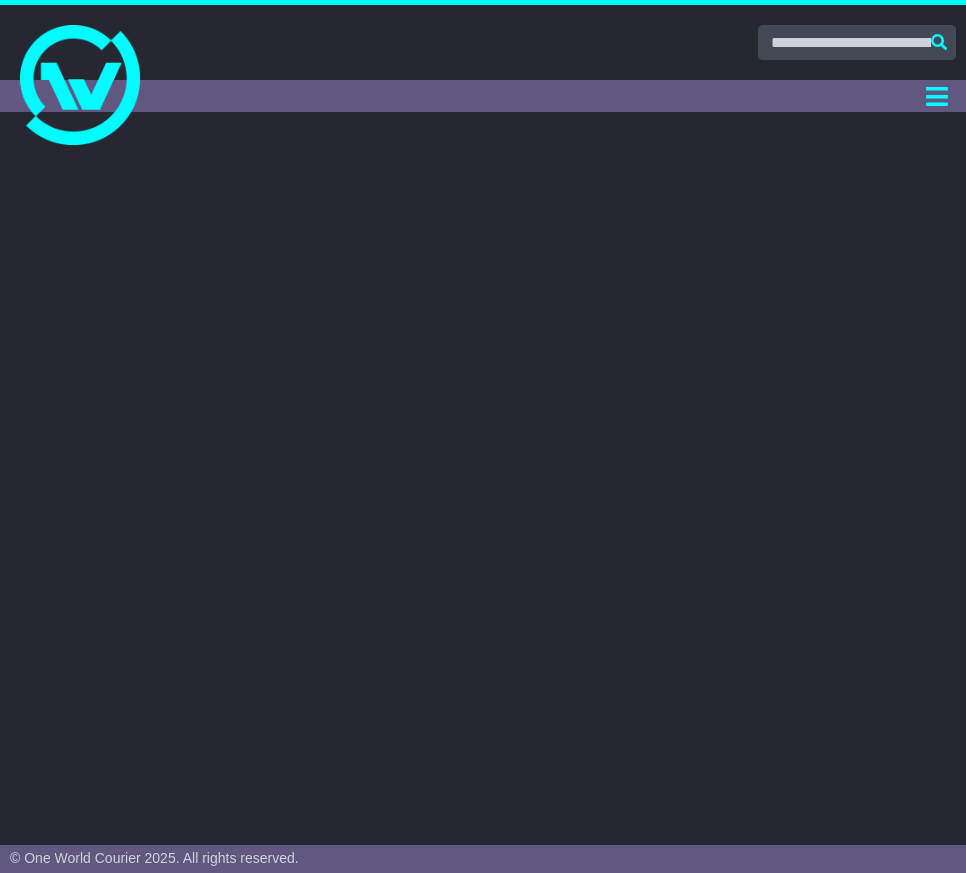 scroll, scrollTop: 0, scrollLeft: 0, axis: both 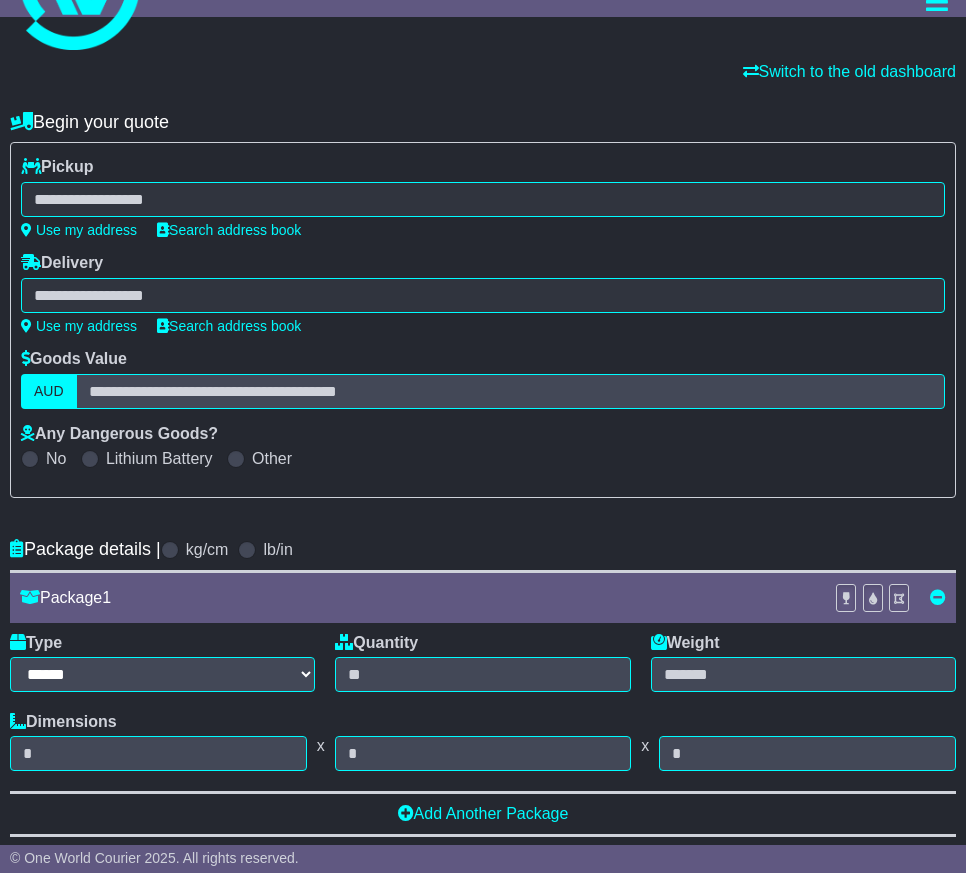 click at bounding box center (483, 199) 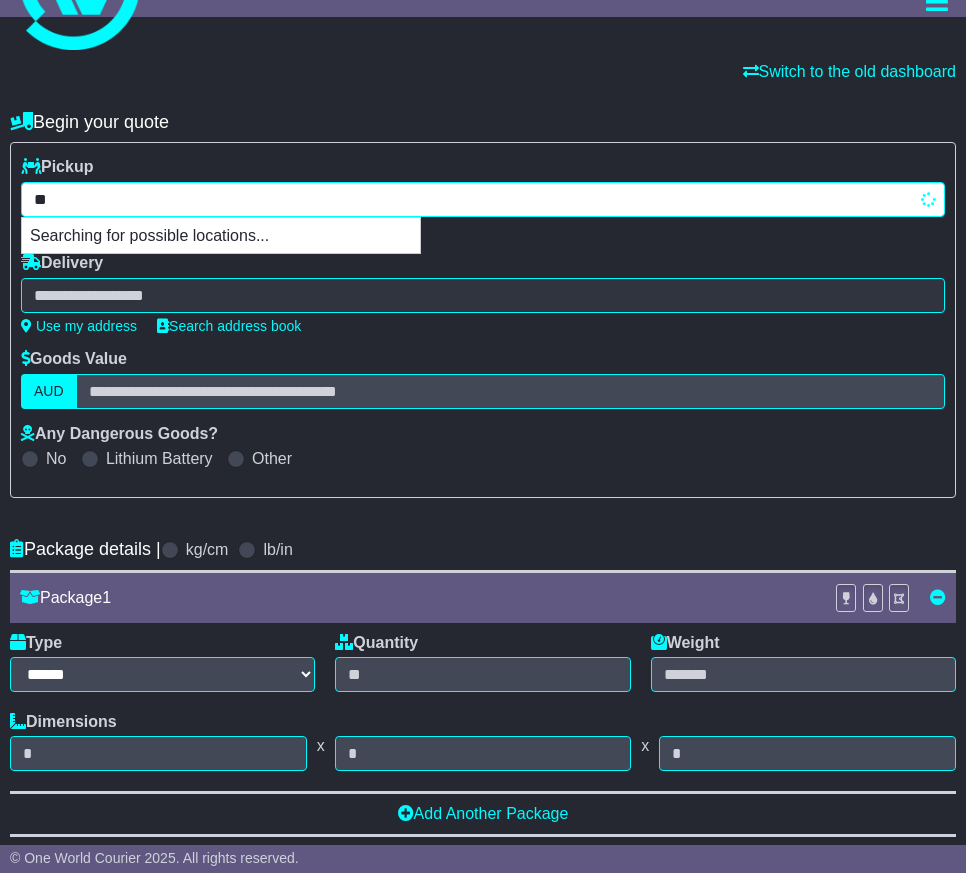 type on "*" 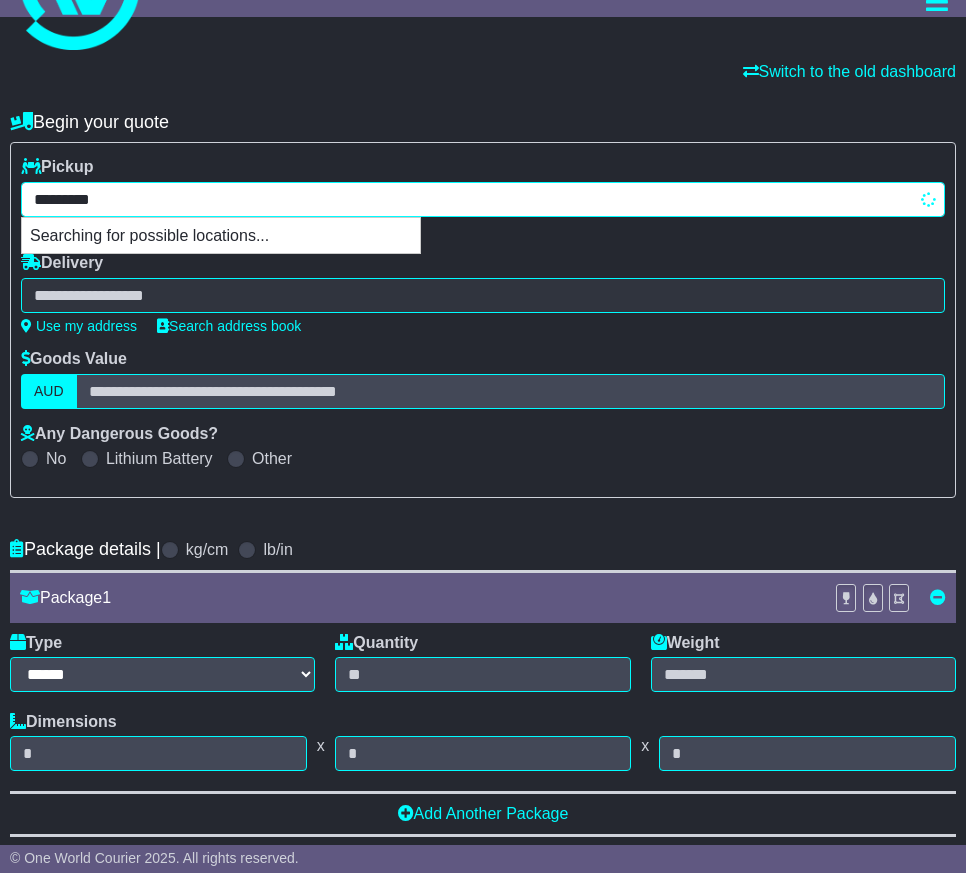 type on "**********" 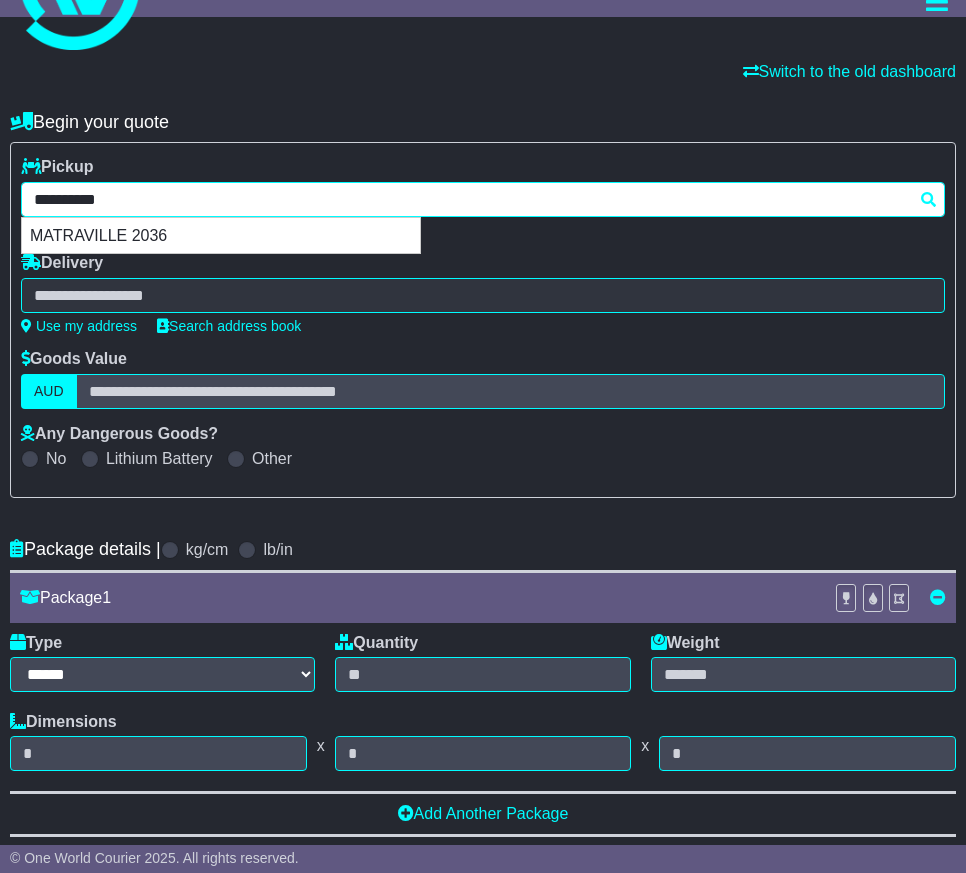 click on "MATRAVILLE 2036" at bounding box center [221, 235] 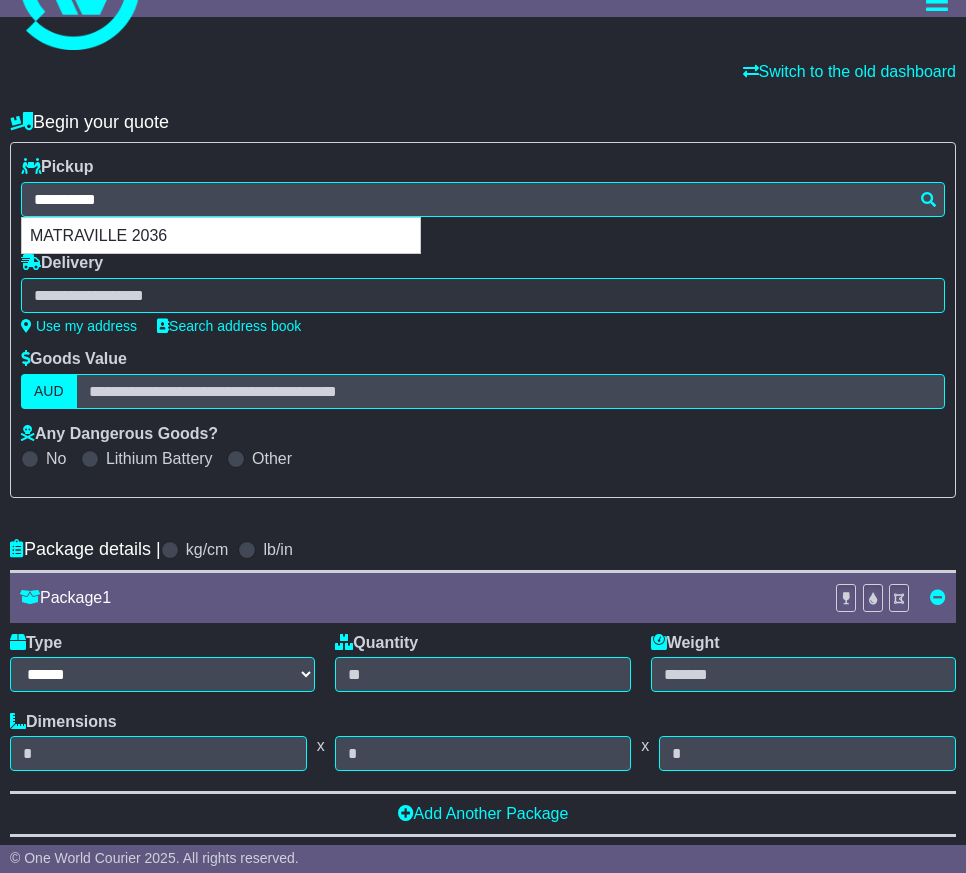 type on "**********" 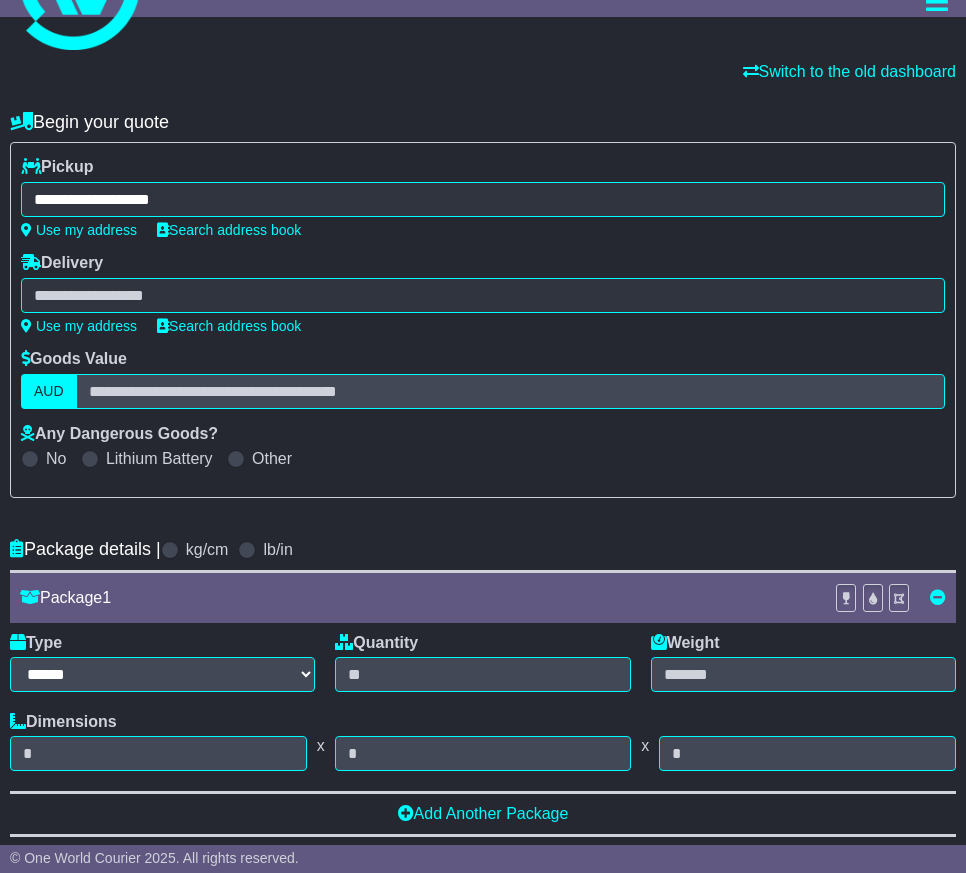 click at bounding box center [483, 295] 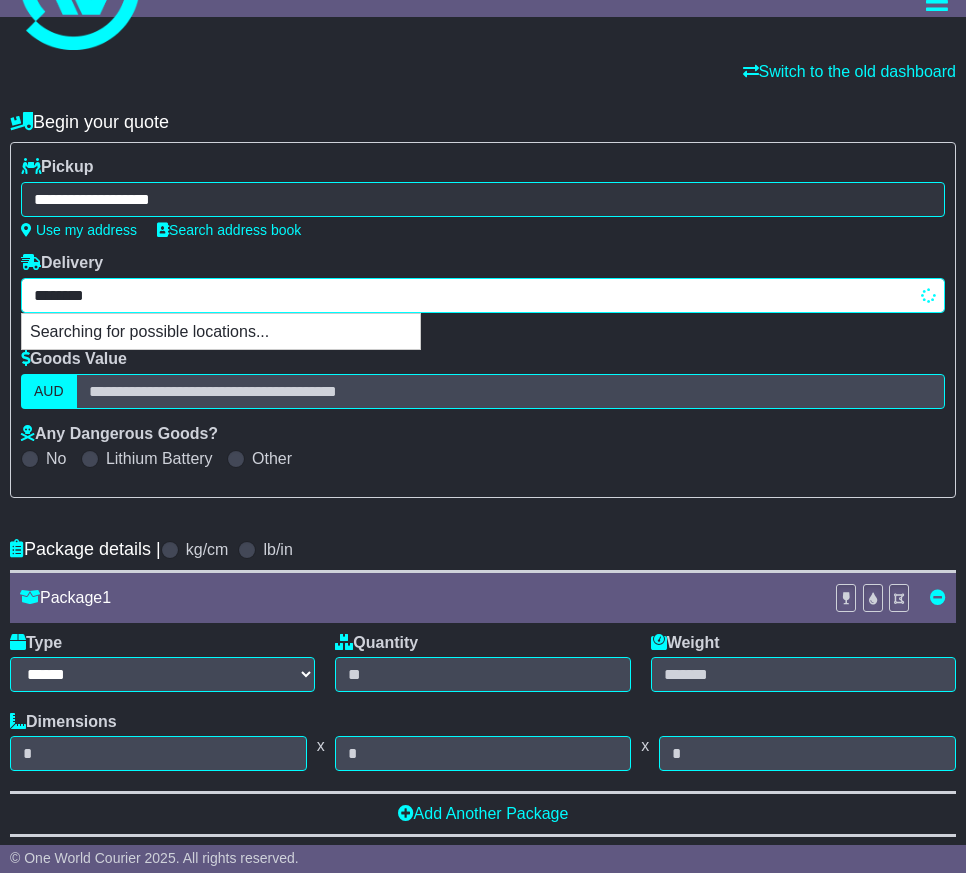 type on "*********" 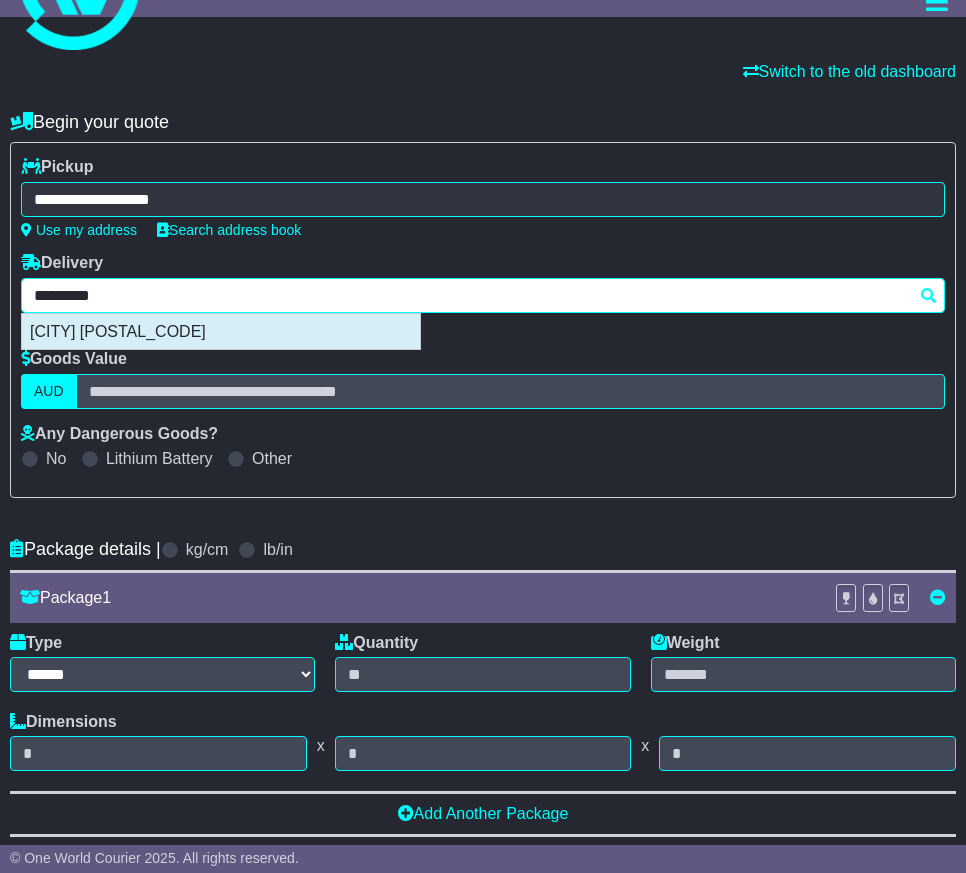 click on "TRUGANINA 3029" at bounding box center (221, 331) 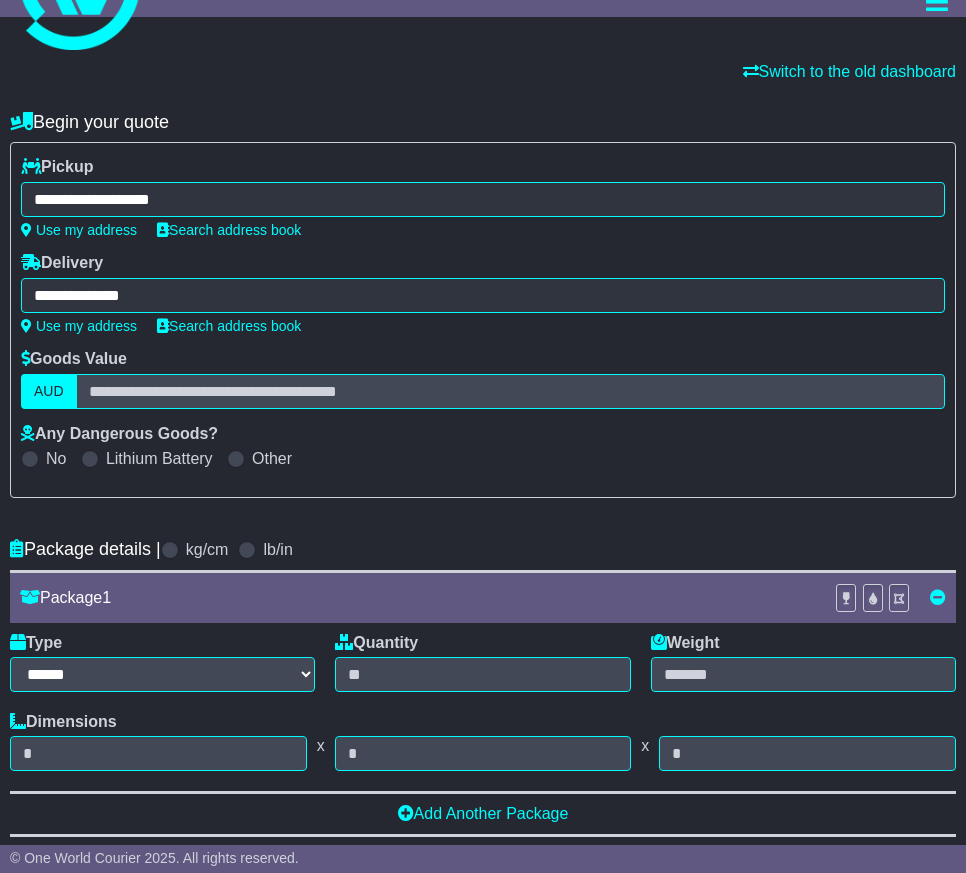 type on "**********" 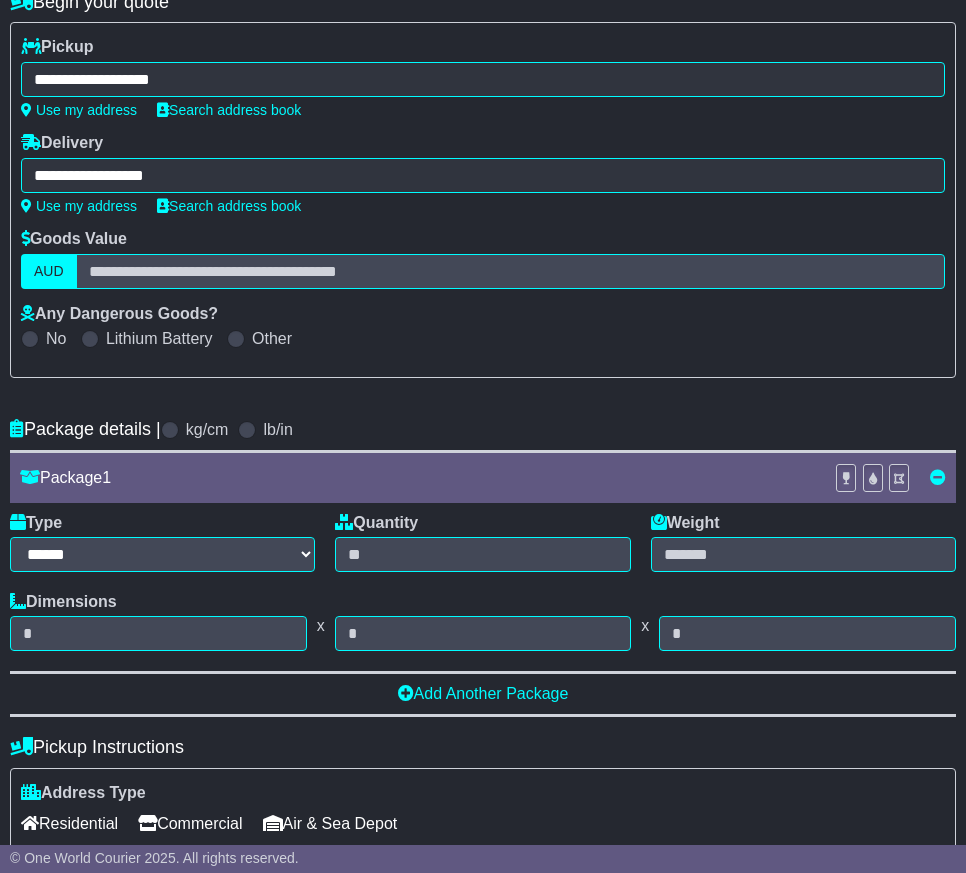 scroll, scrollTop: 233, scrollLeft: 0, axis: vertical 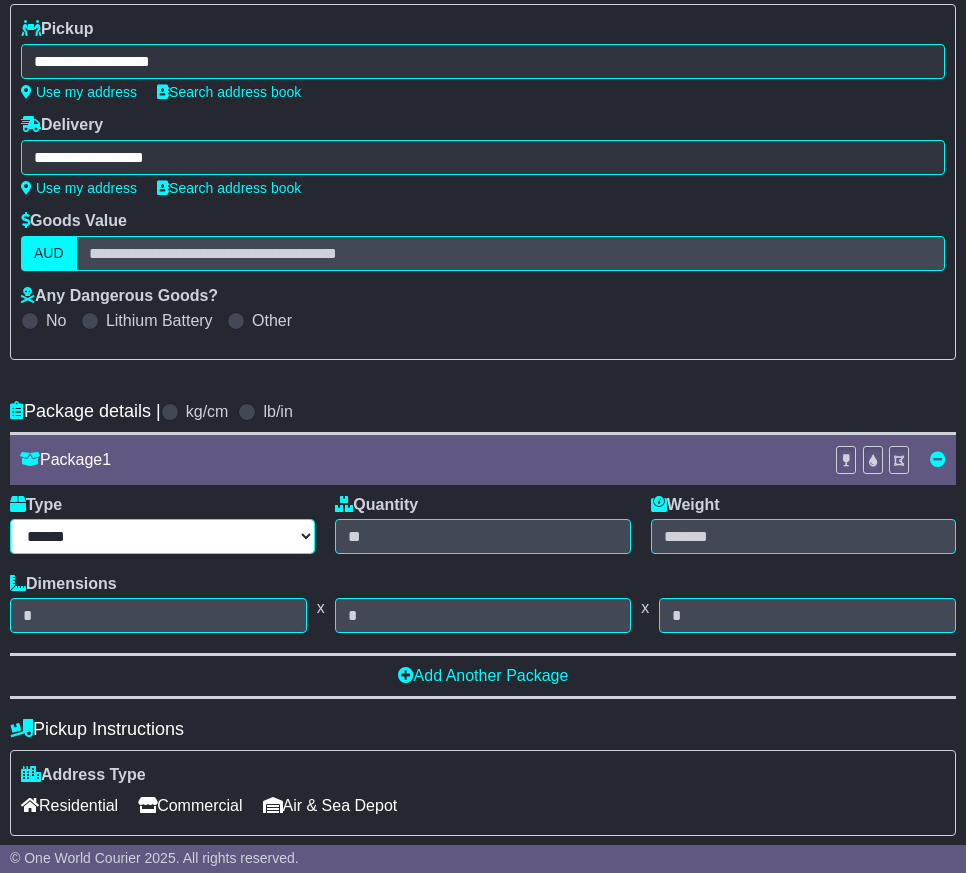 click on "****** ****** *** ******** ***** **** **** ****** *** *******" at bounding box center (162, 536) 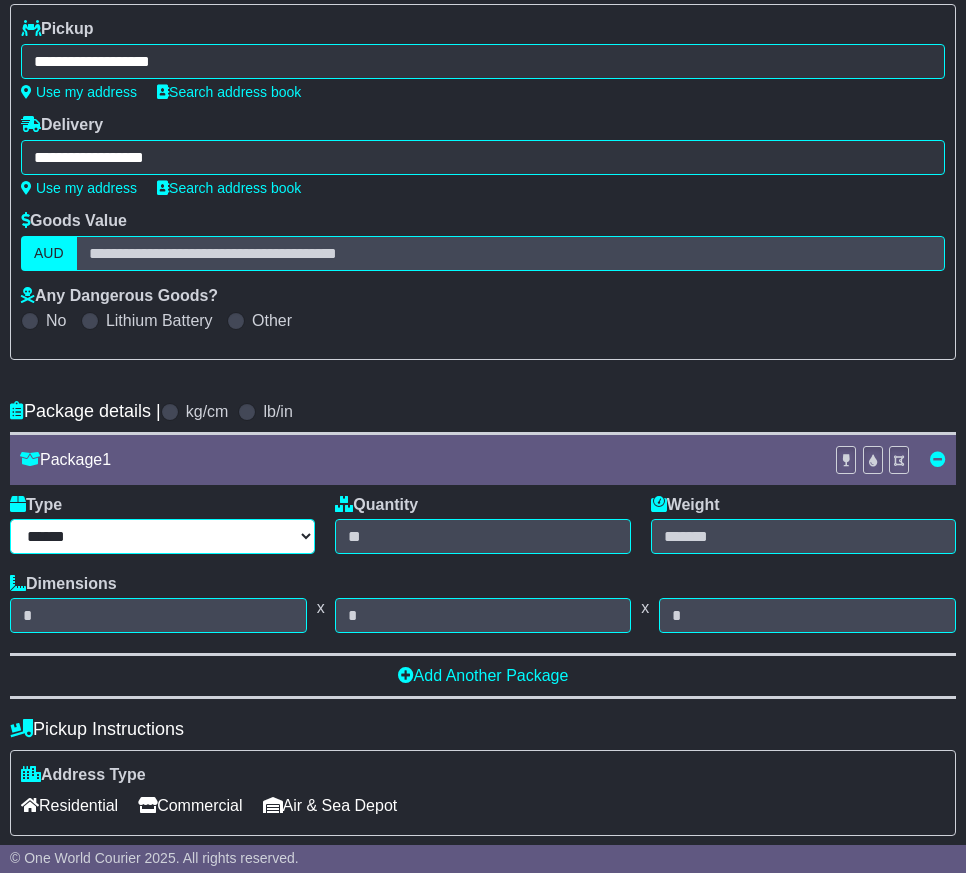 select on "*****" 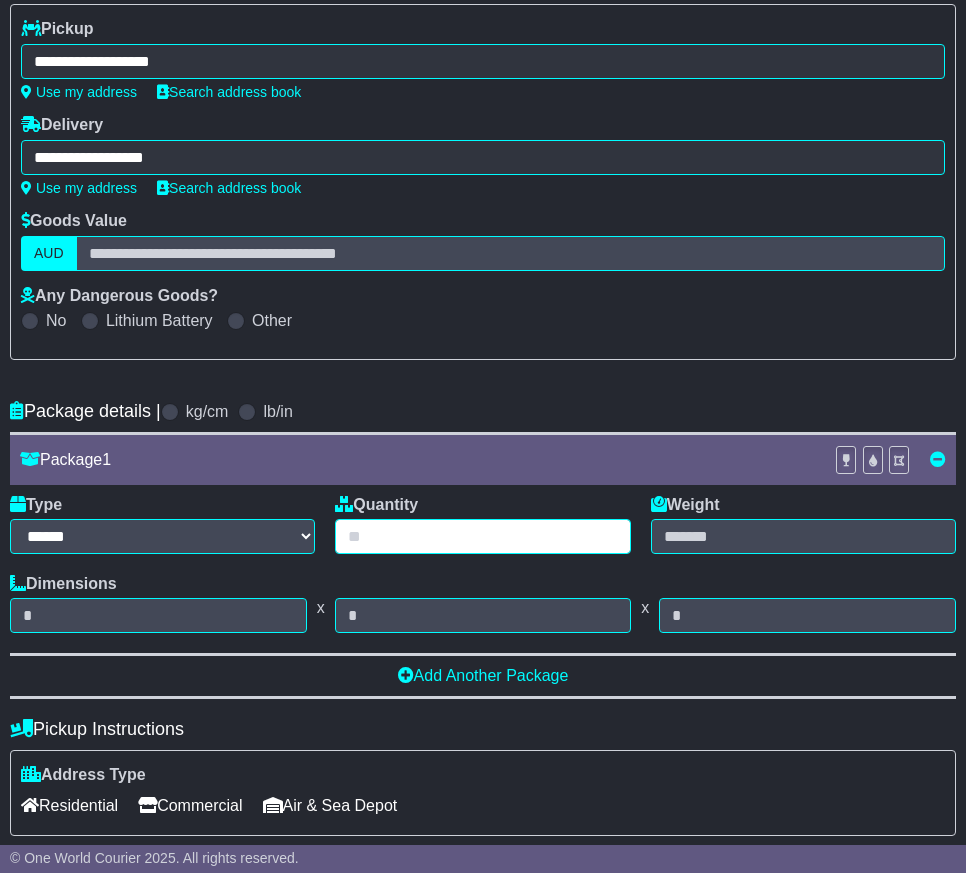 click at bounding box center [482, 536] 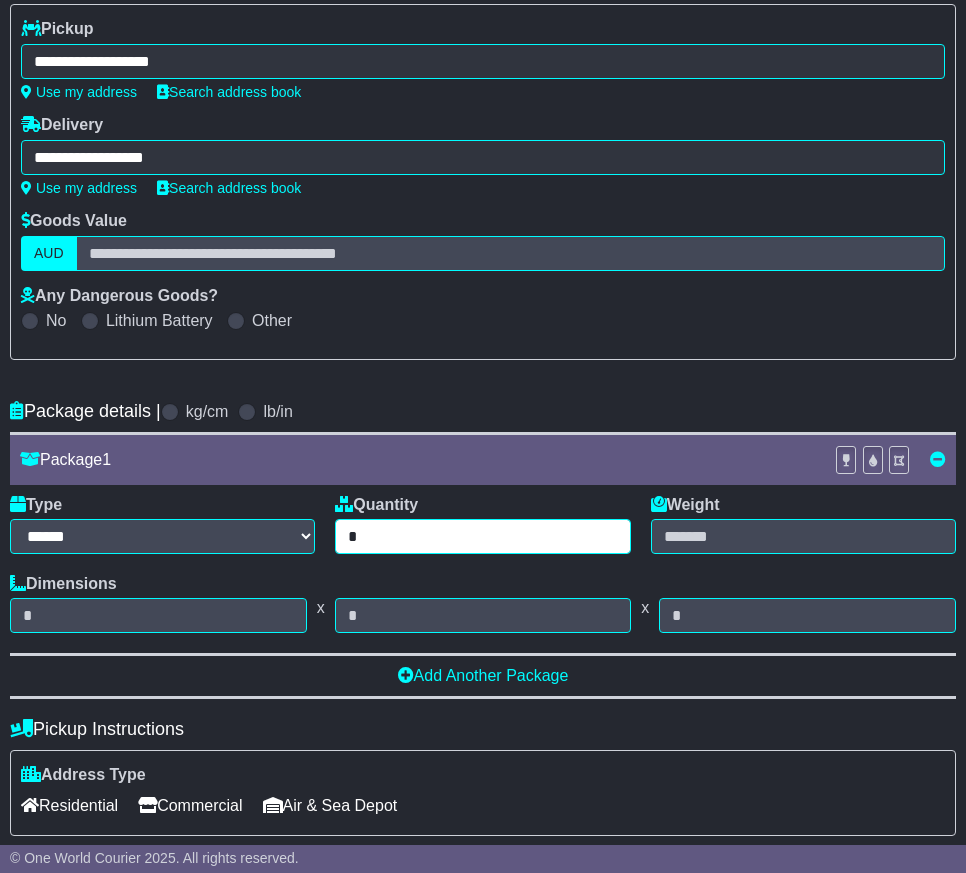 type on "*" 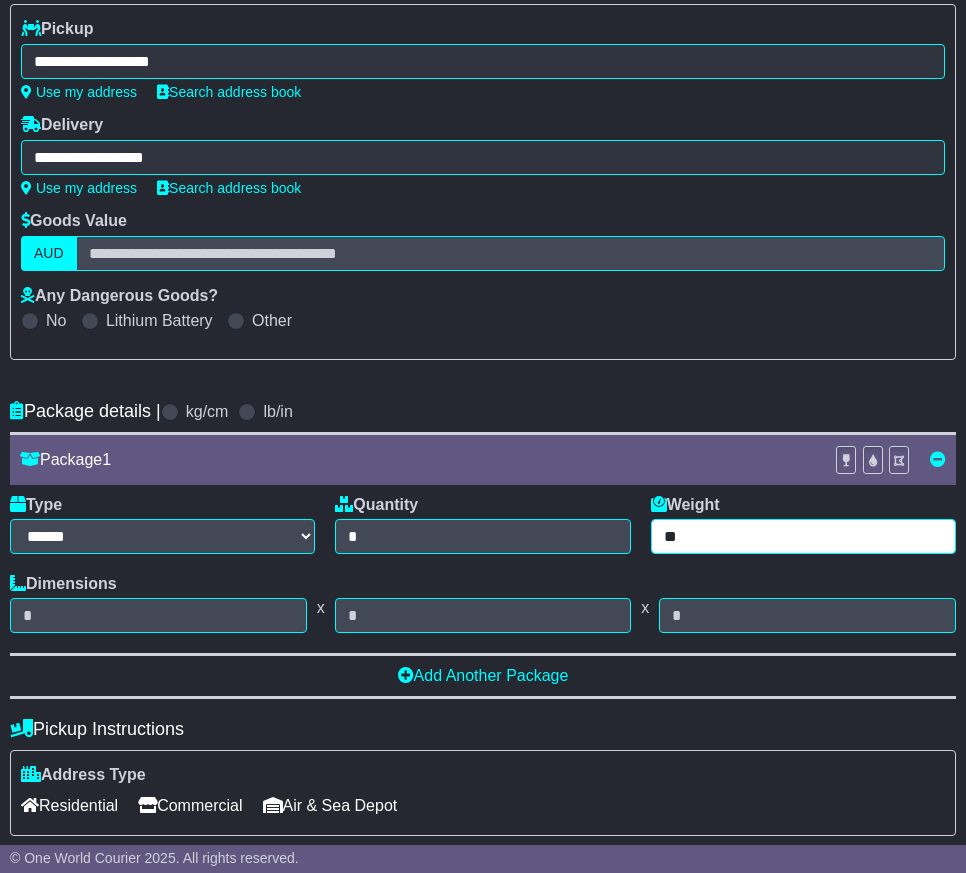 type on "**" 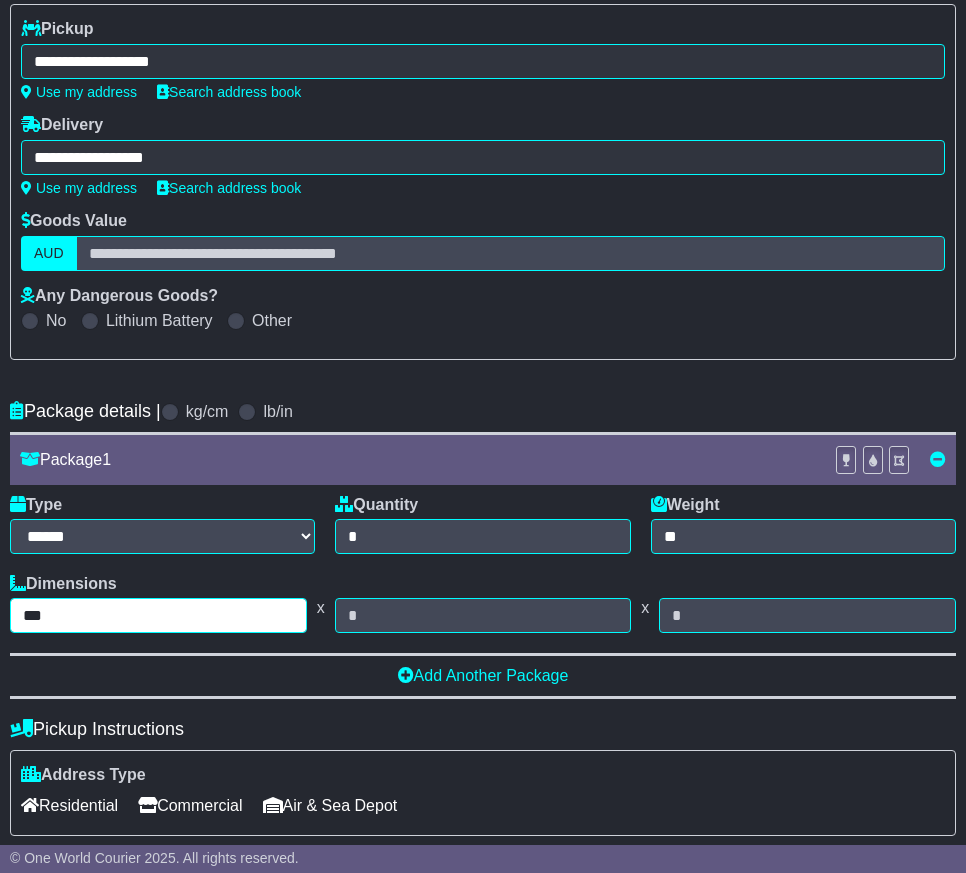 type on "***" 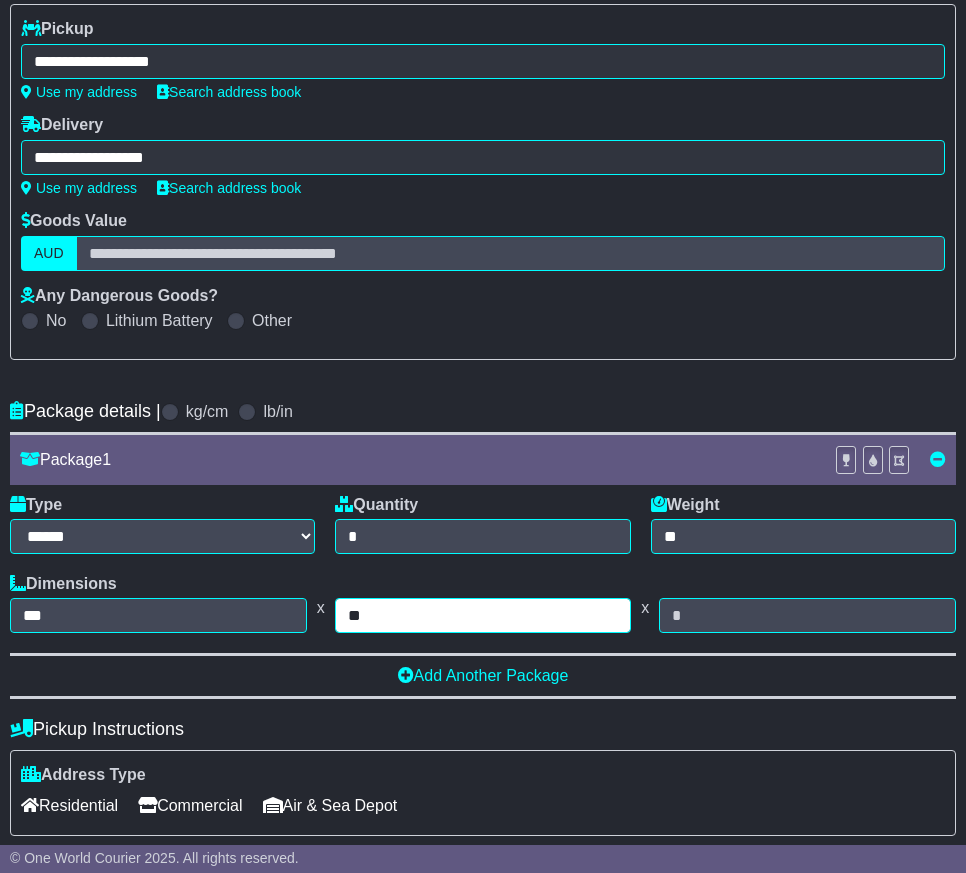 type on "**" 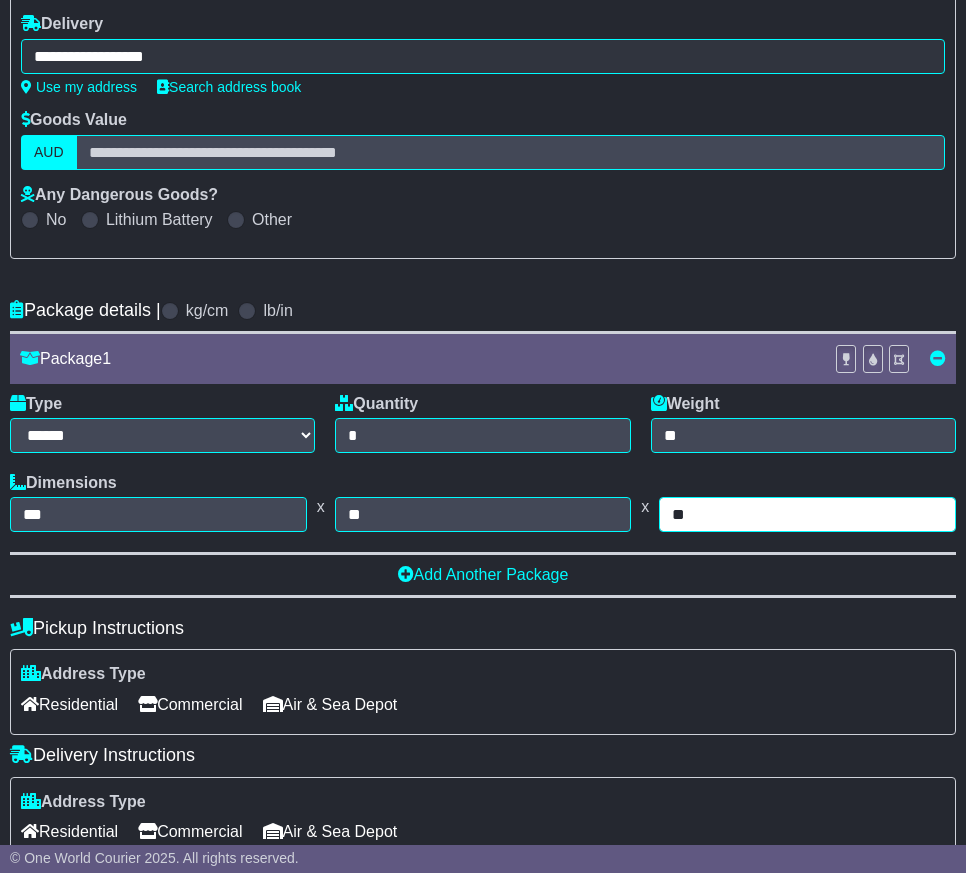scroll, scrollTop: 449, scrollLeft: 0, axis: vertical 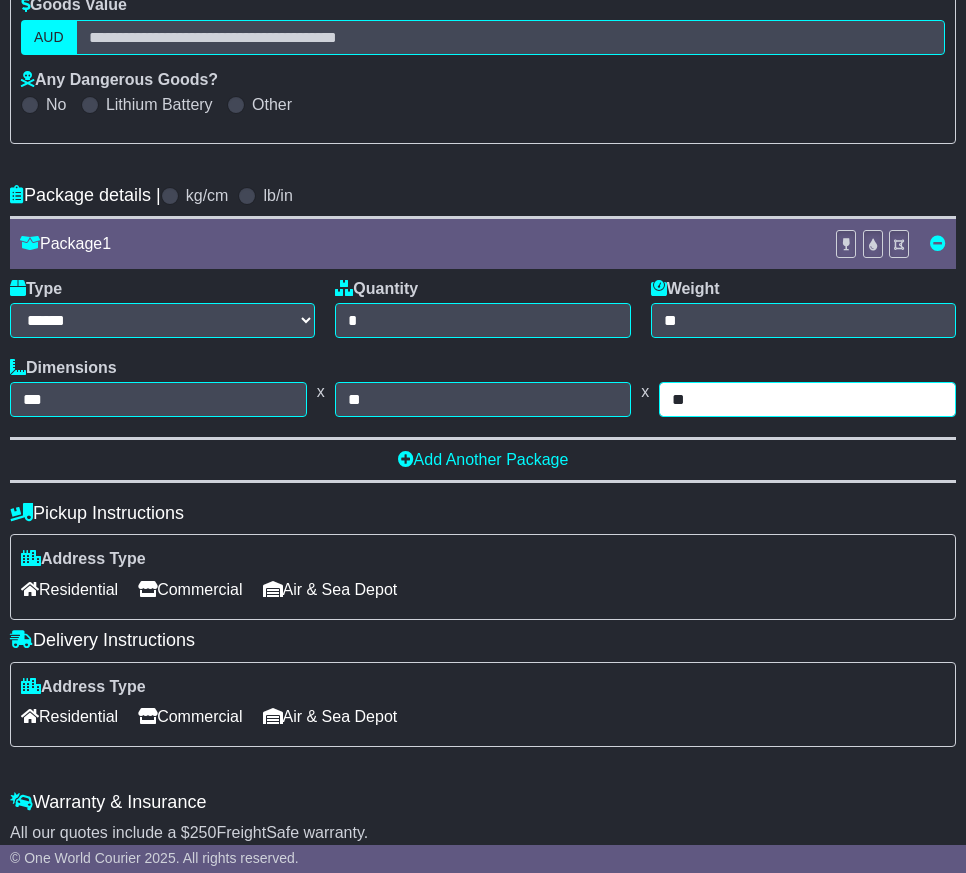 type on "**" 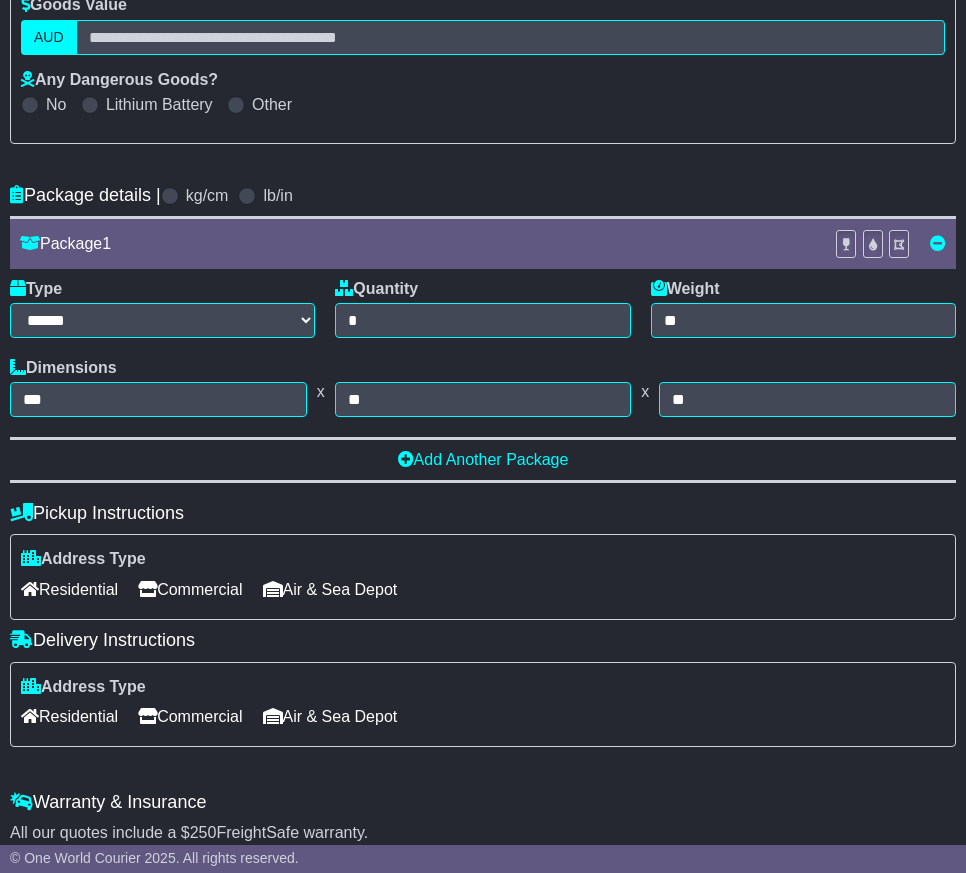 click on "Commercial" at bounding box center (190, 589) 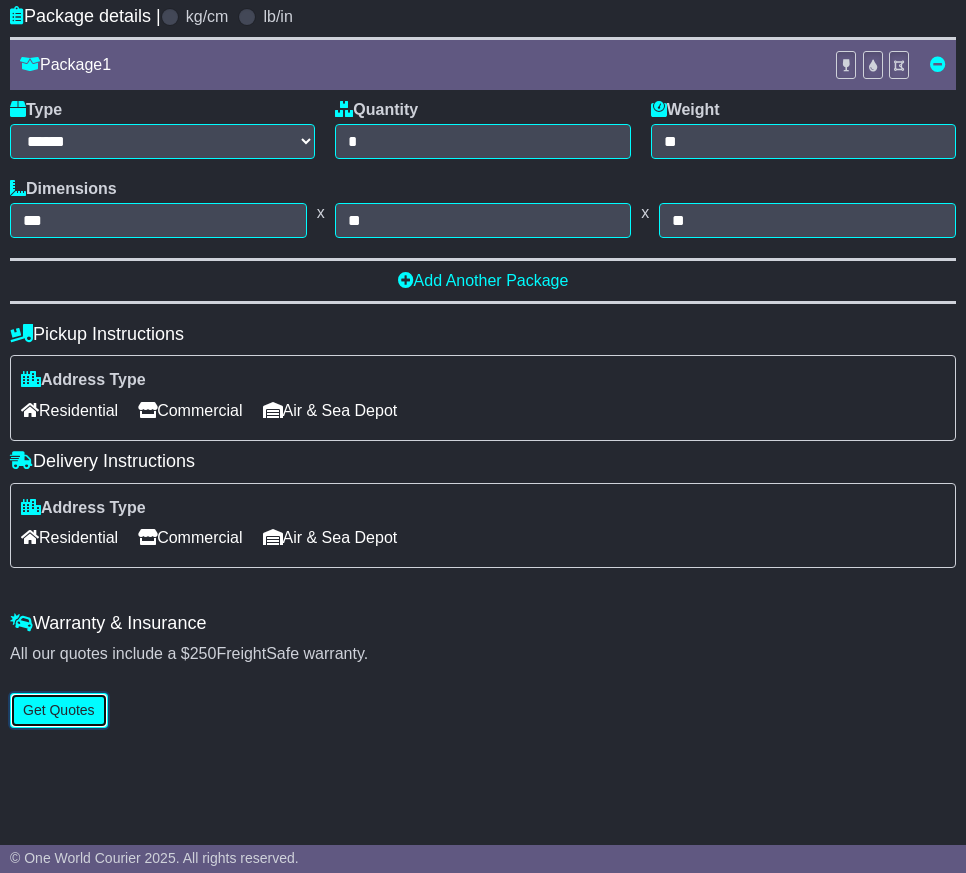 click on "Get Quotes" at bounding box center [59, 710] 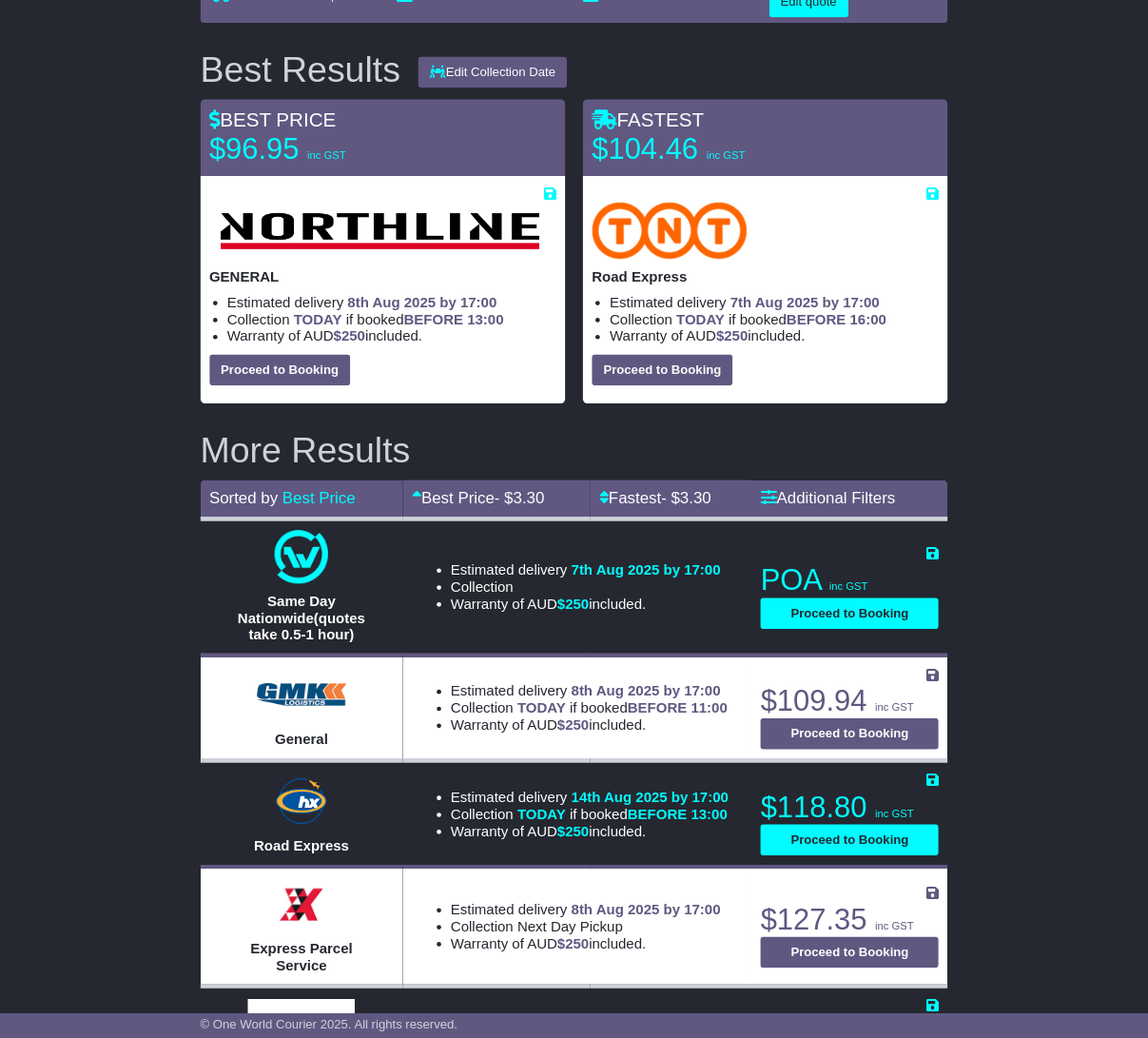 scroll, scrollTop: 234, scrollLeft: 0, axis: vertical 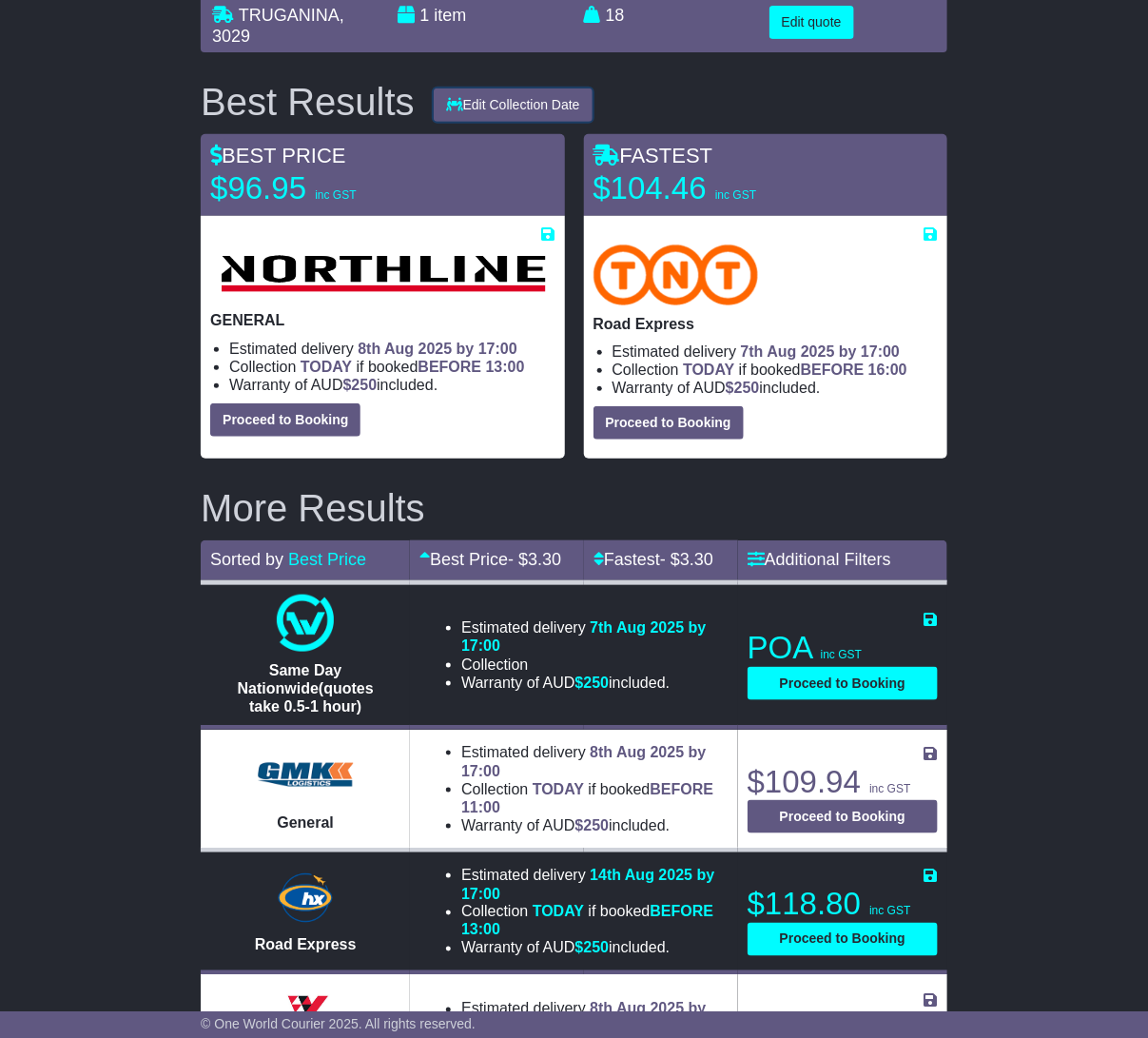 click on "Edit Collection Date" at bounding box center (513, 105) 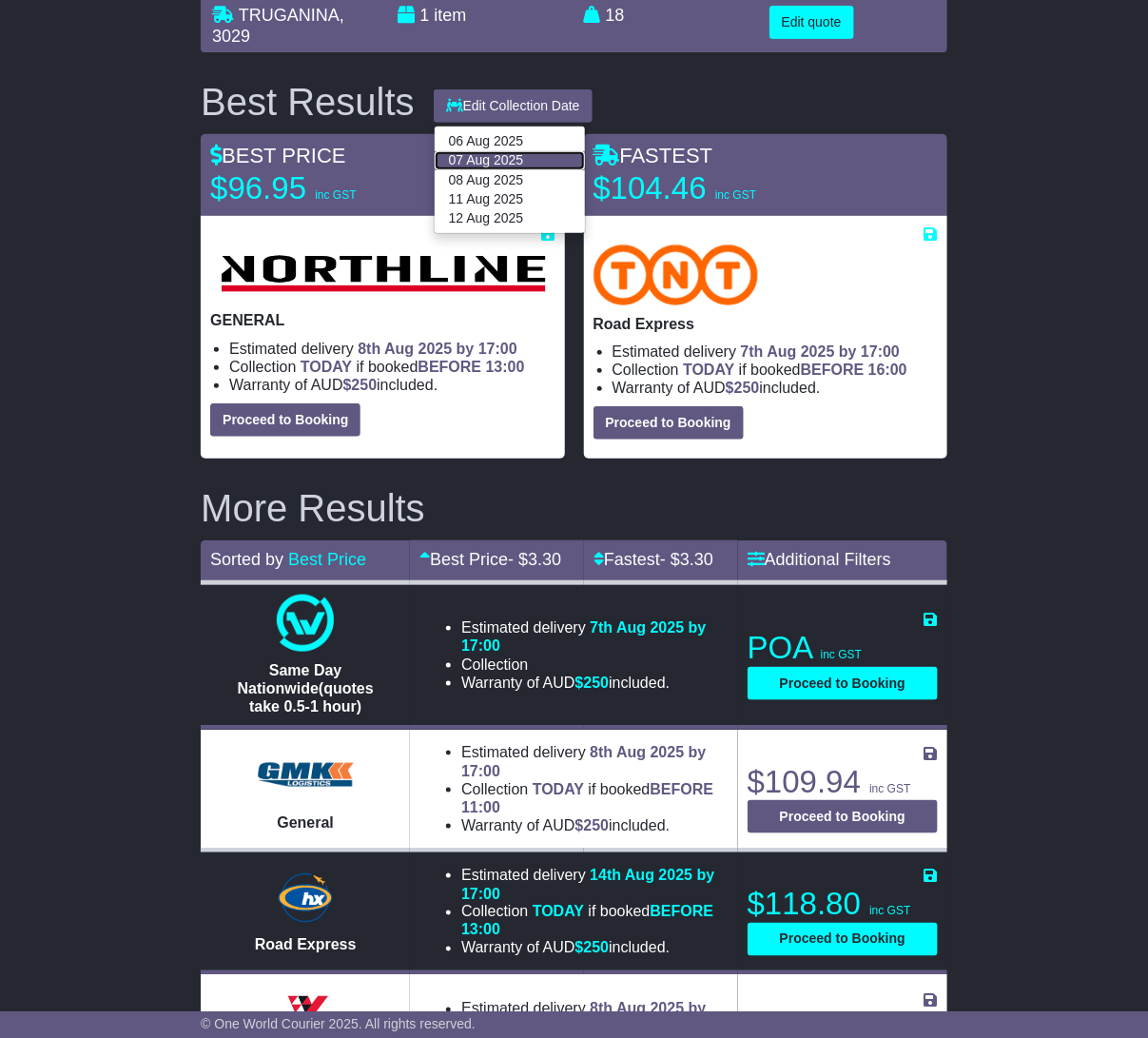 click on "07 Aug 2025" at bounding box center (510, 161) 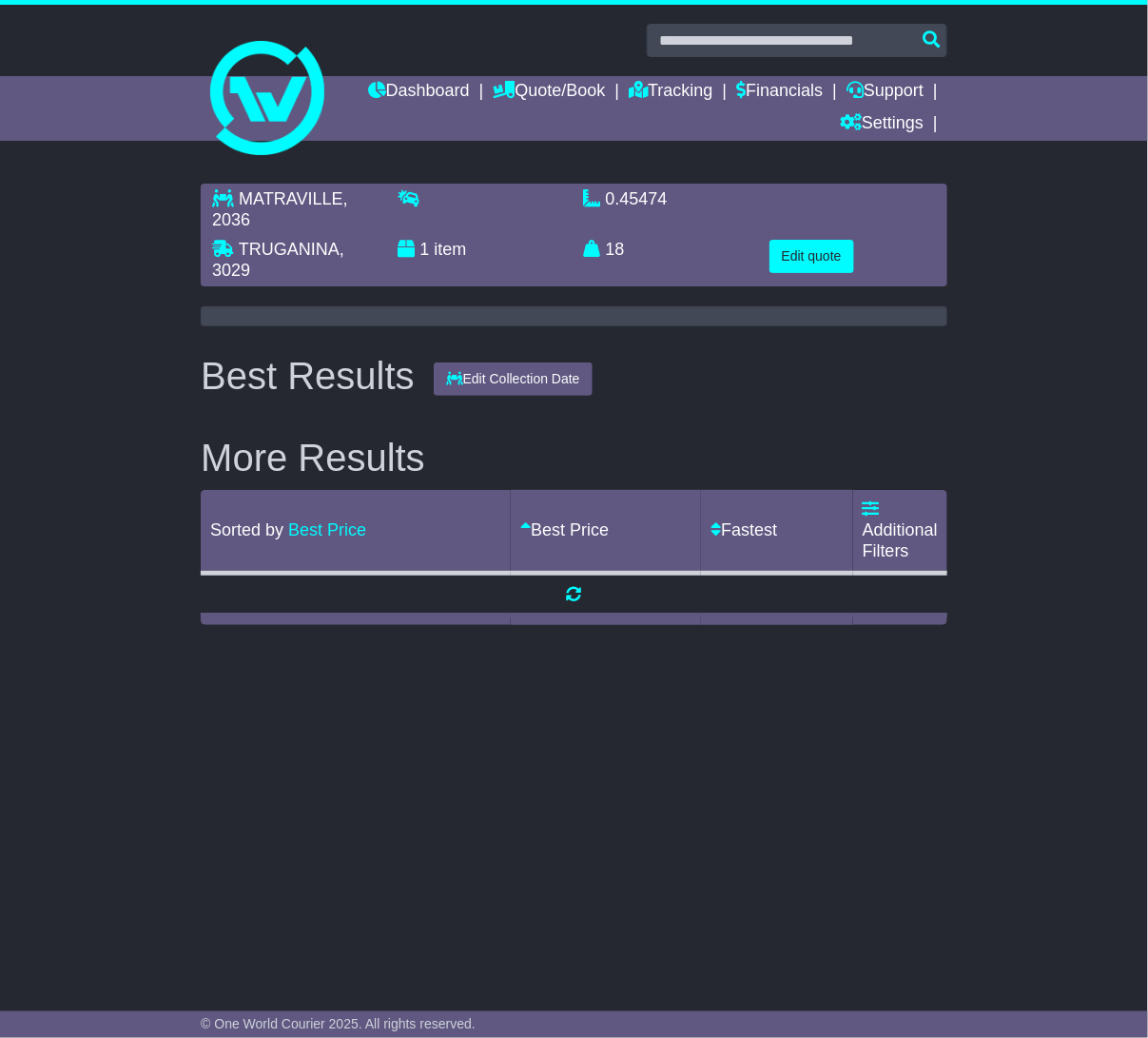scroll, scrollTop: 0, scrollLeft: 0, axis: both 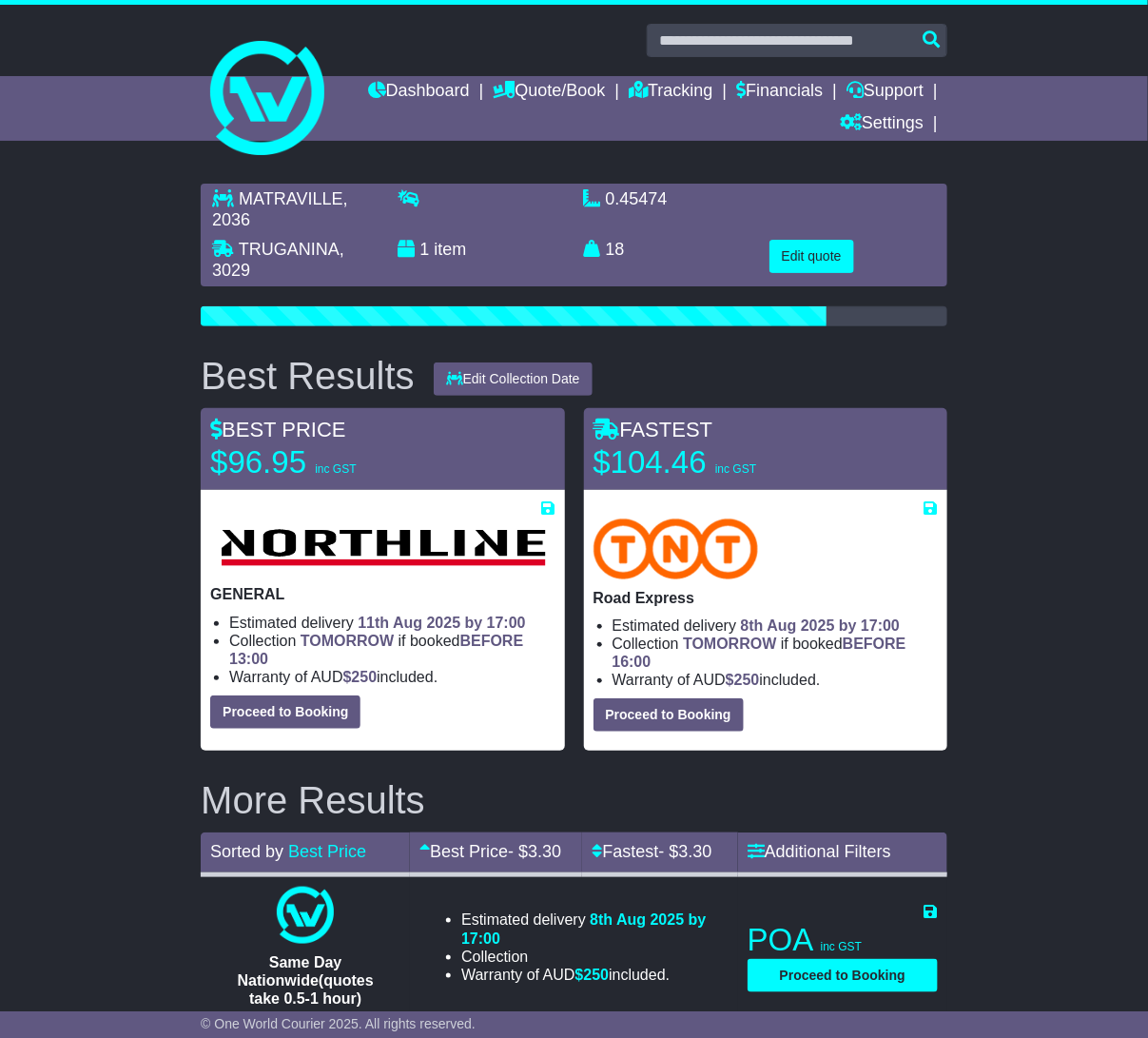 click on "MATRAVILLE , 2036
TRUGANINA , 3029
1   item
0.45474
m 3
in 3" at bounding box center (574, 1184) 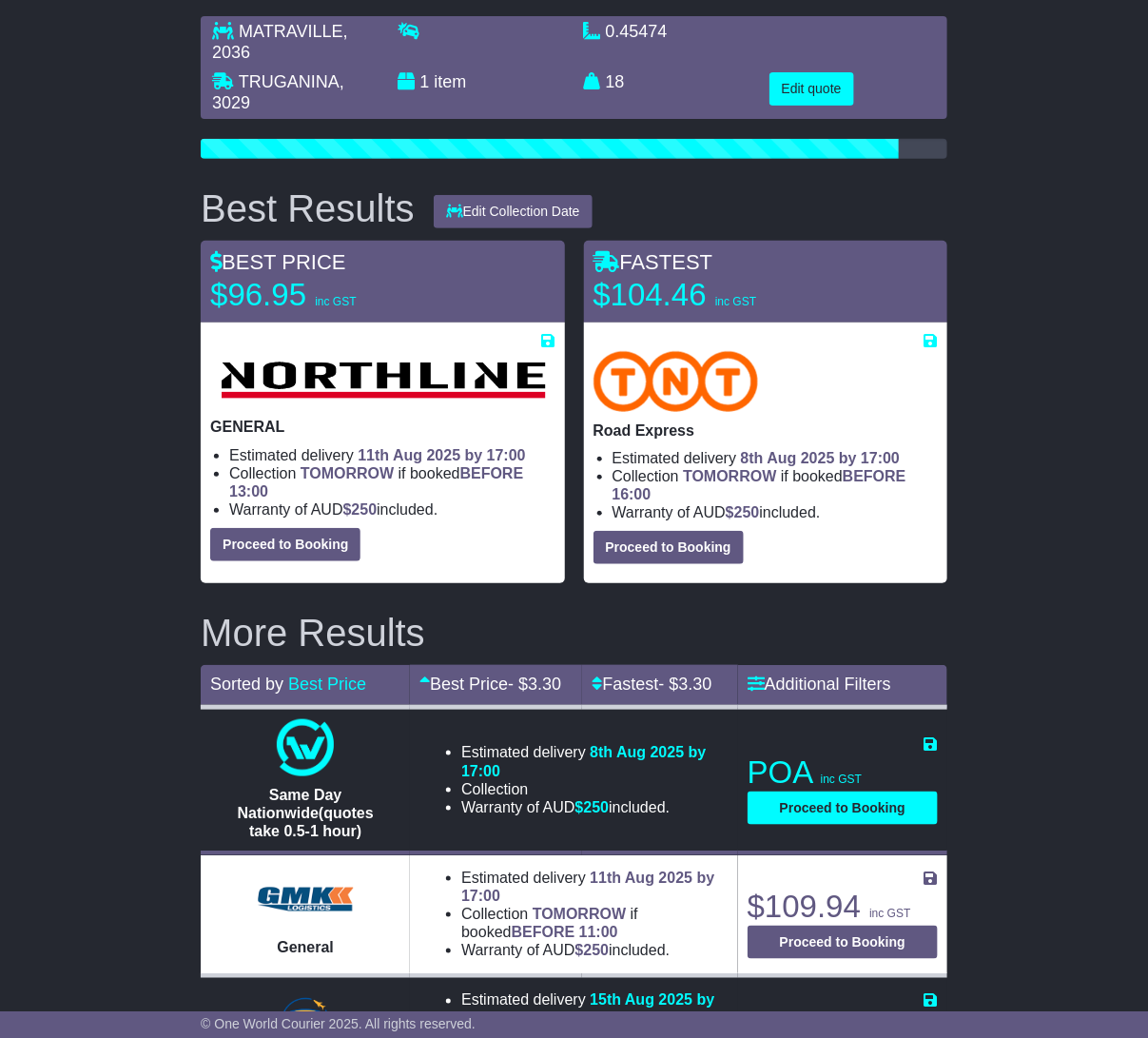 click on "MATRAVILLE , 2036
TRUGANINA , 3029
1   item
0.45474
m 3
in 3" at bounding box center [574, 1139] 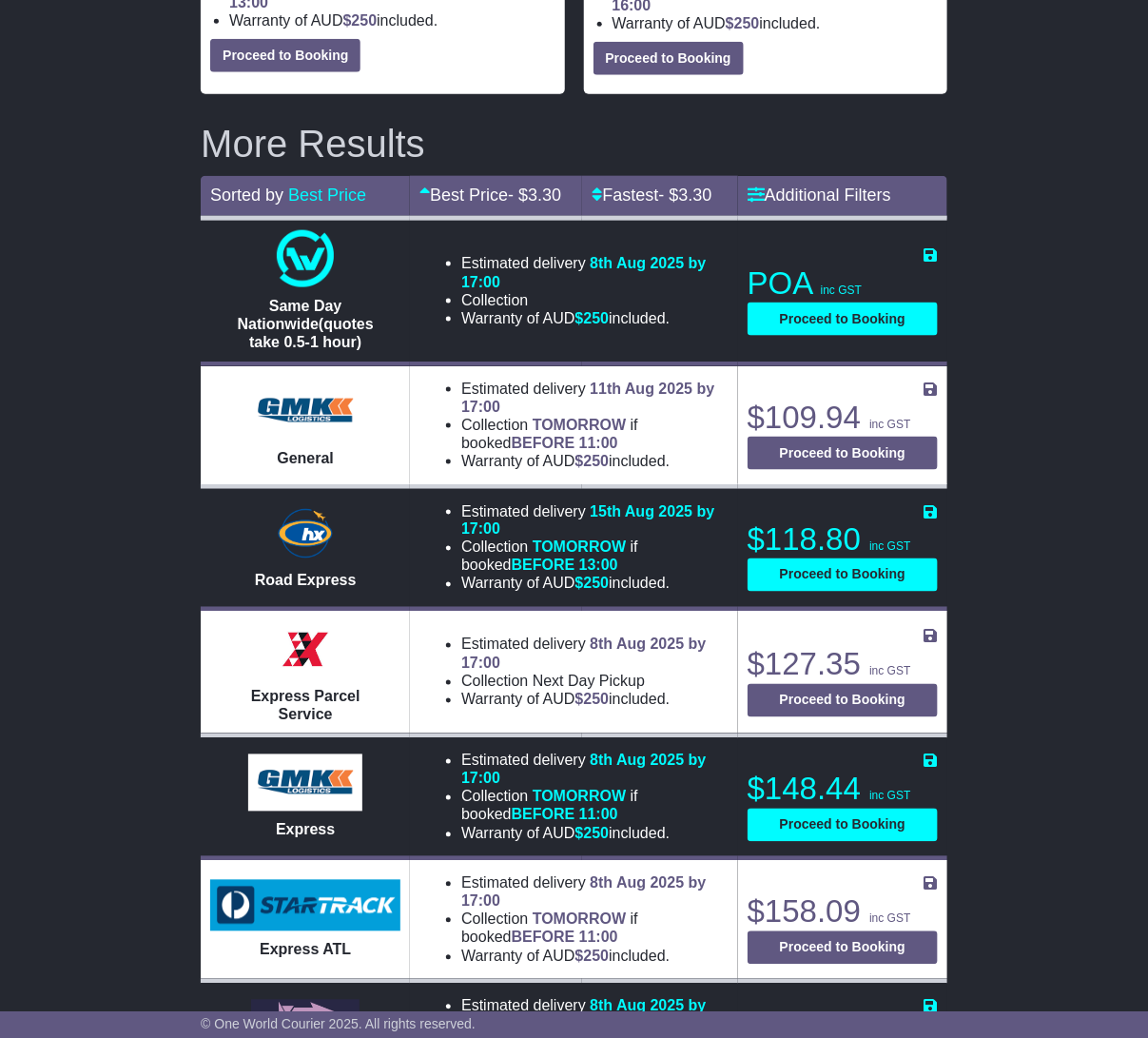scroll, scrollTop: 614, scrollLeft: 0, axis: vertical 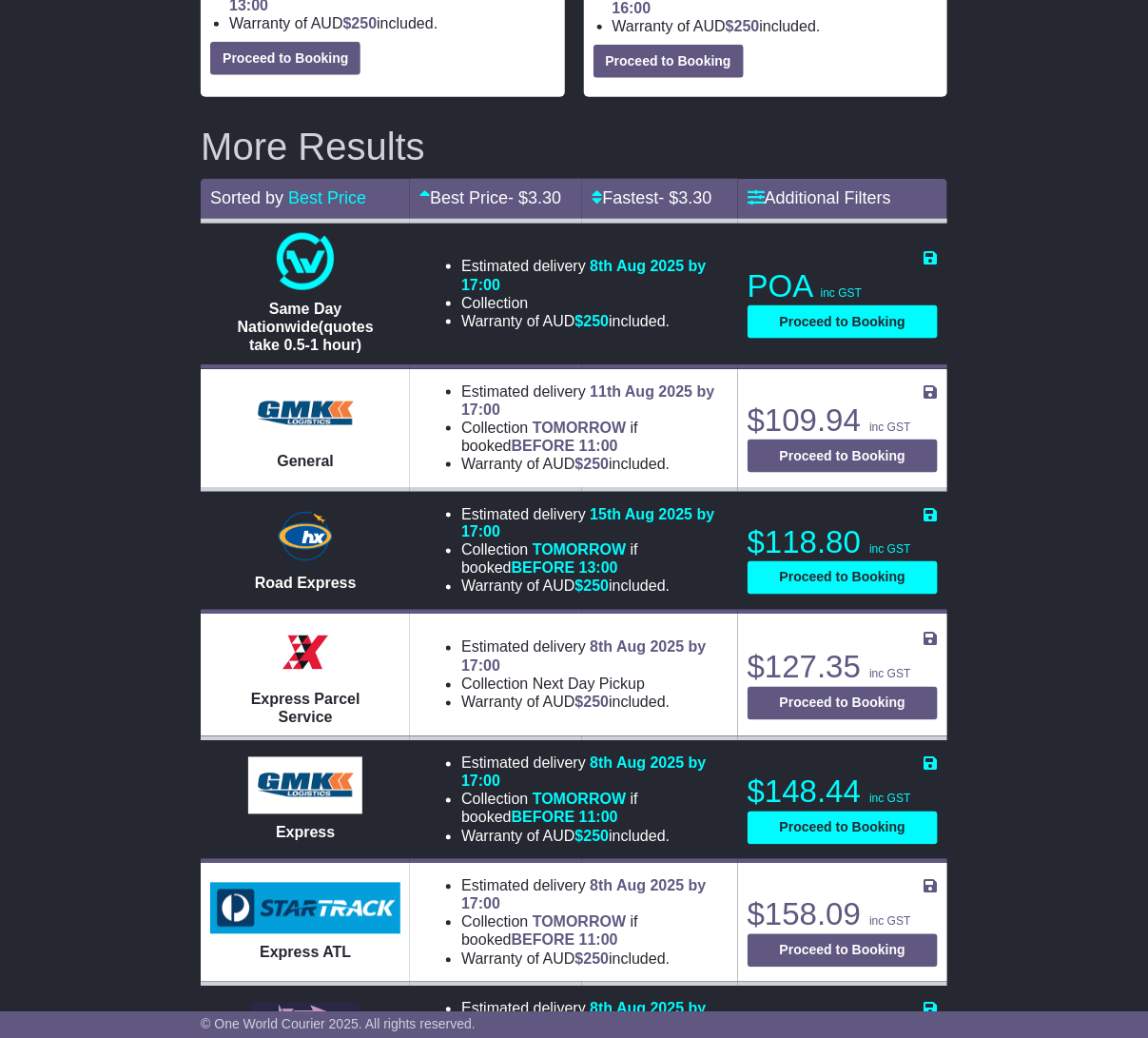 click on "MATRAVILLE , 2036
TRUGANINA , 3029
1   item
0.45474
m 3
in 3" at bounding box center (574, 652) 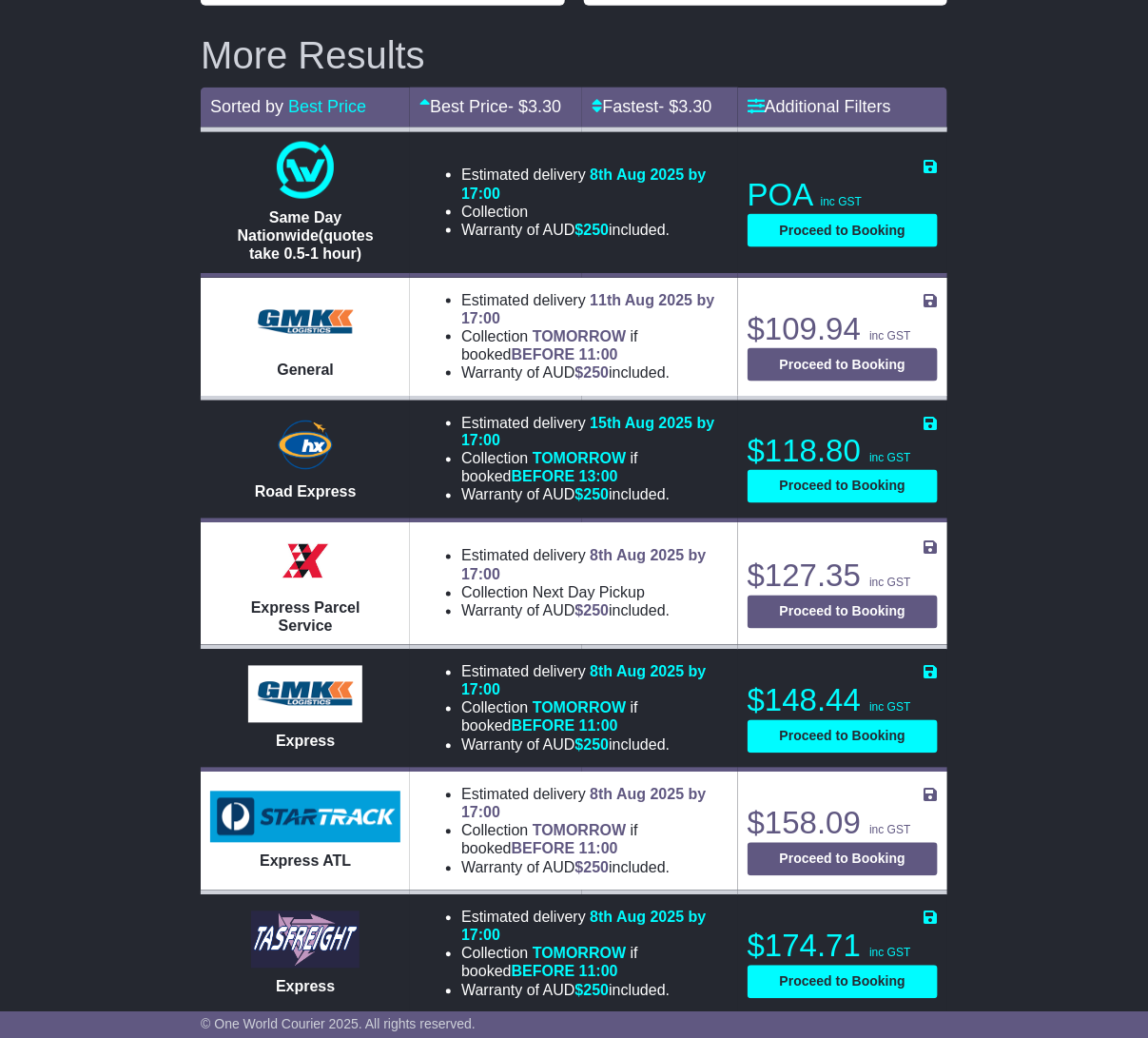 scroll, scrollTop: 702, scrollLeft: 0, axis: vertical 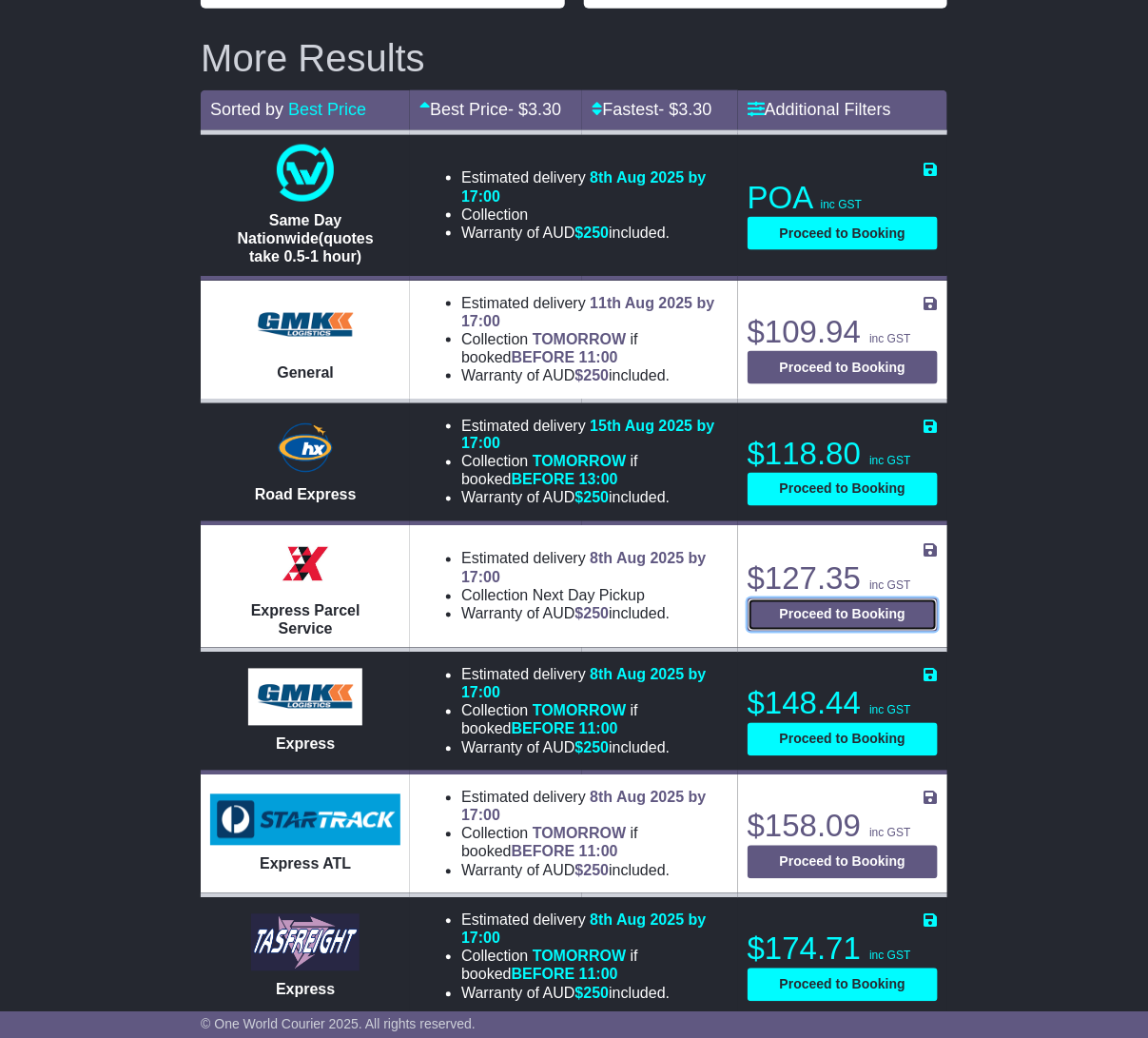 click on "Proceed to Booking" at bounding box center (843, 615) 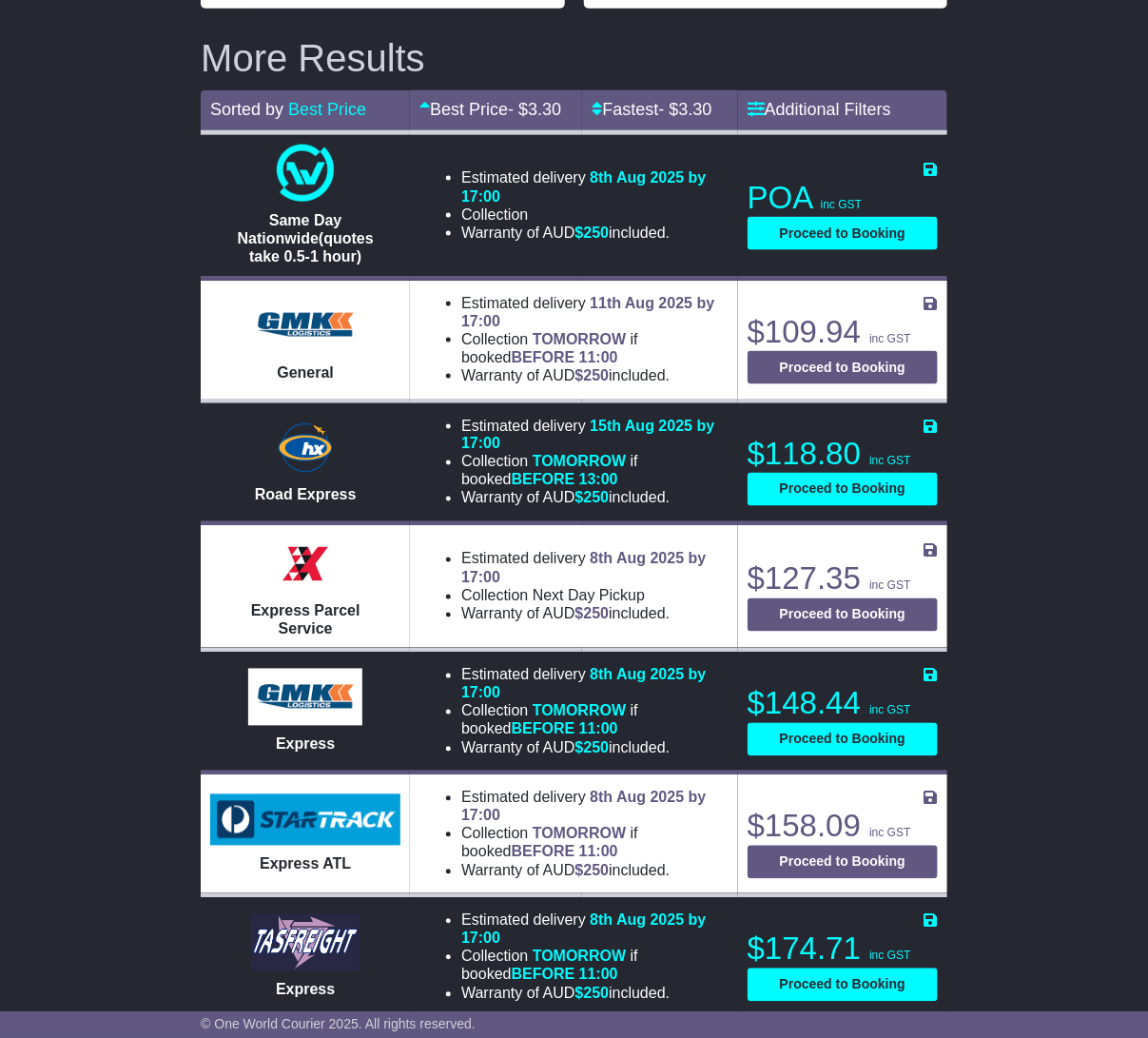 select on "*****" 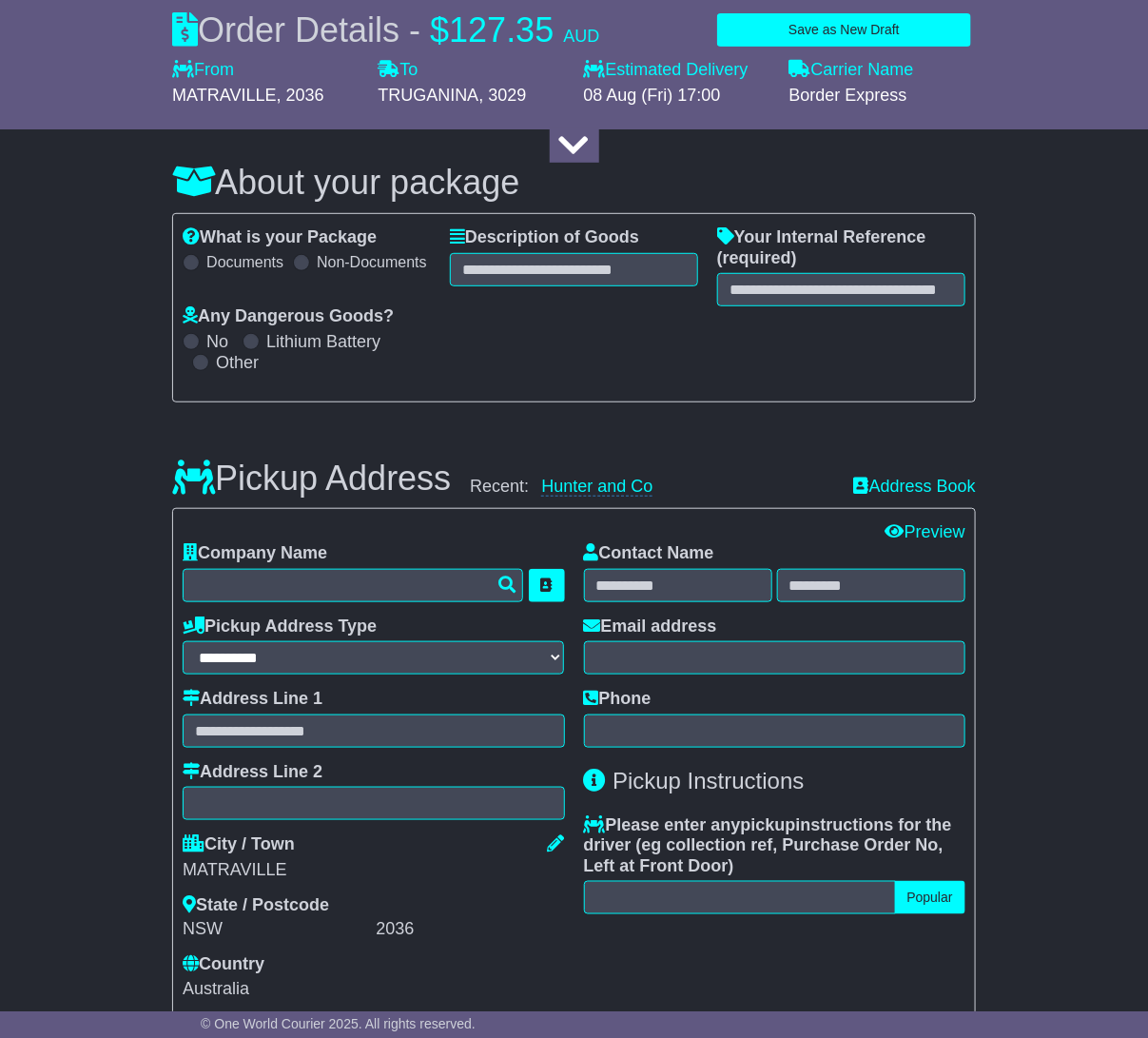 scroll, scrollTop: 241, scrollLeft: 0, axis: vertical 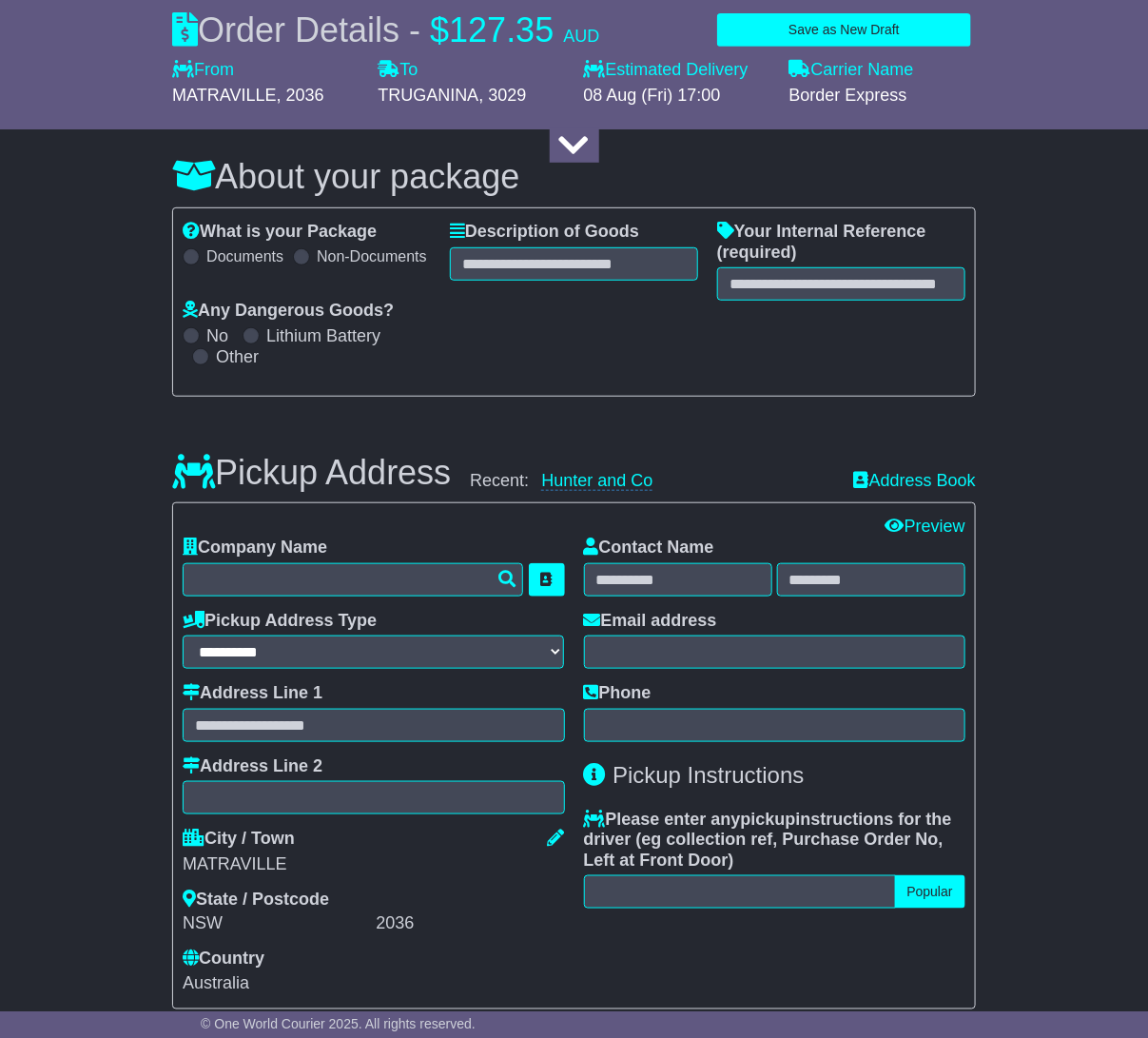 click on "About your package
What is your Package
Documents
Non-Documents
What are the Incoterms?
***
***
***
***
***
***
Description of Goods
Attention: dangerous goods are not allowed by service.
Your Internal Reference (required)
Any Dangerous Goods?
No" at bounding box center (574, 1412) 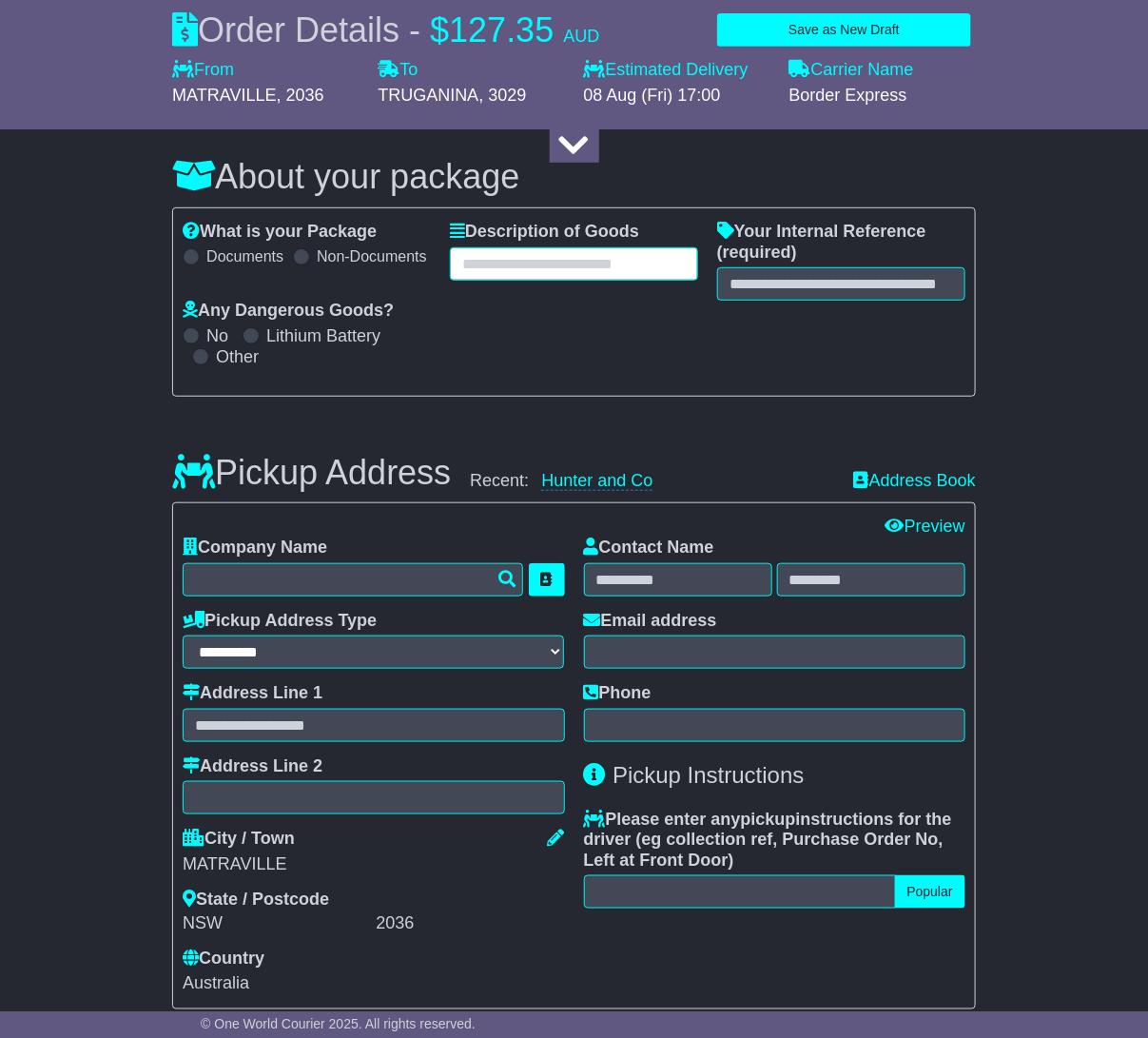 click at bounding box center [574, 264] 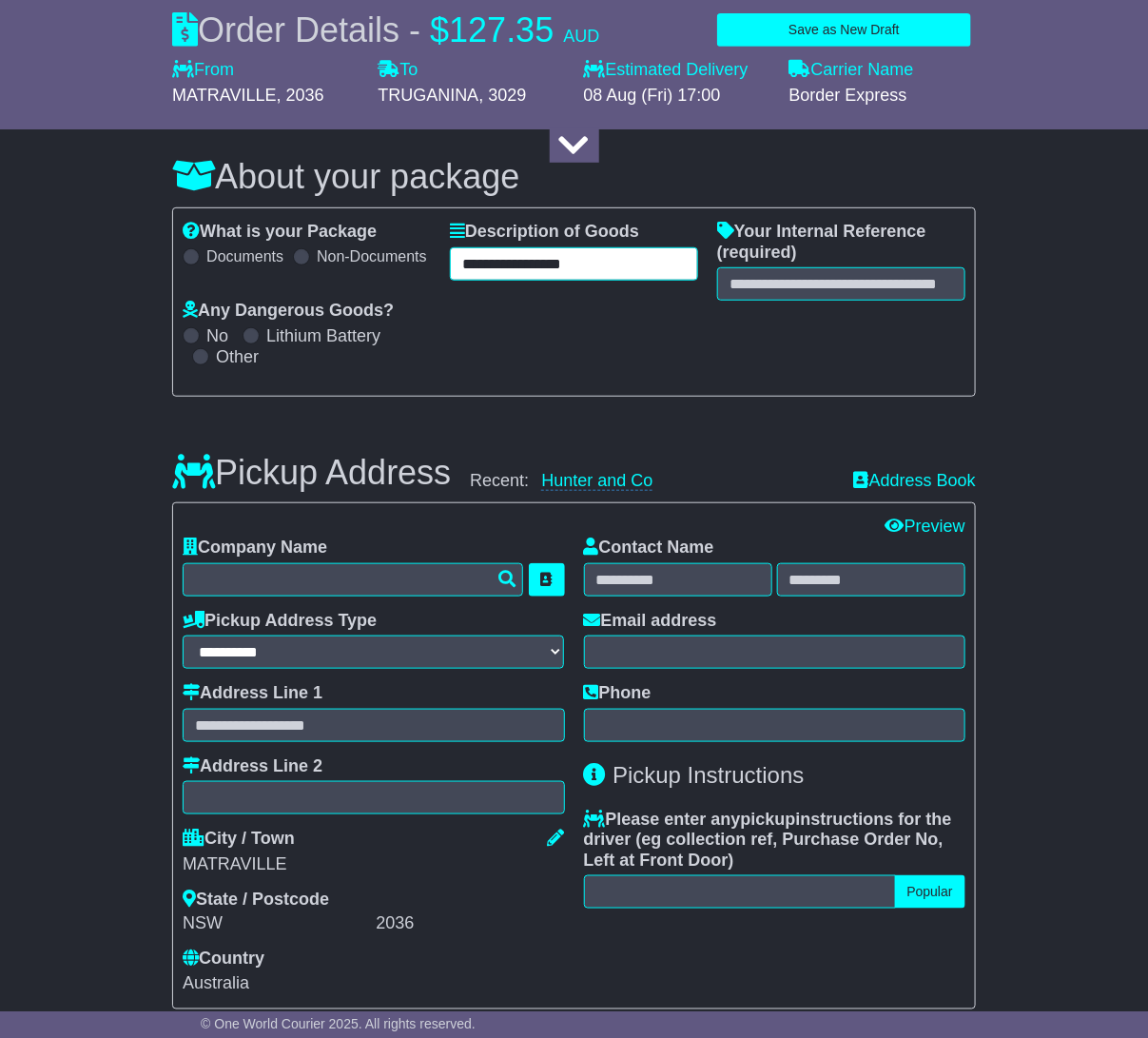type on "**********" 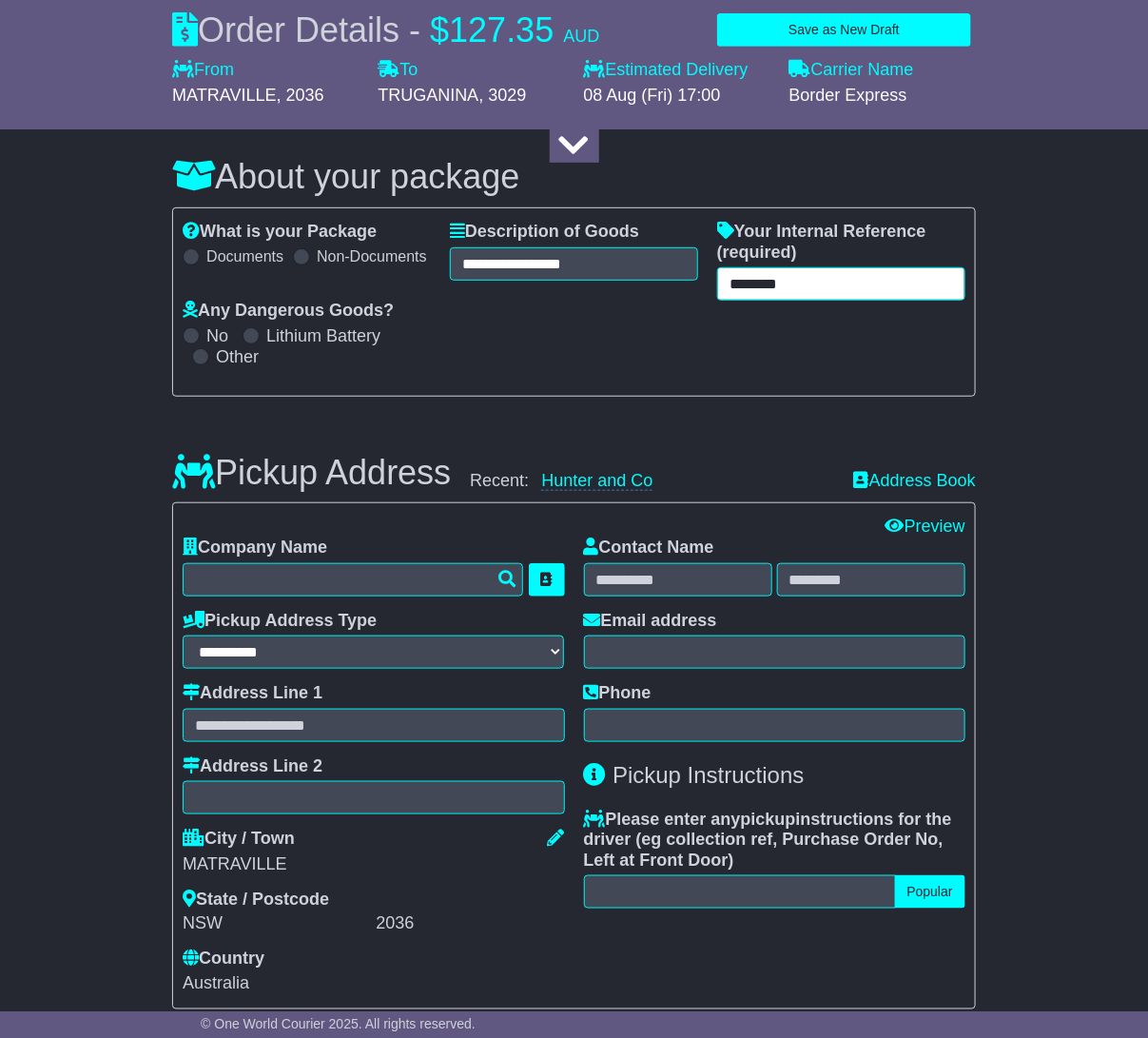 type on "********" 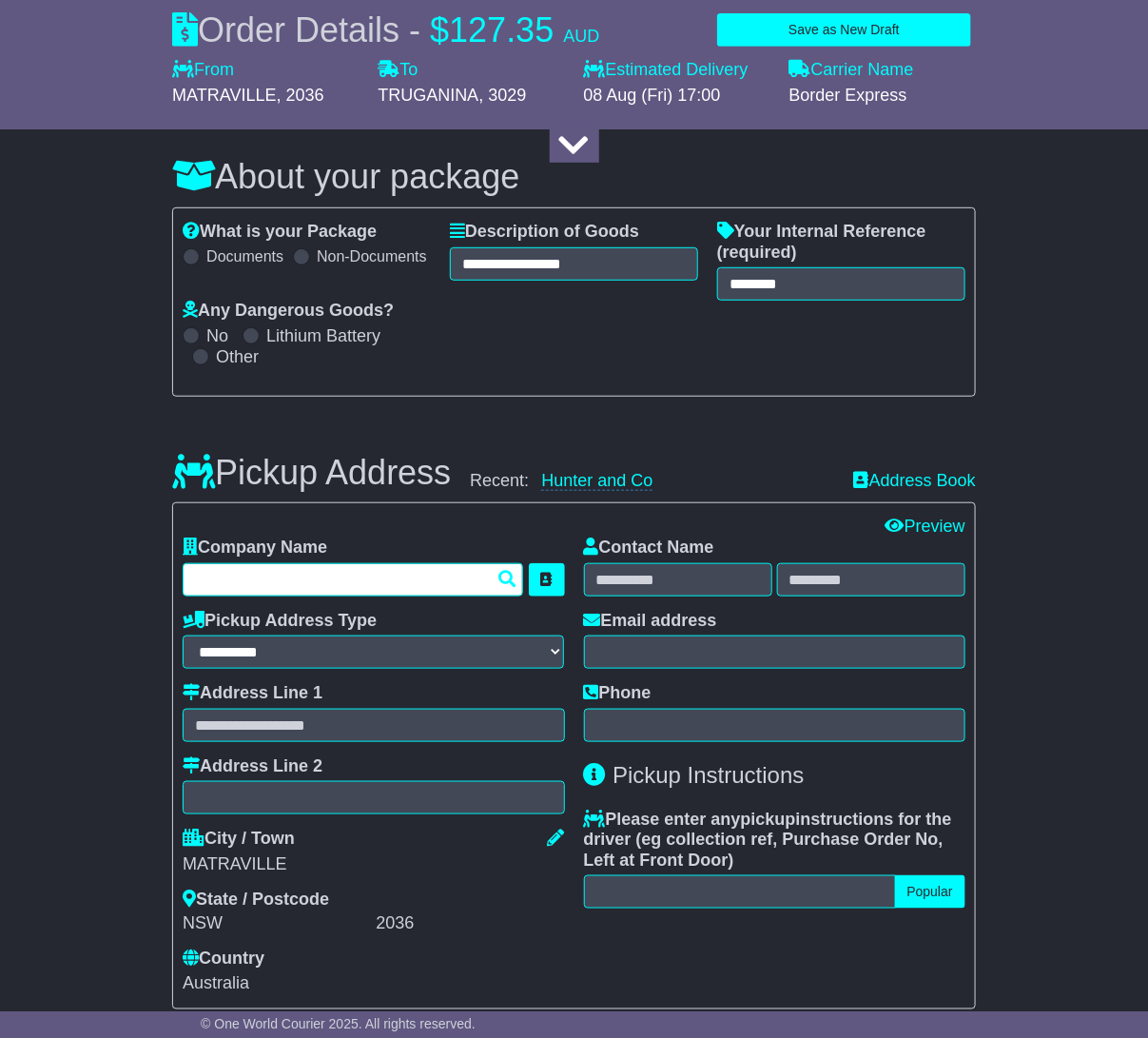 click at bounding box center (353, 579) 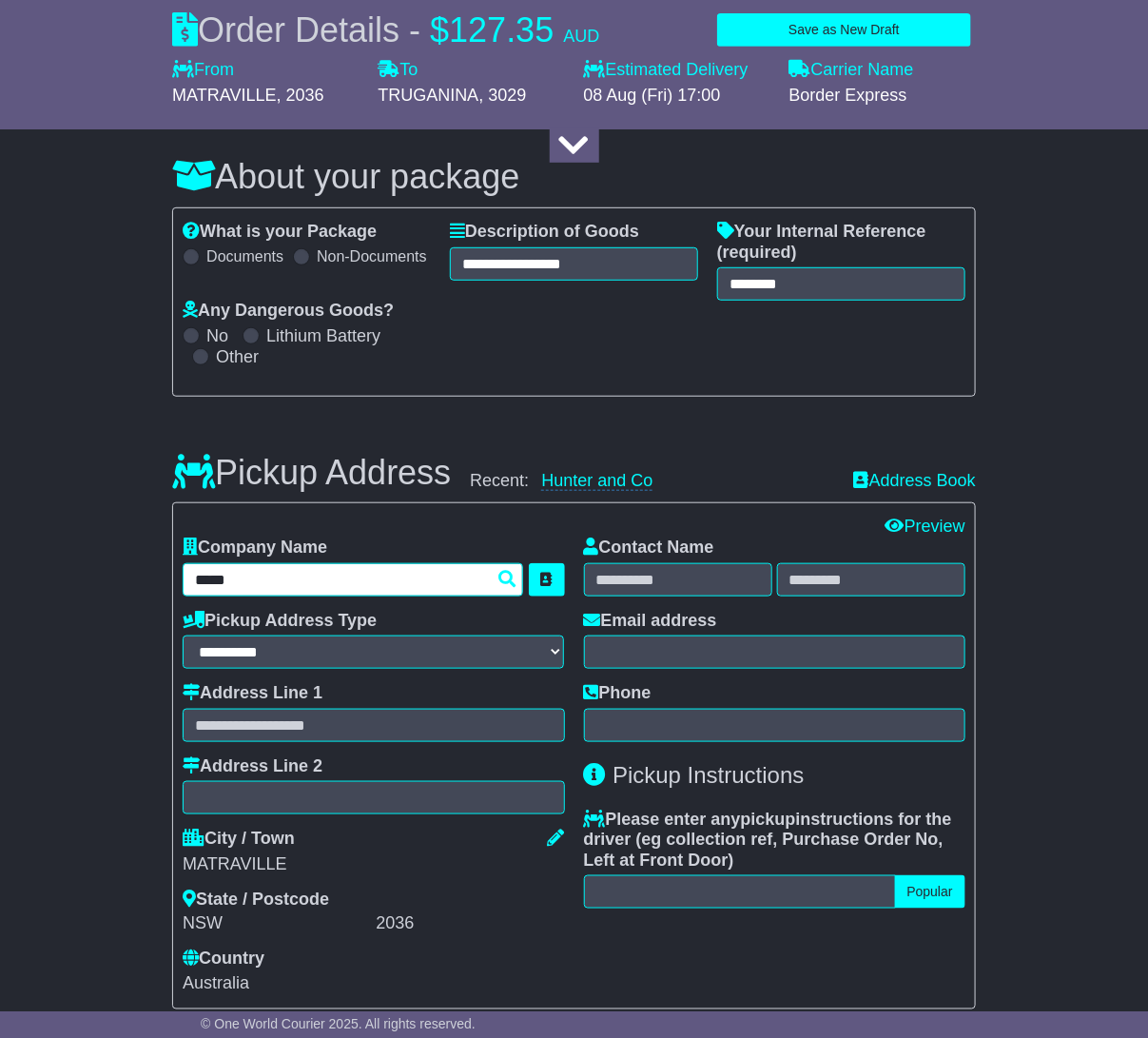type on "******" 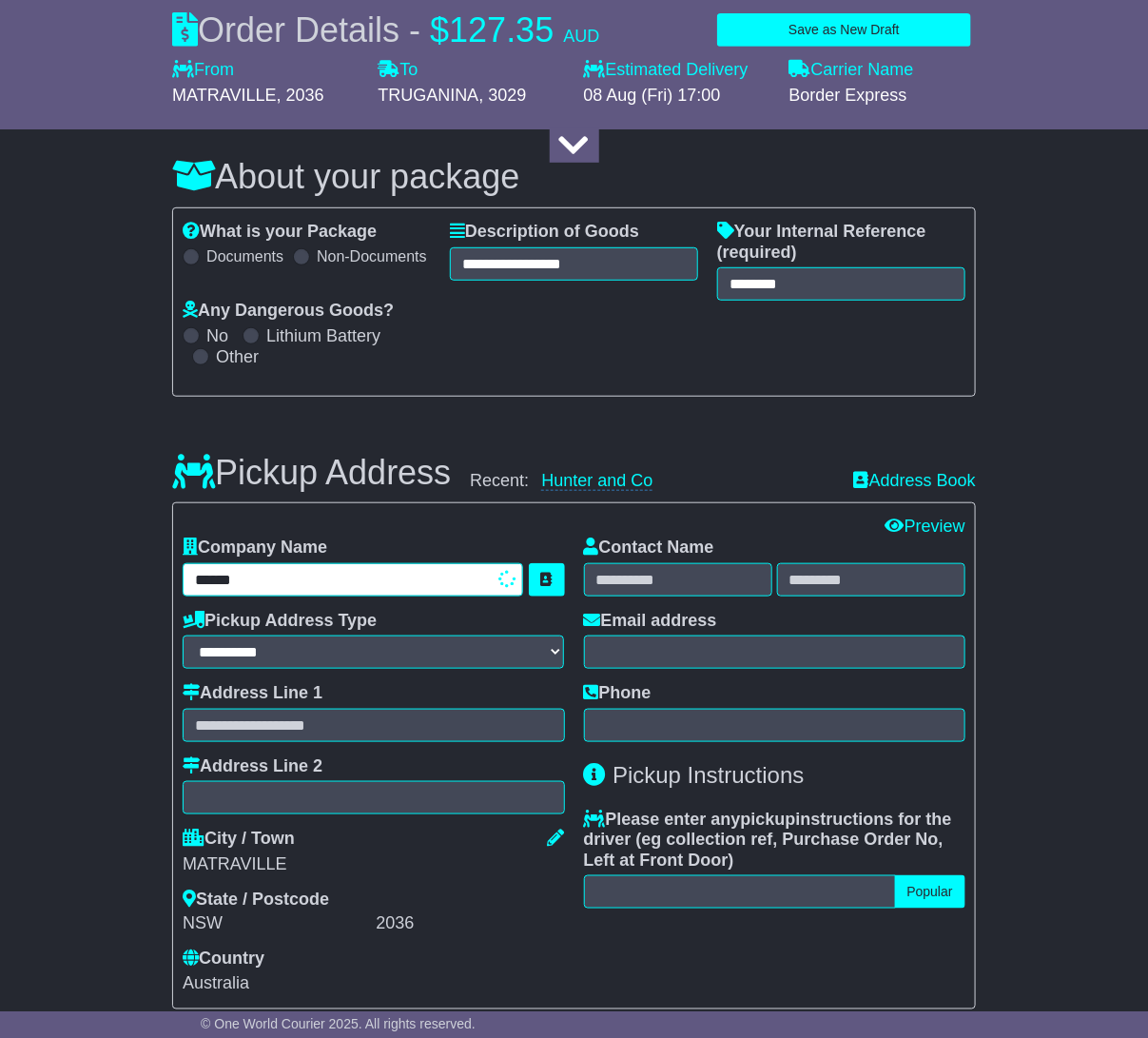 type on "**********" 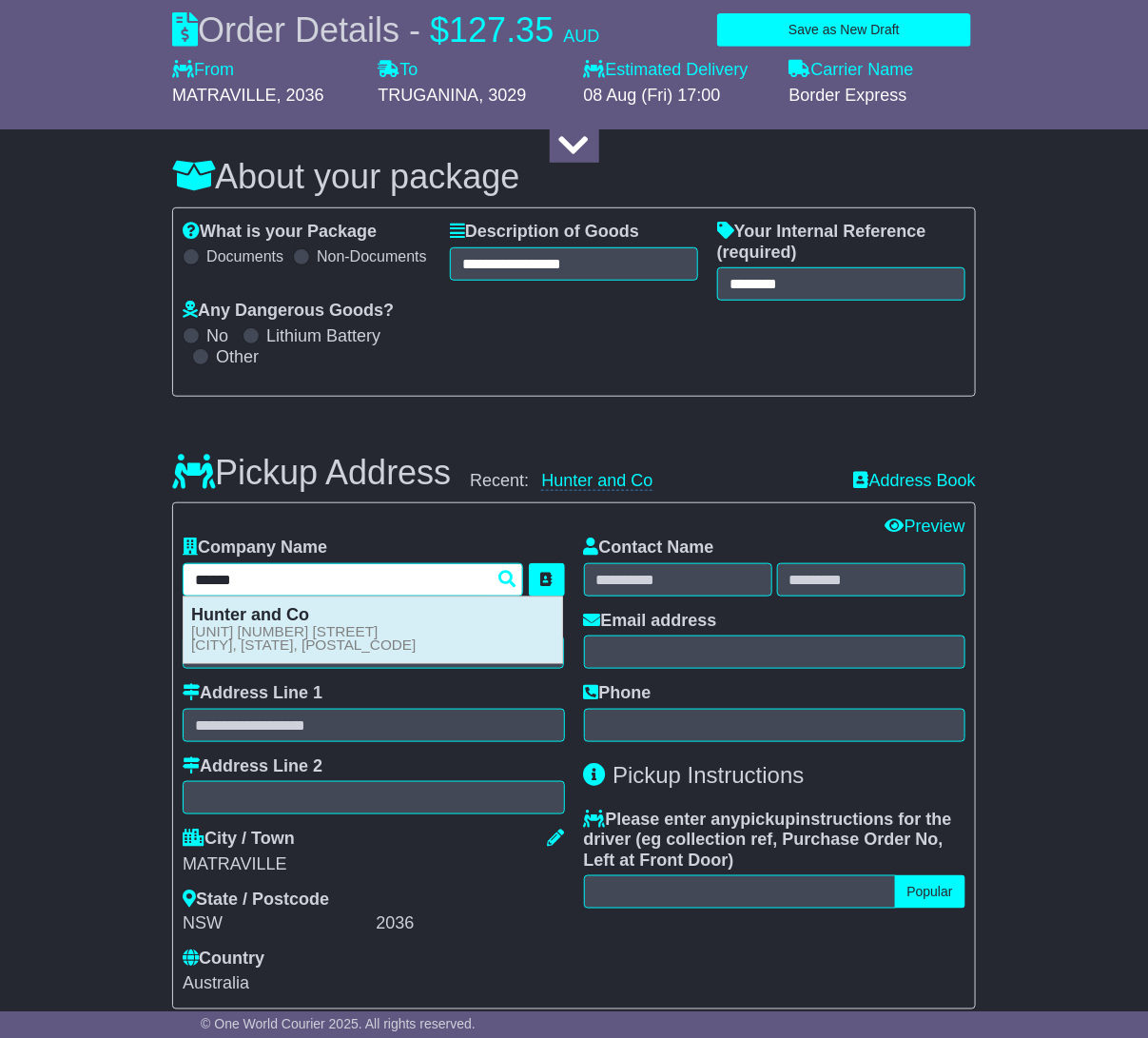 click on "Hunter and Co Unit 19/ 61-71 Beauchamp Rd   MATRAVILLE, NSW, 2036" at bounding box center (373, 630) 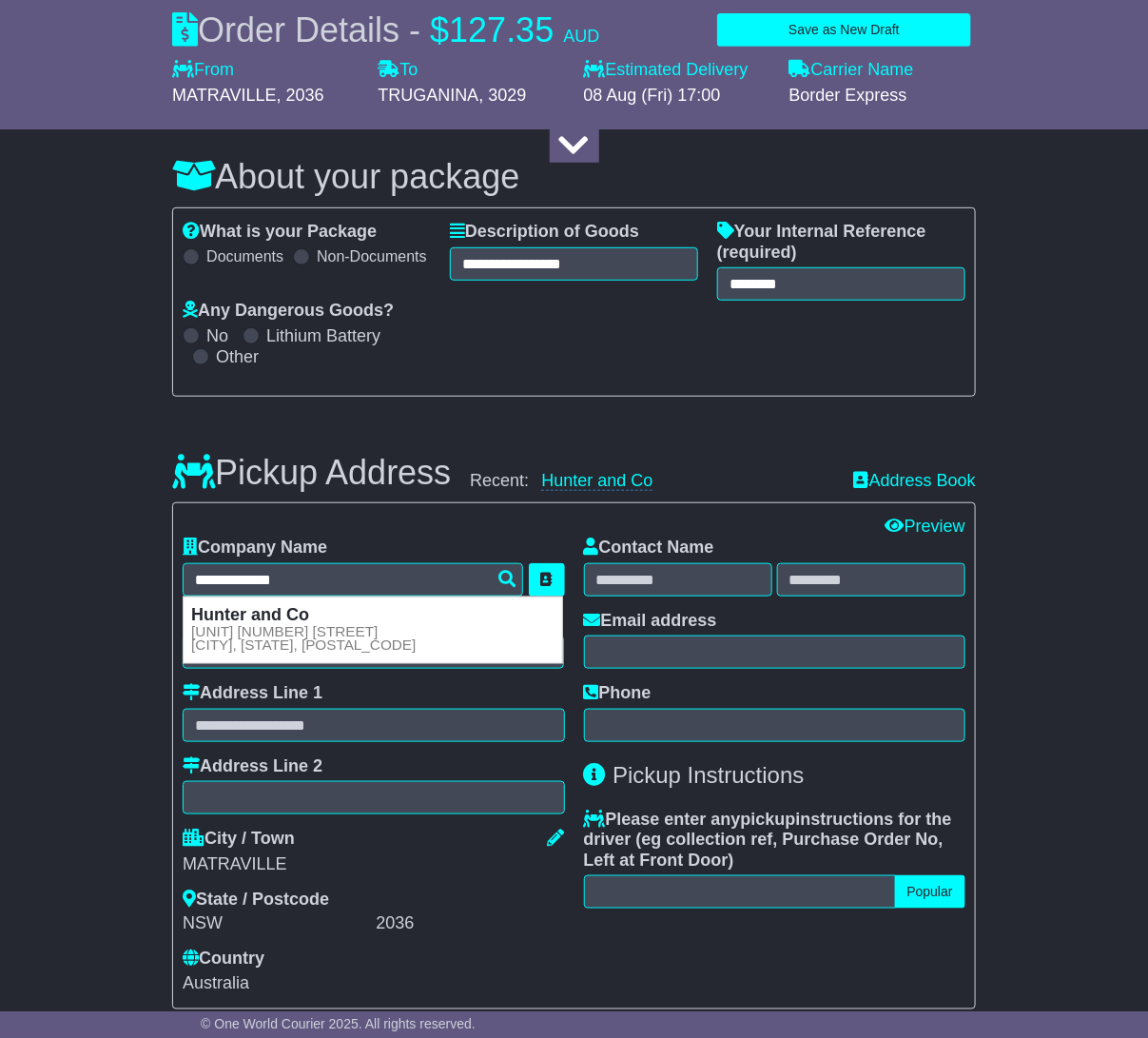 type 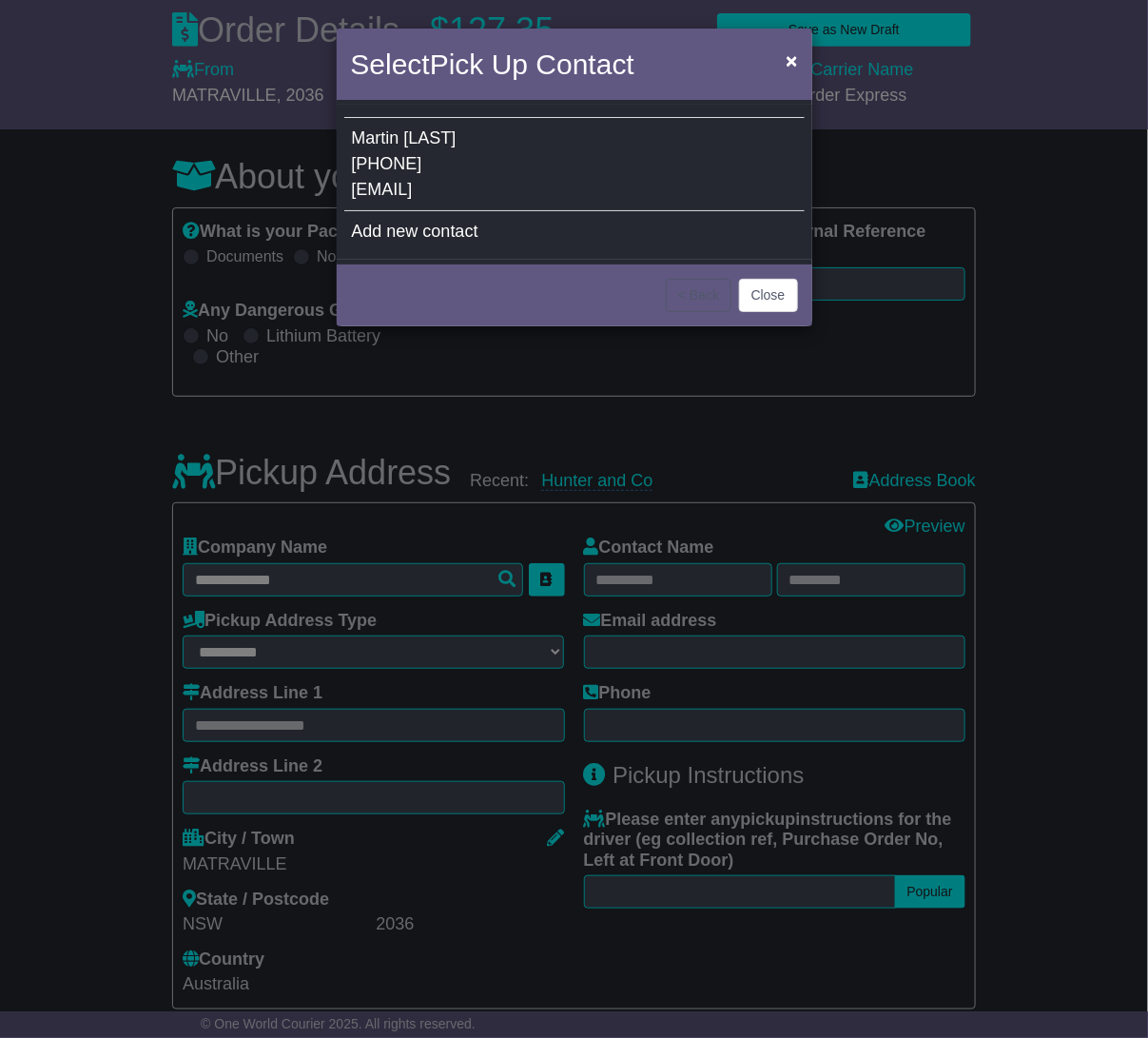 click on "[EMAIL]" at bounding box center [382, 189] 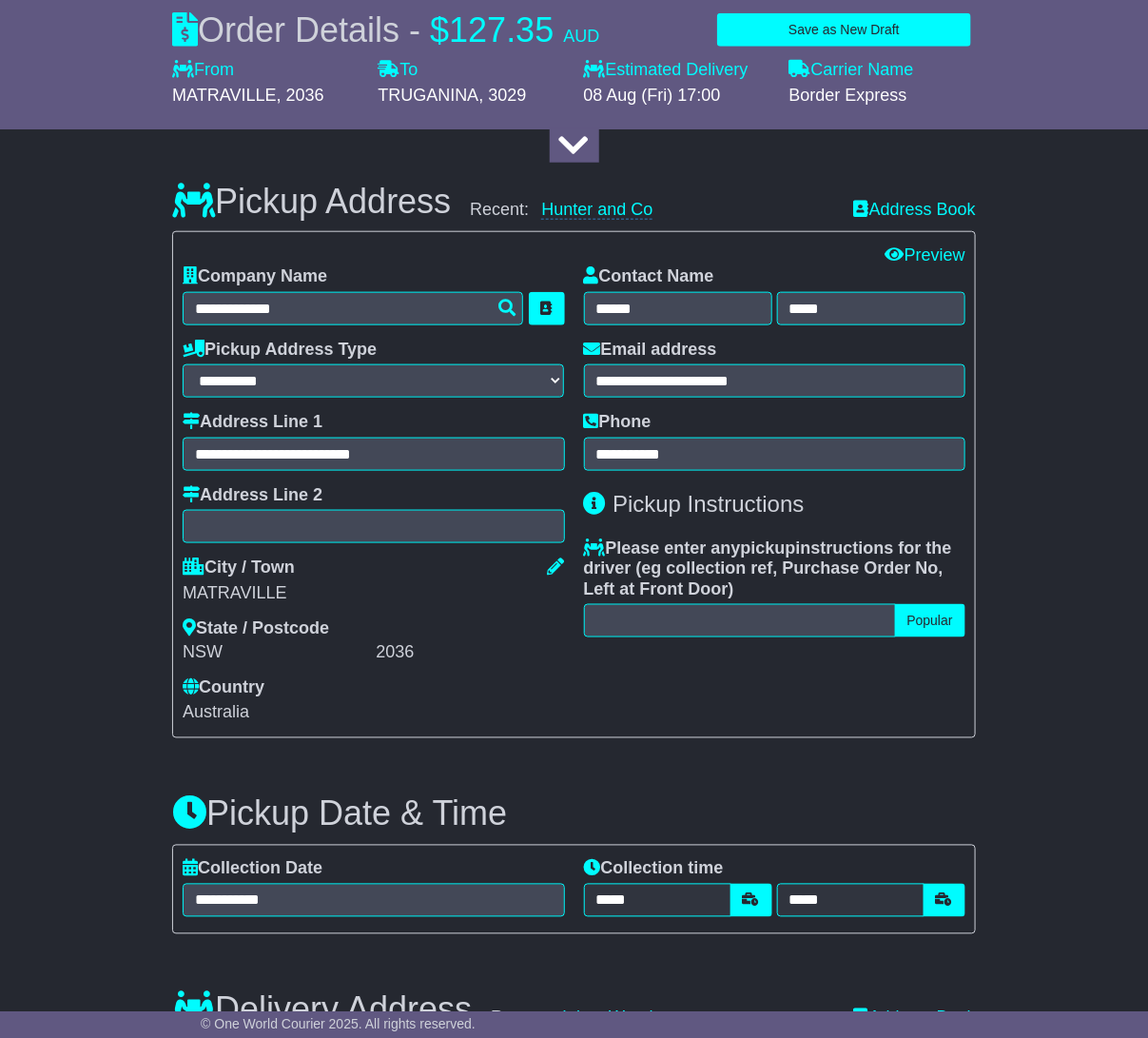 scroll, scrollTop: 515, scrollLeft: 0, axis: vertical 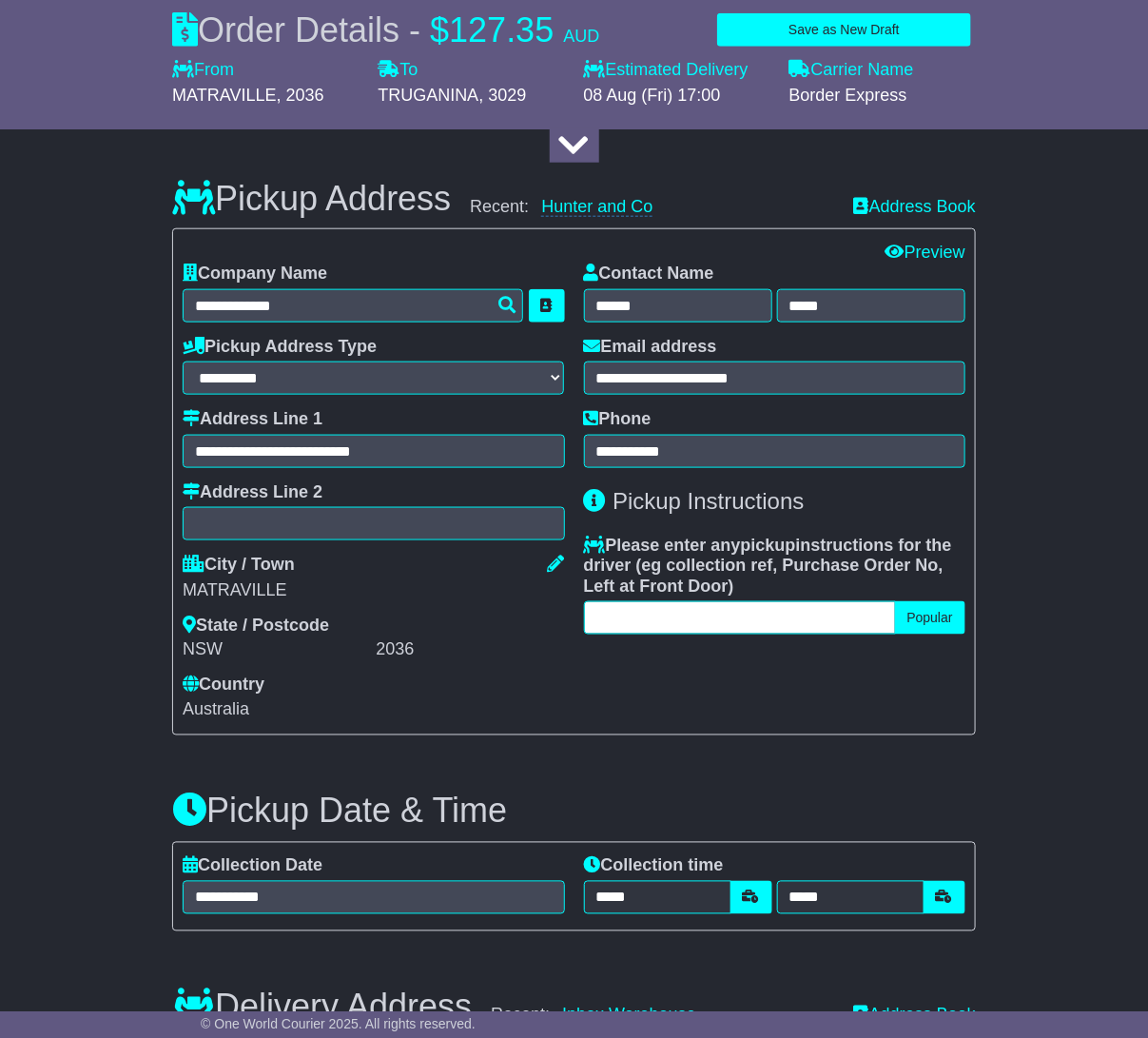 click at bounding box center (740, 617) 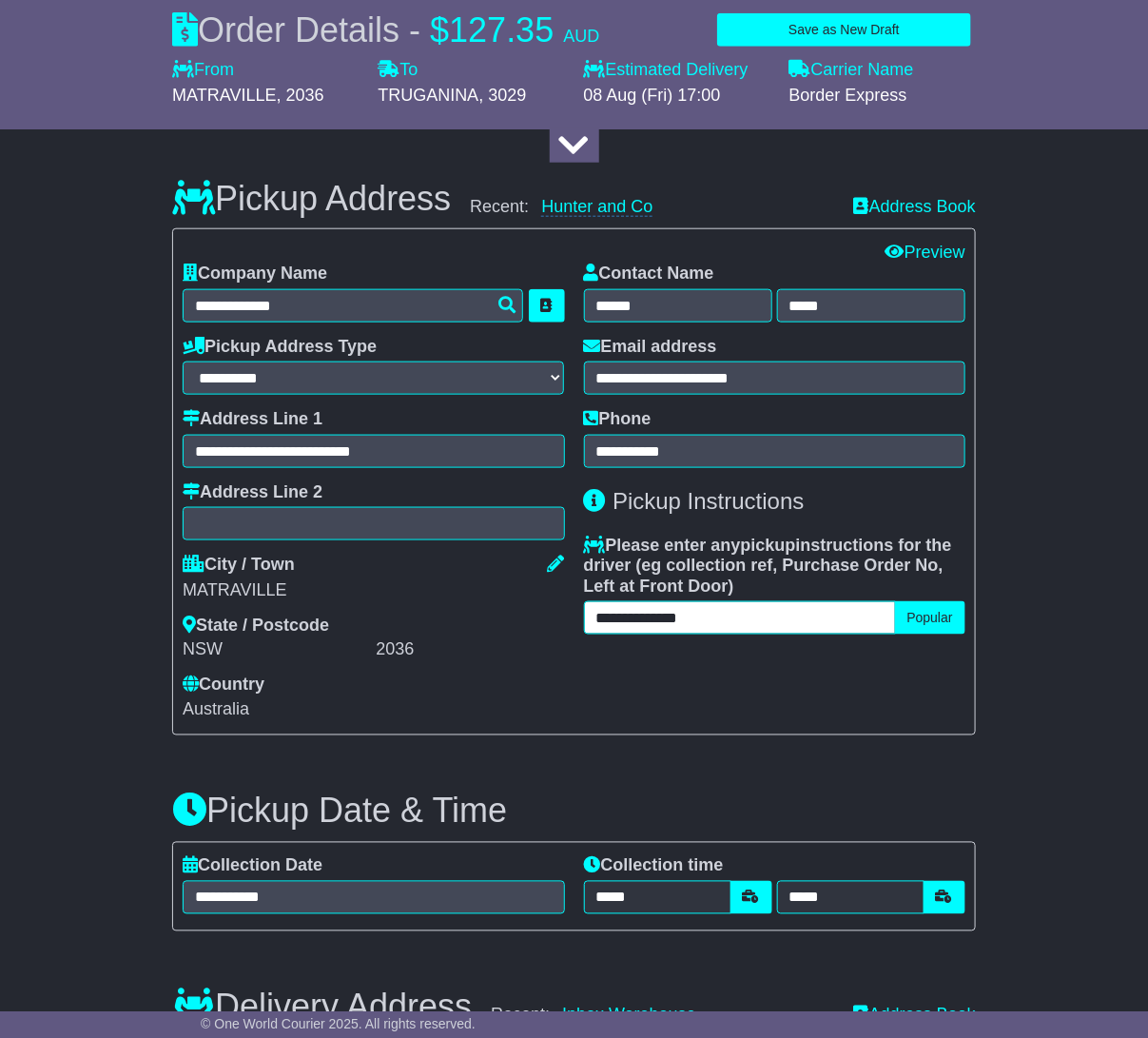 type on "**********" 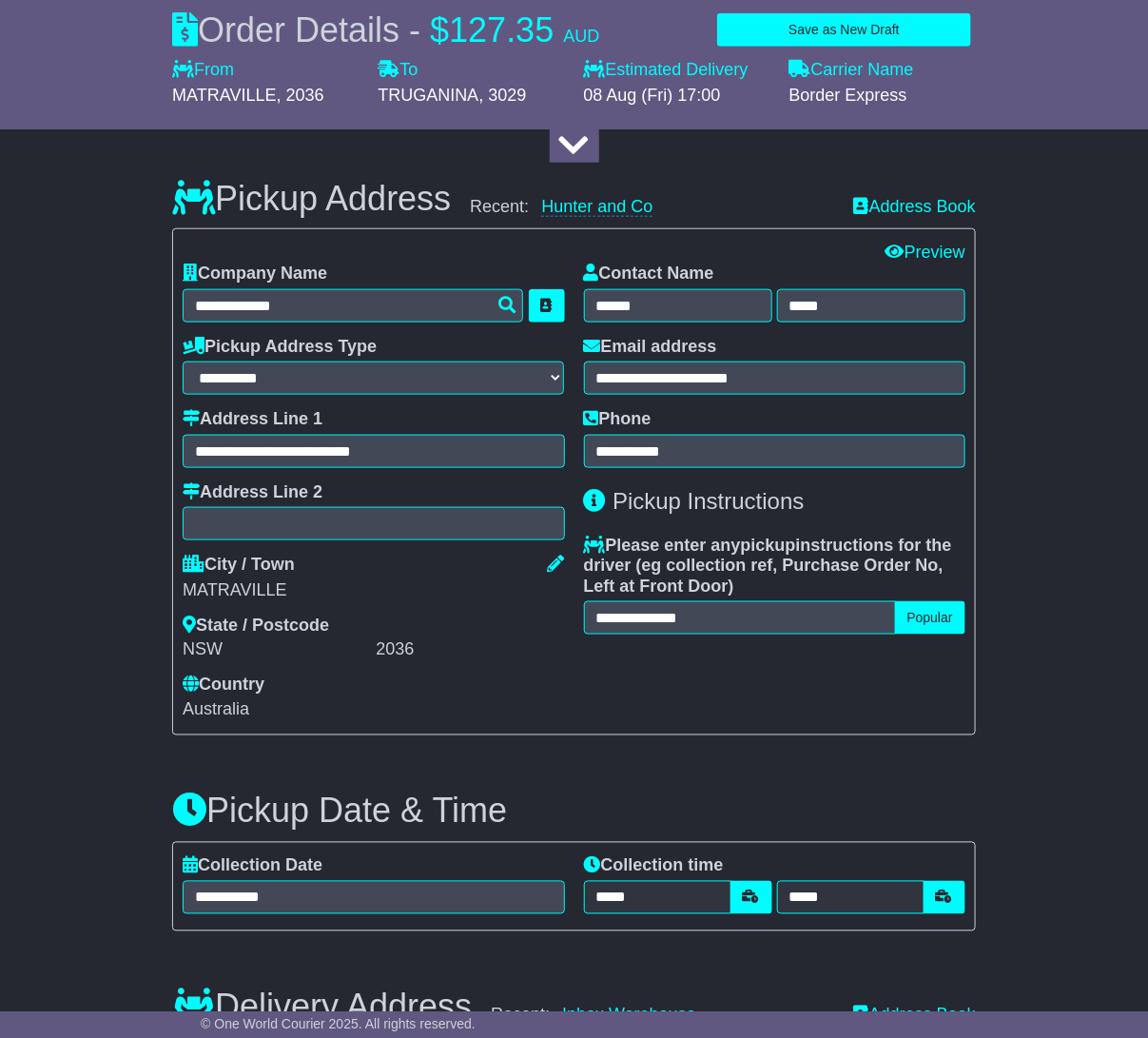 click on "**********" at bounding box center [574, 1138] 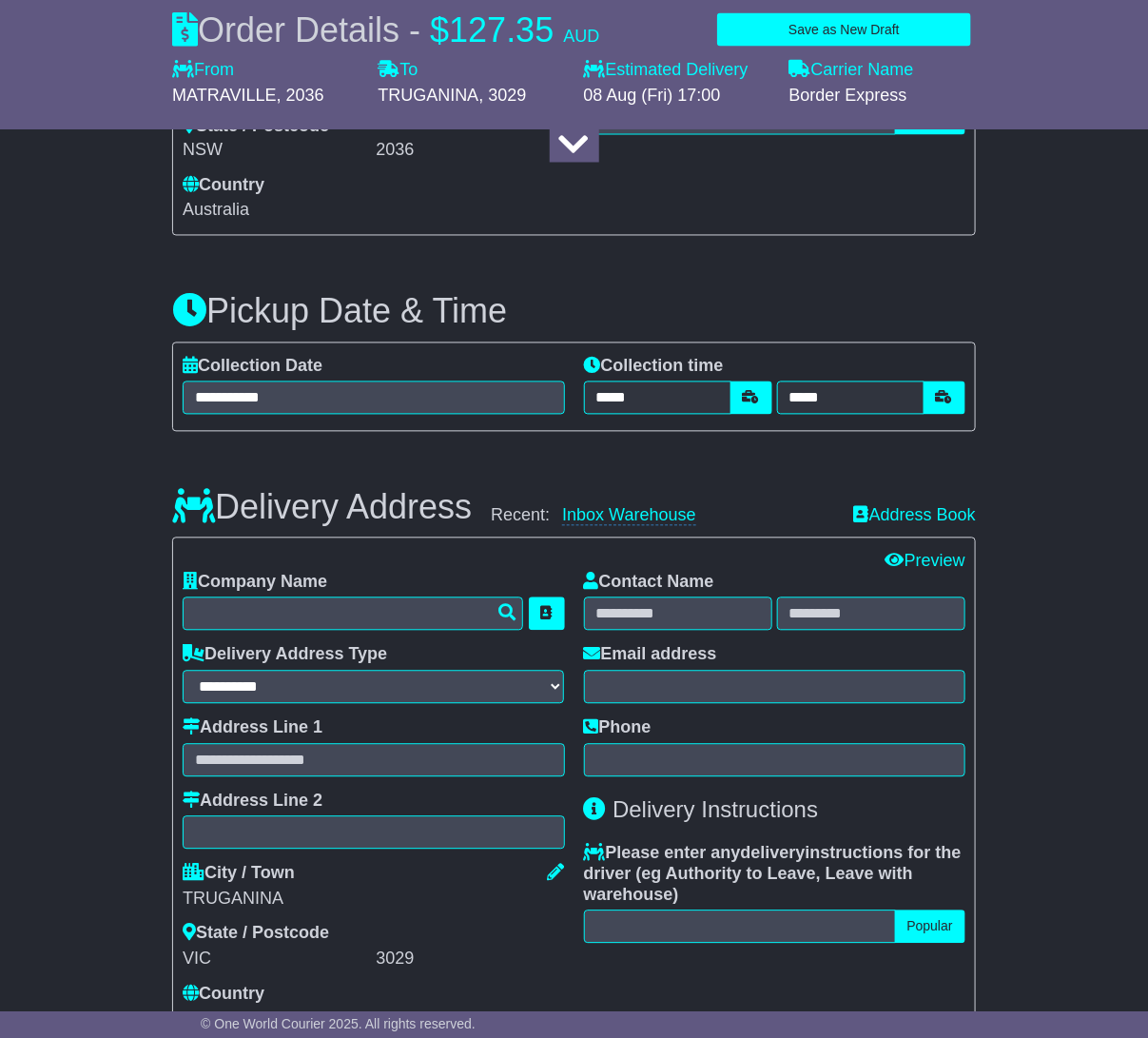 scroll, scrollTop: 1023, scrollLeft: 0, axis: vertical 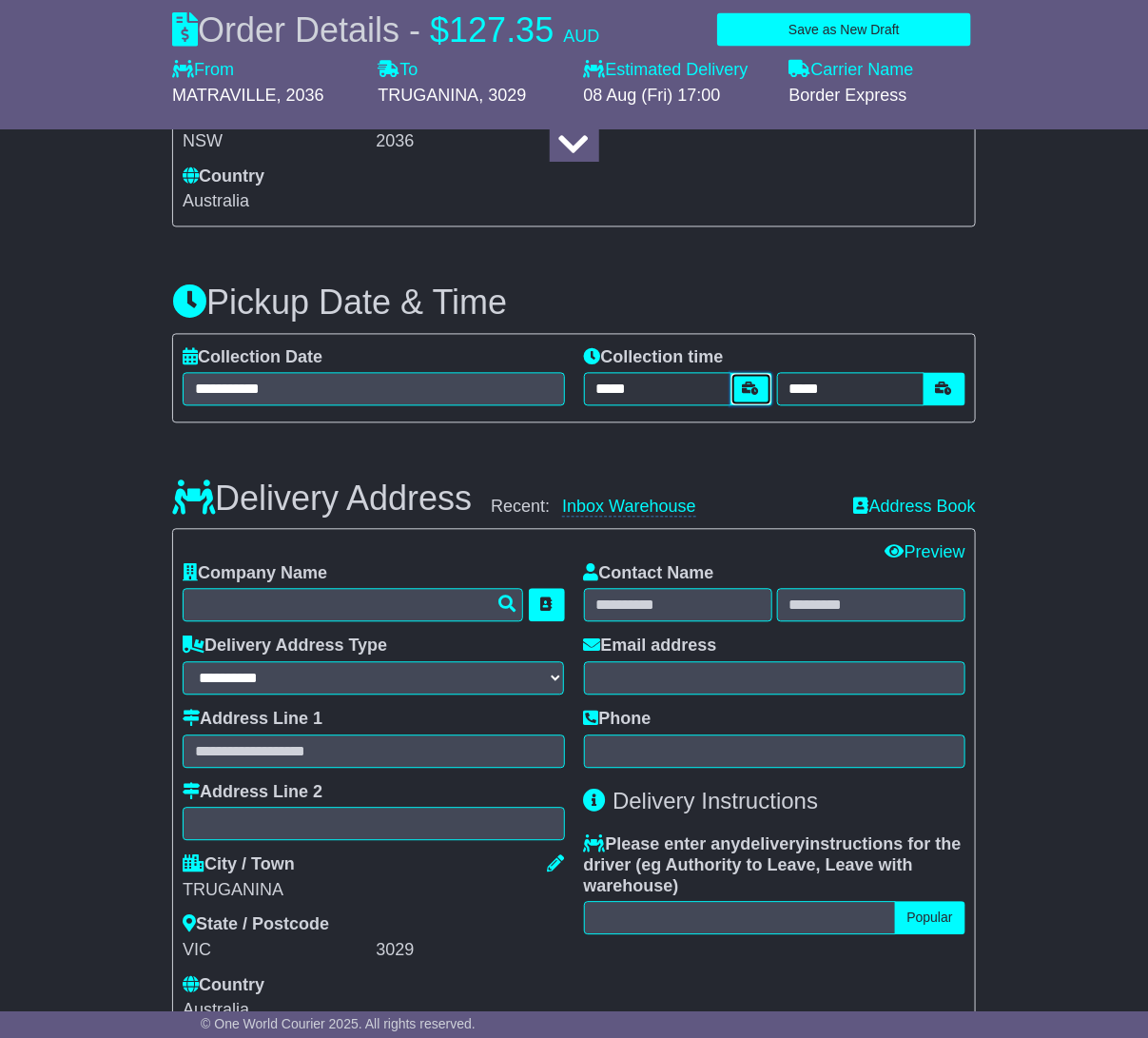 click at bounding box center [751, 389] 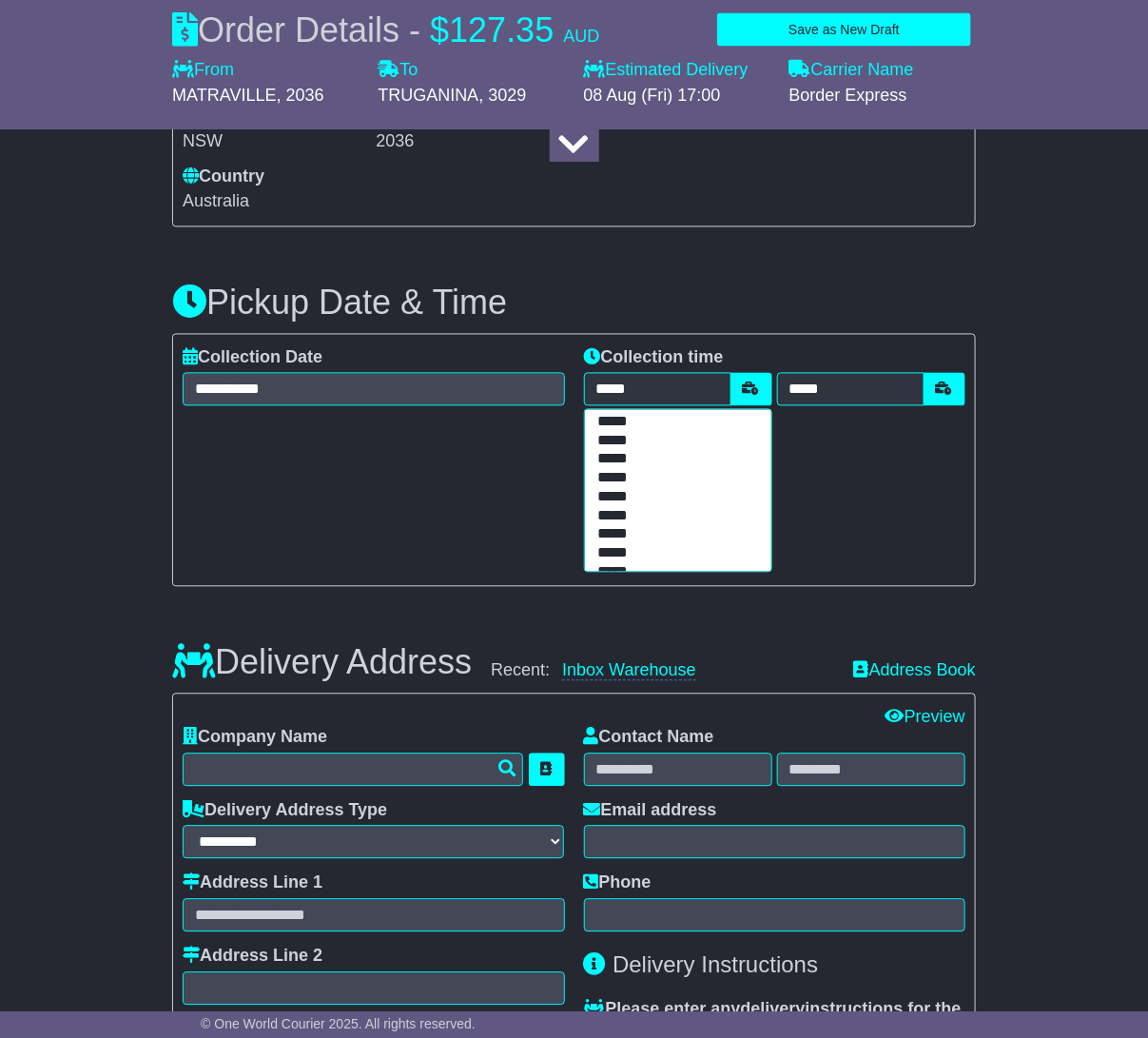 scroll, scrollTop: 101, scrollLeft: 0, axis: vertical 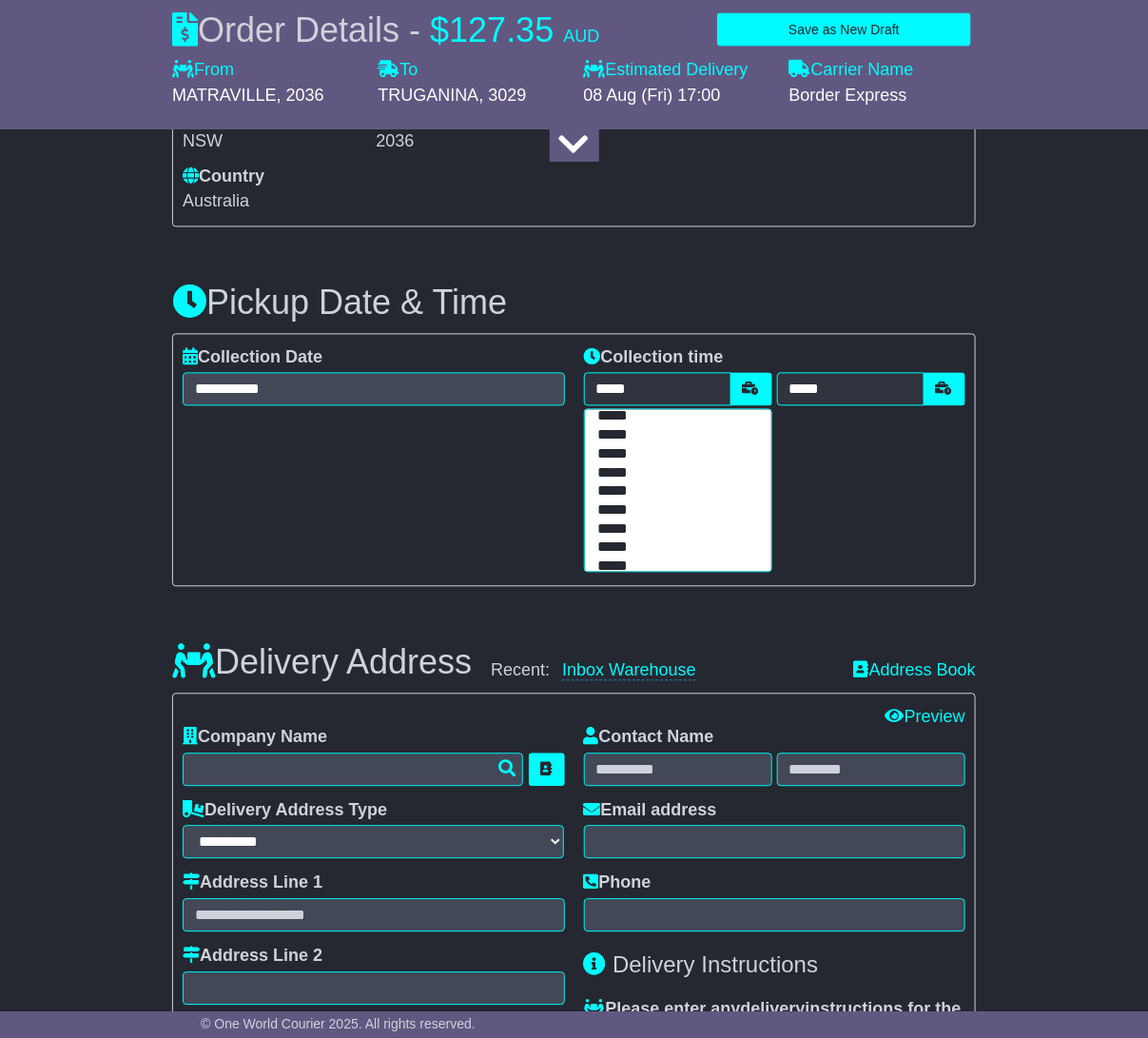 click on "*****" at bounding box center (673, 512) 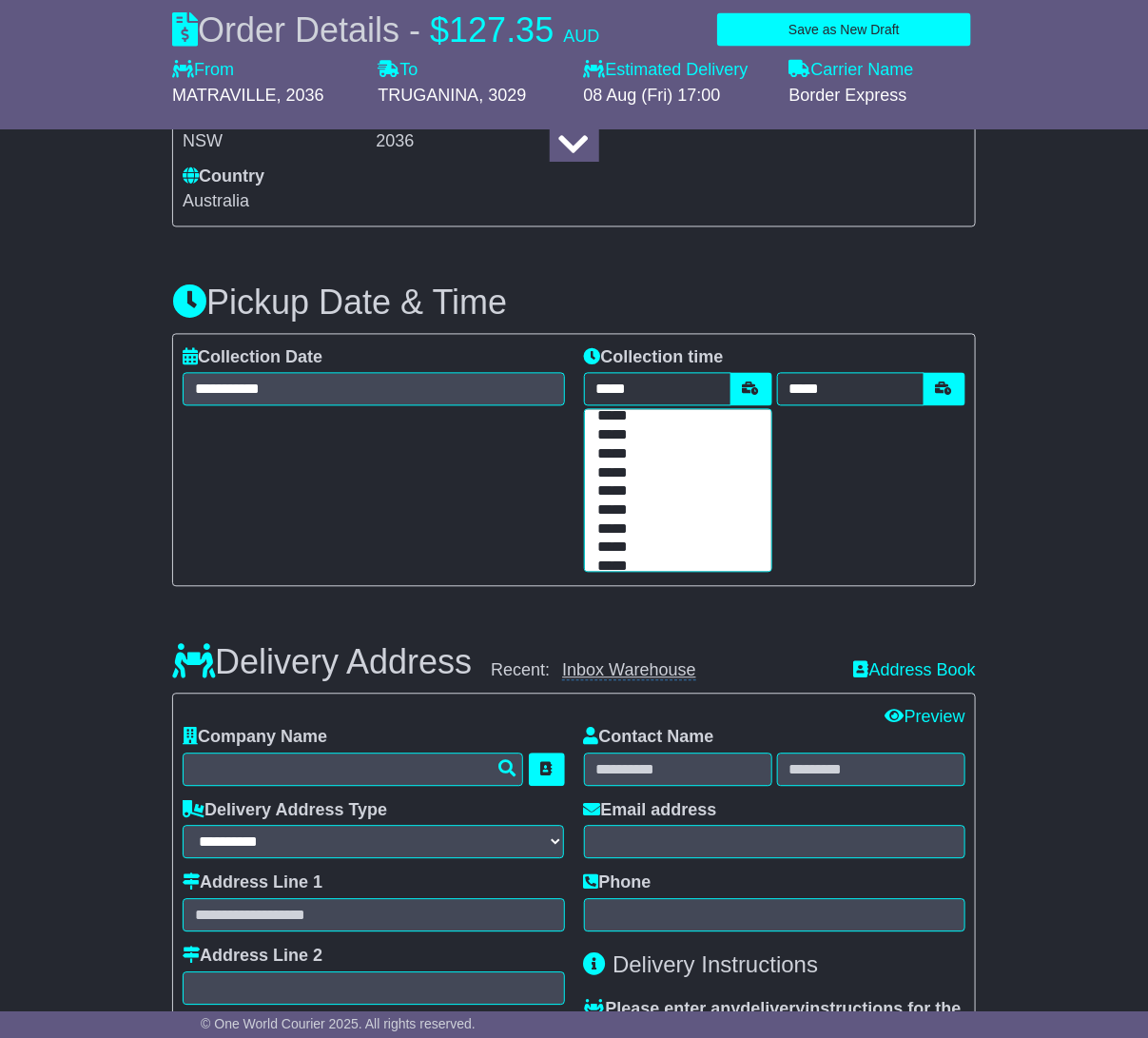 type on "*****" 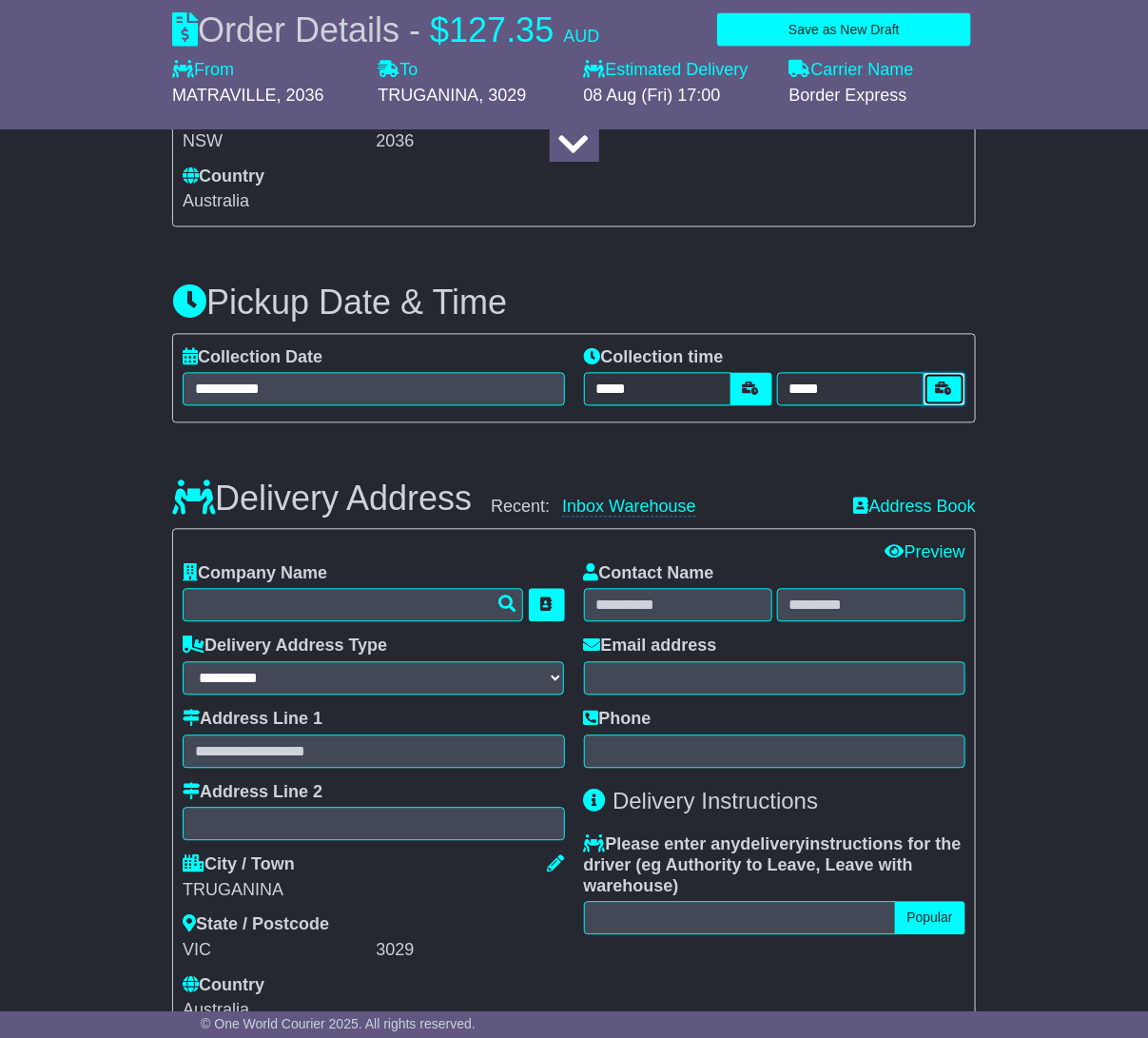 click at bounding box center [944, 389] 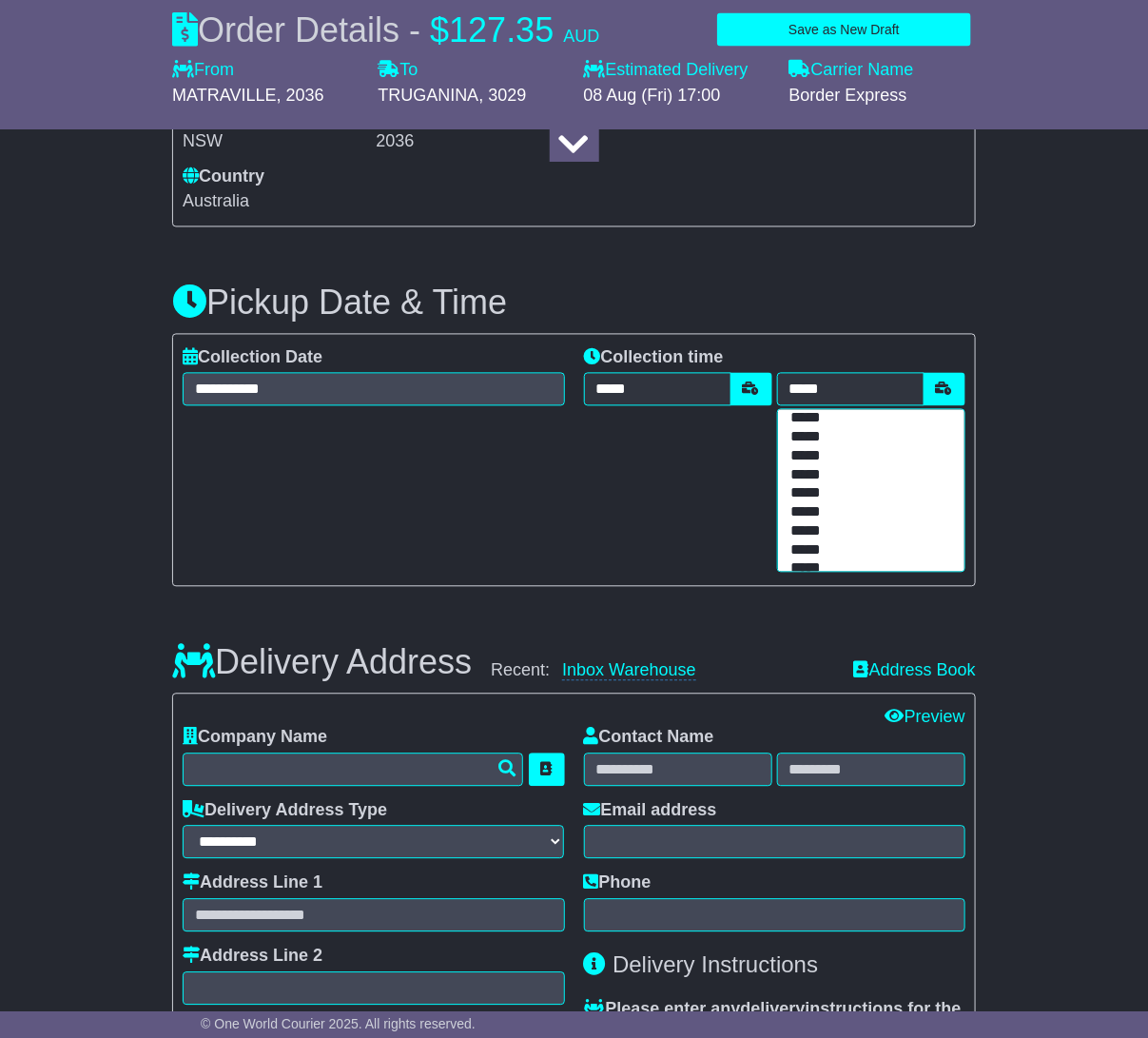 scroll, scrollTop: 304, scrollLeft: 0, axis: vertical 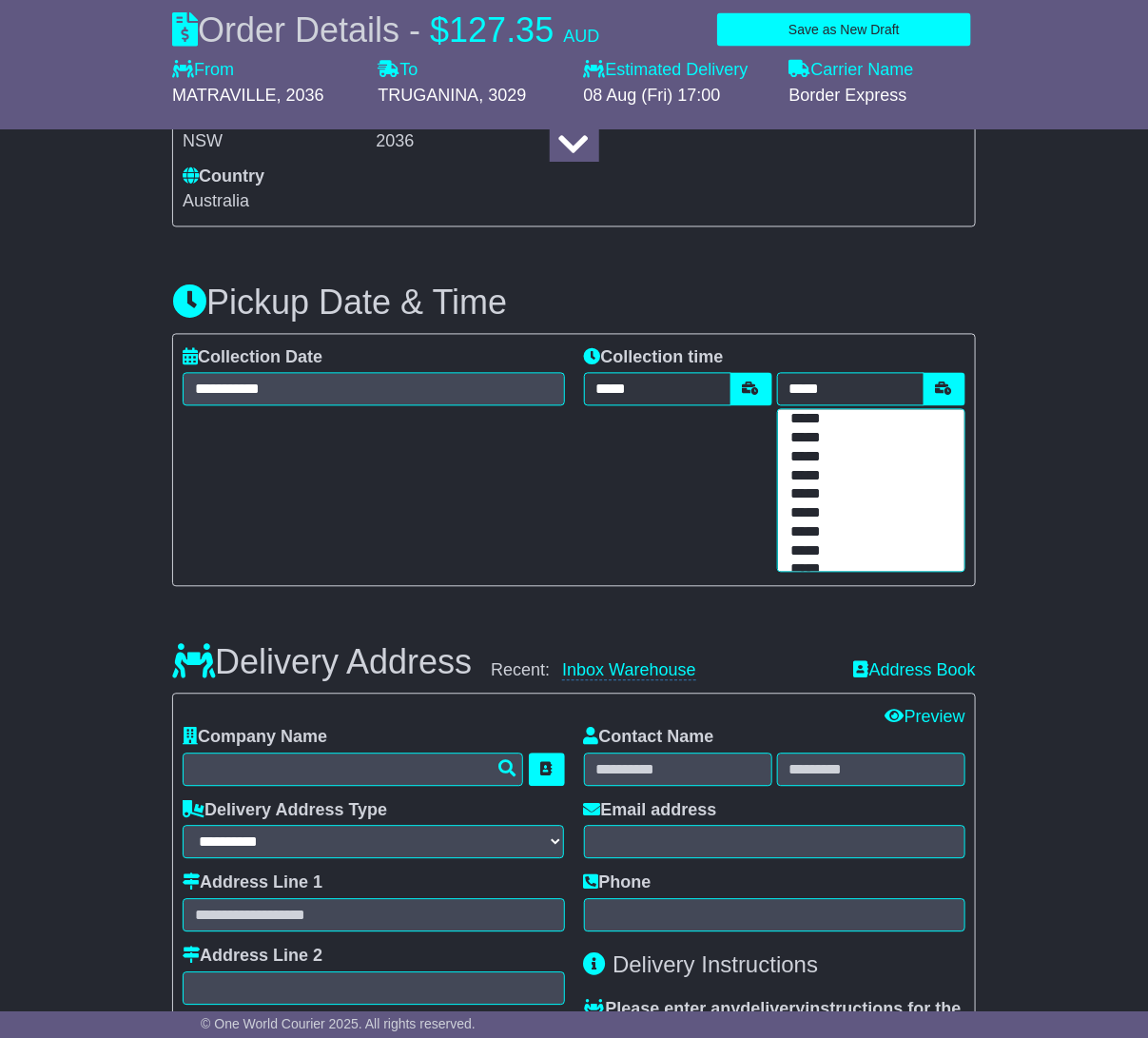 click on "*****" at bounding box center [866, 459] 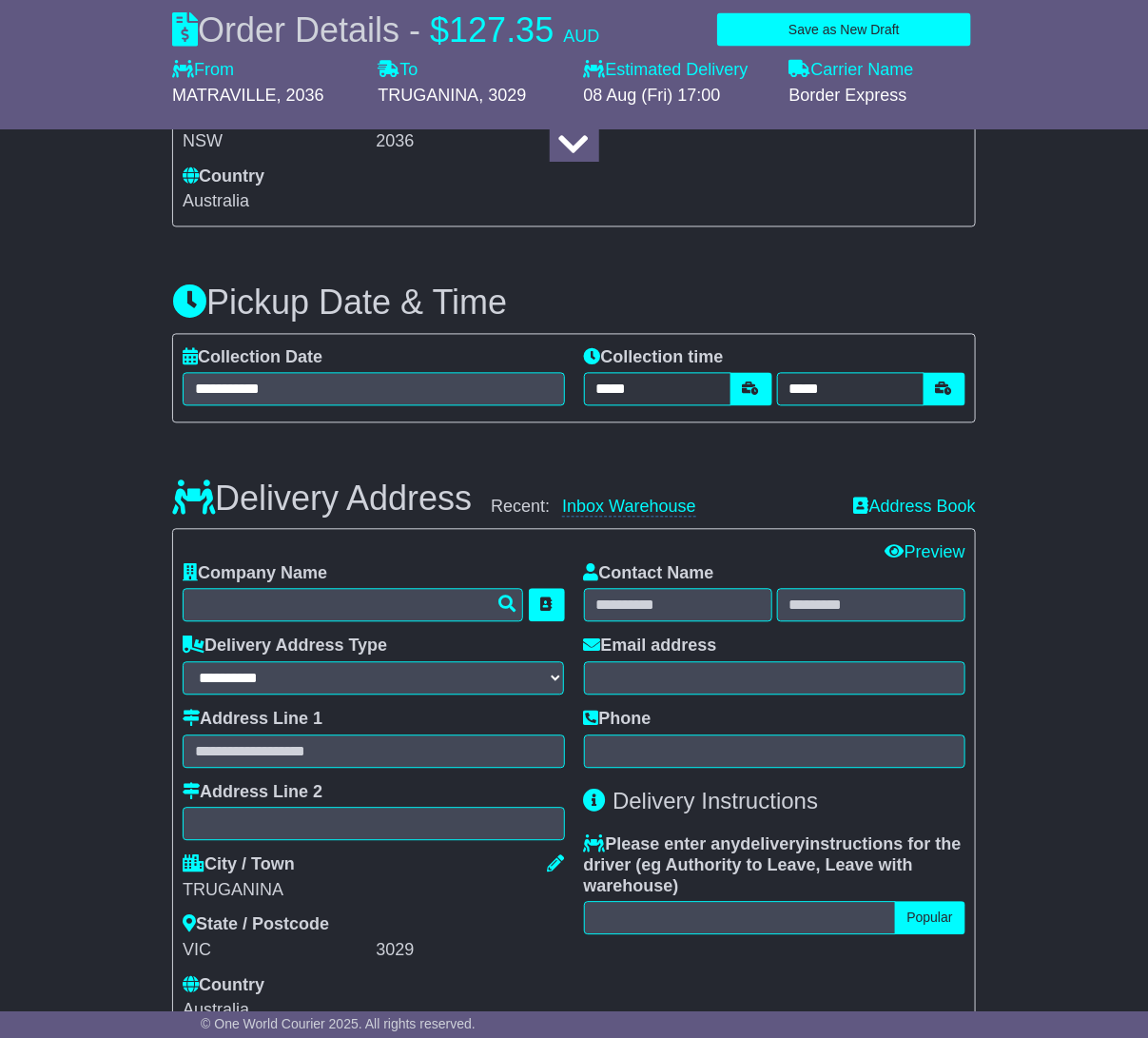 click on "Recent:
Inbox Warehouse" at bounding box center (662, 508) 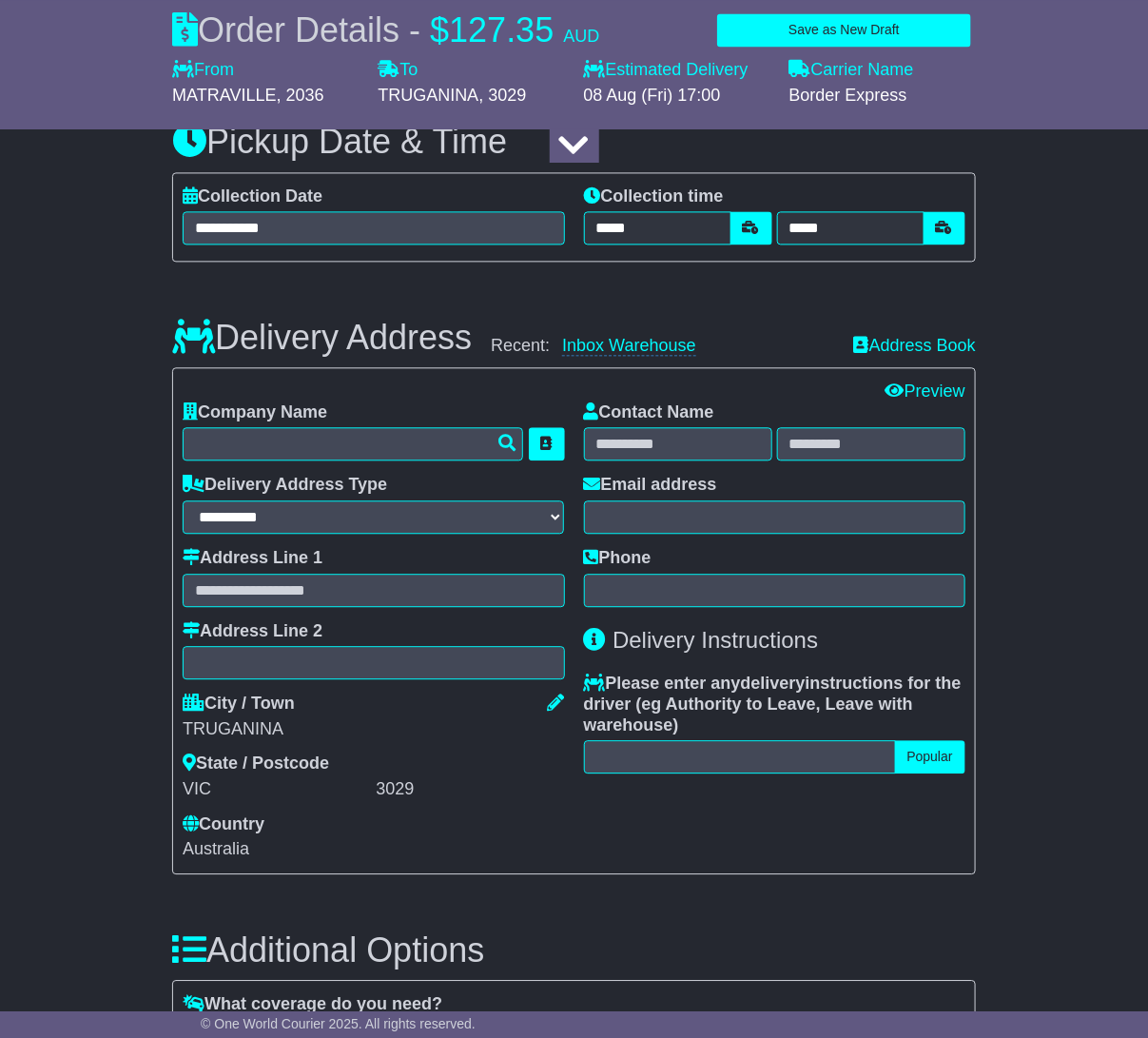 scroll, scrollTop: 1185, scrollLeft: 0, axis: vertical 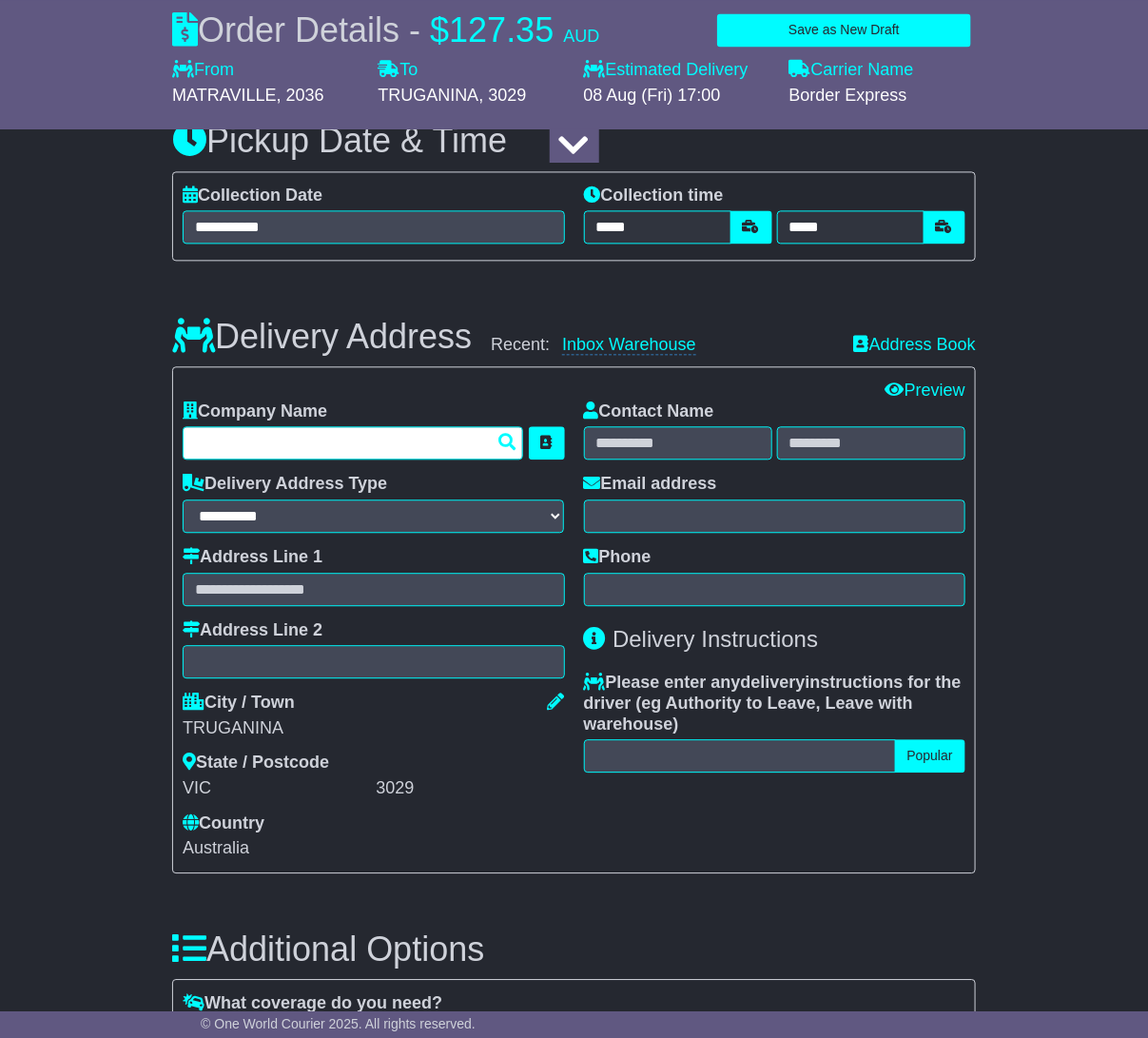 click at bounding box center [353, 442] 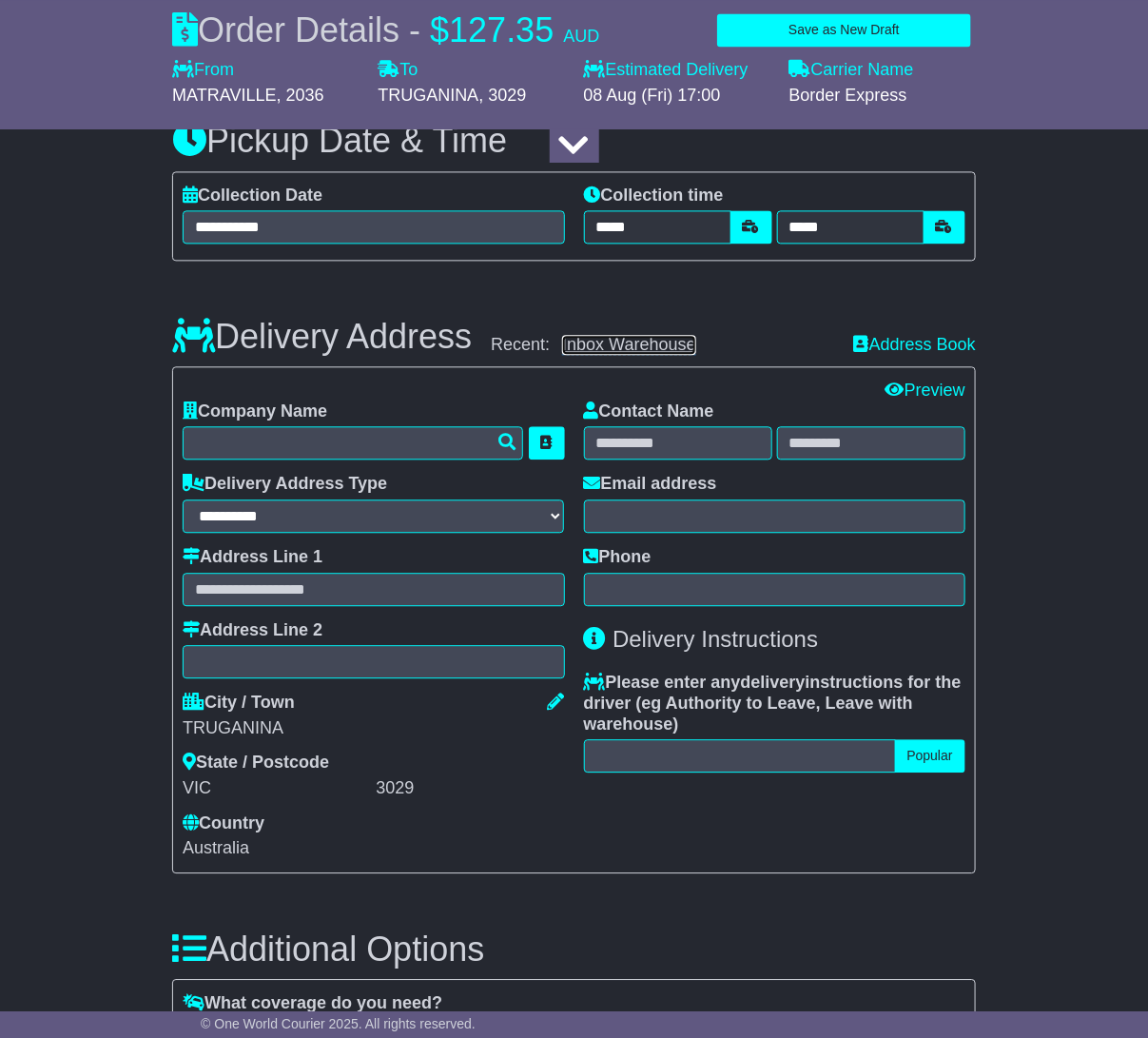 click on "Inbox Warehouse" at bounding box center [629, 344] 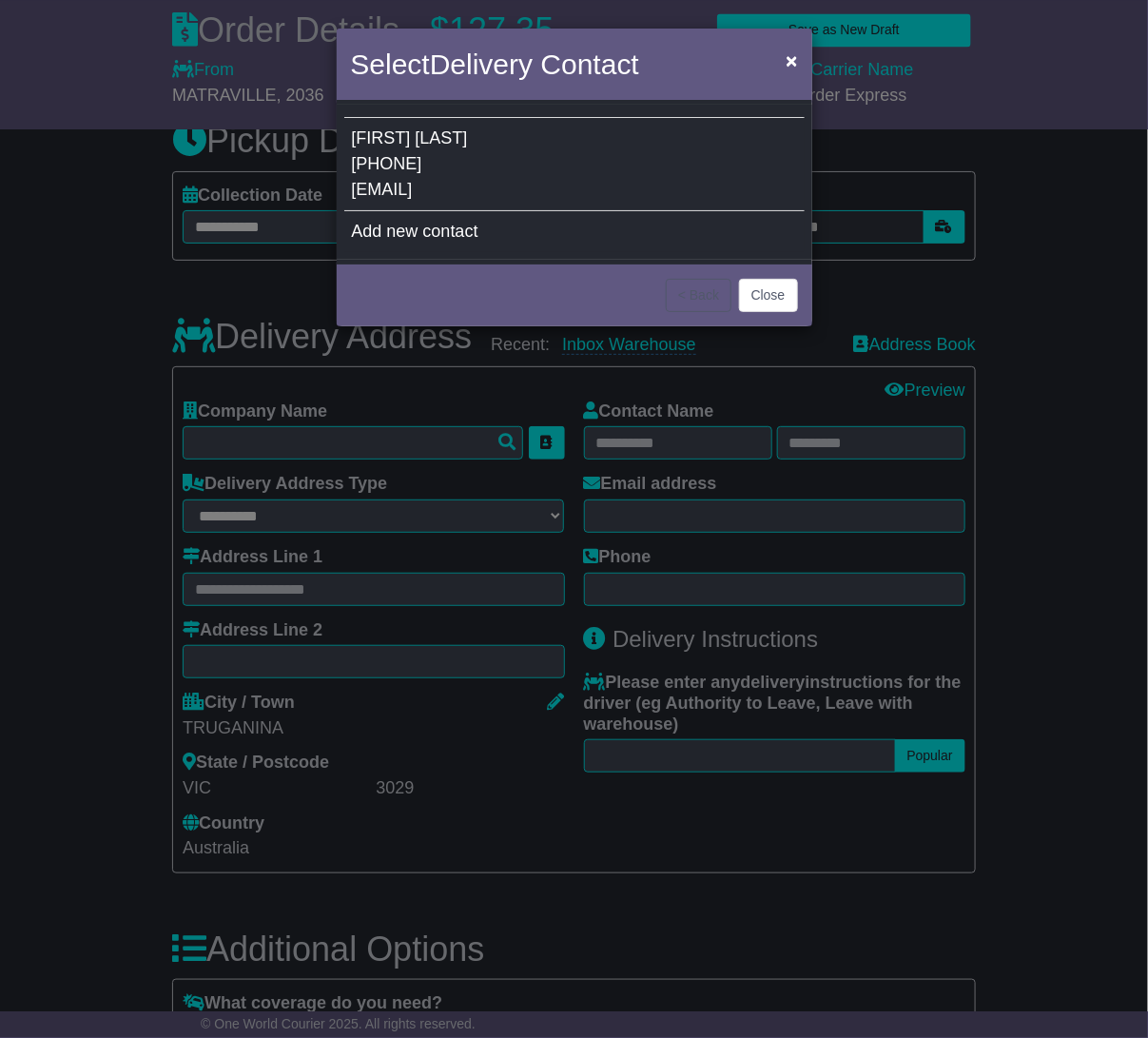 click on "VICTOR   RENAN
03 9052 4100
bookings@inboxmelbourne.com.au" at bounding box center [574, 165] 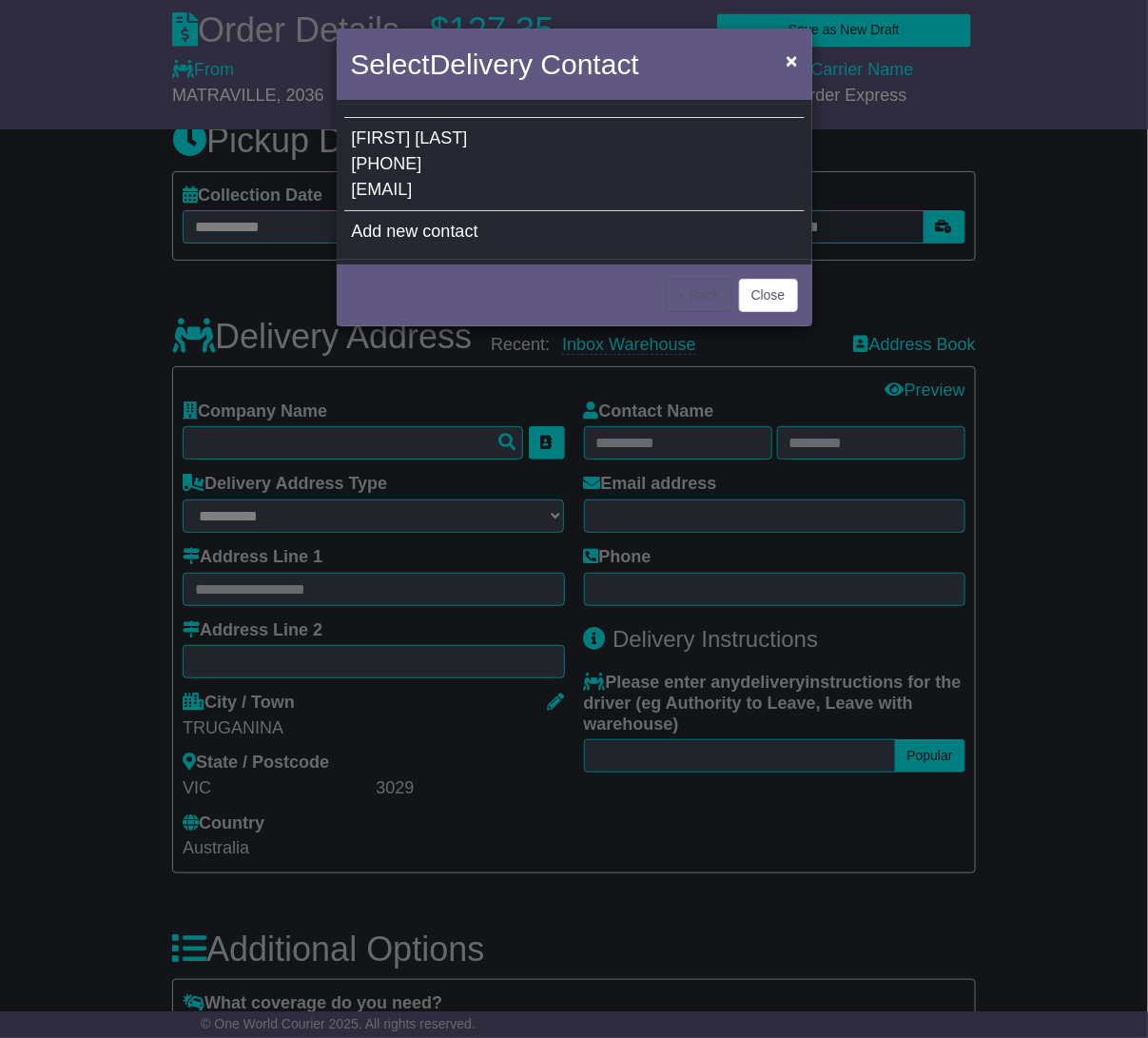 type on "**********" 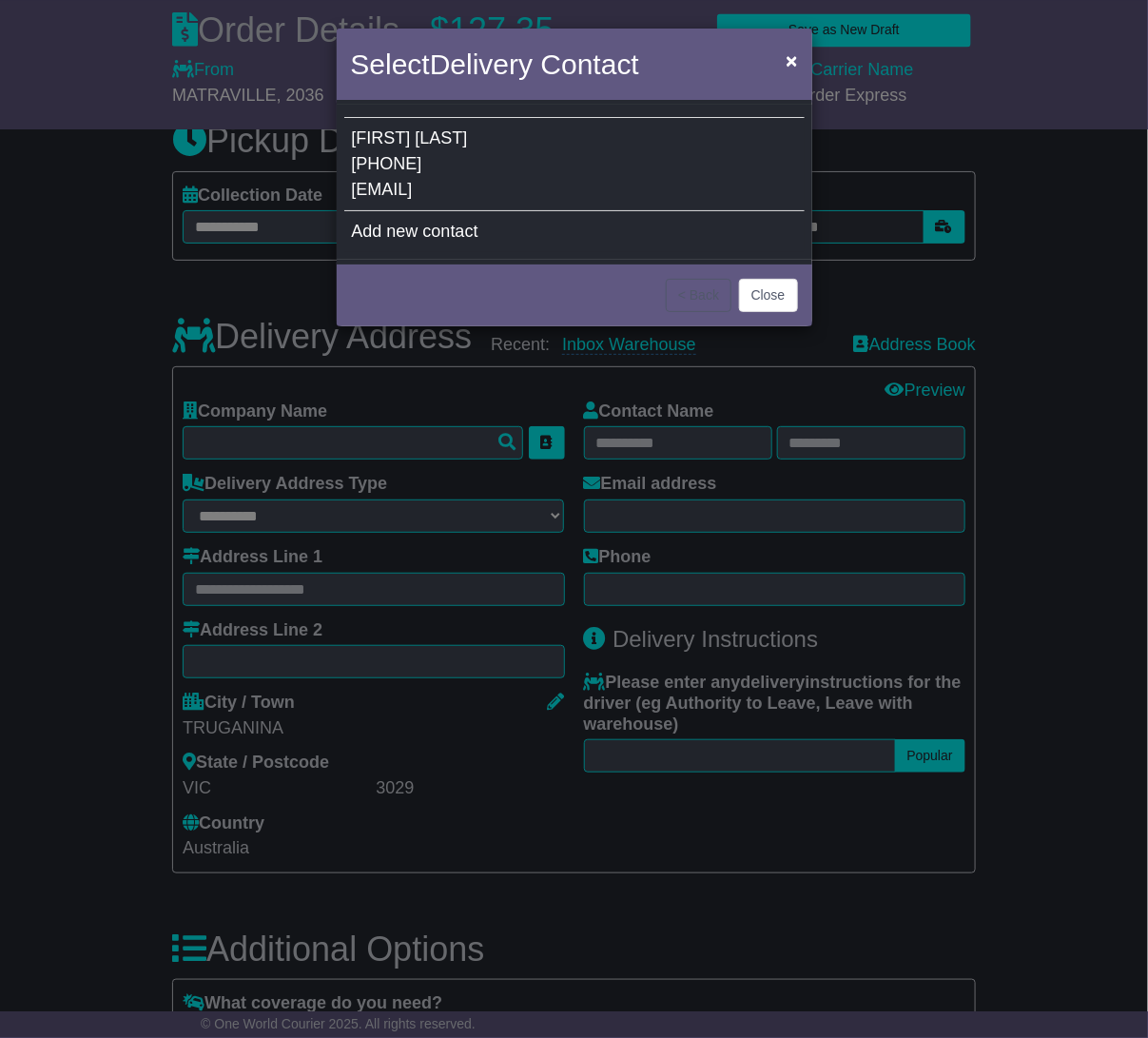 type on "**********" 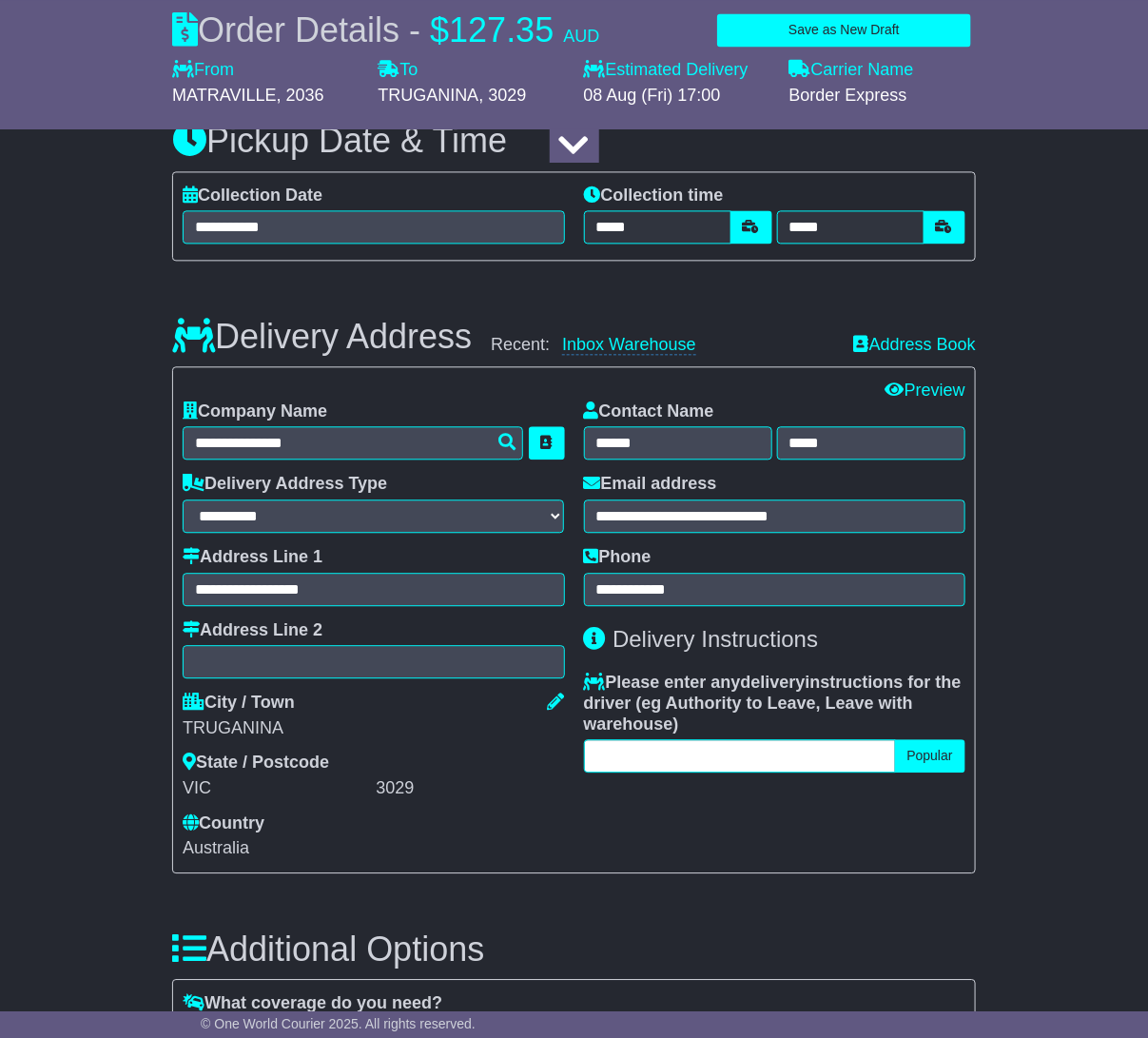 click at bounding box center [740, 755] 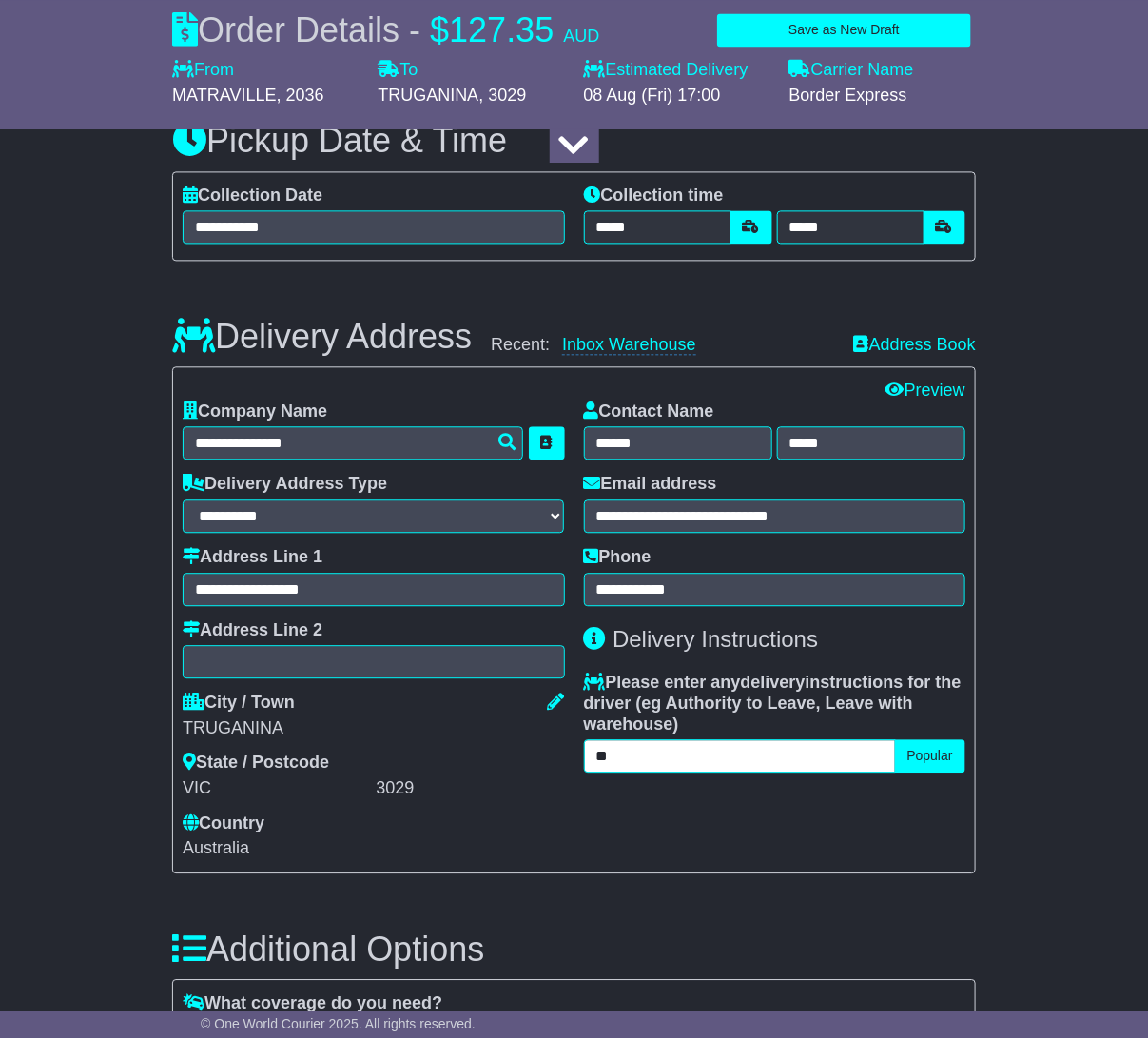 type on "*" 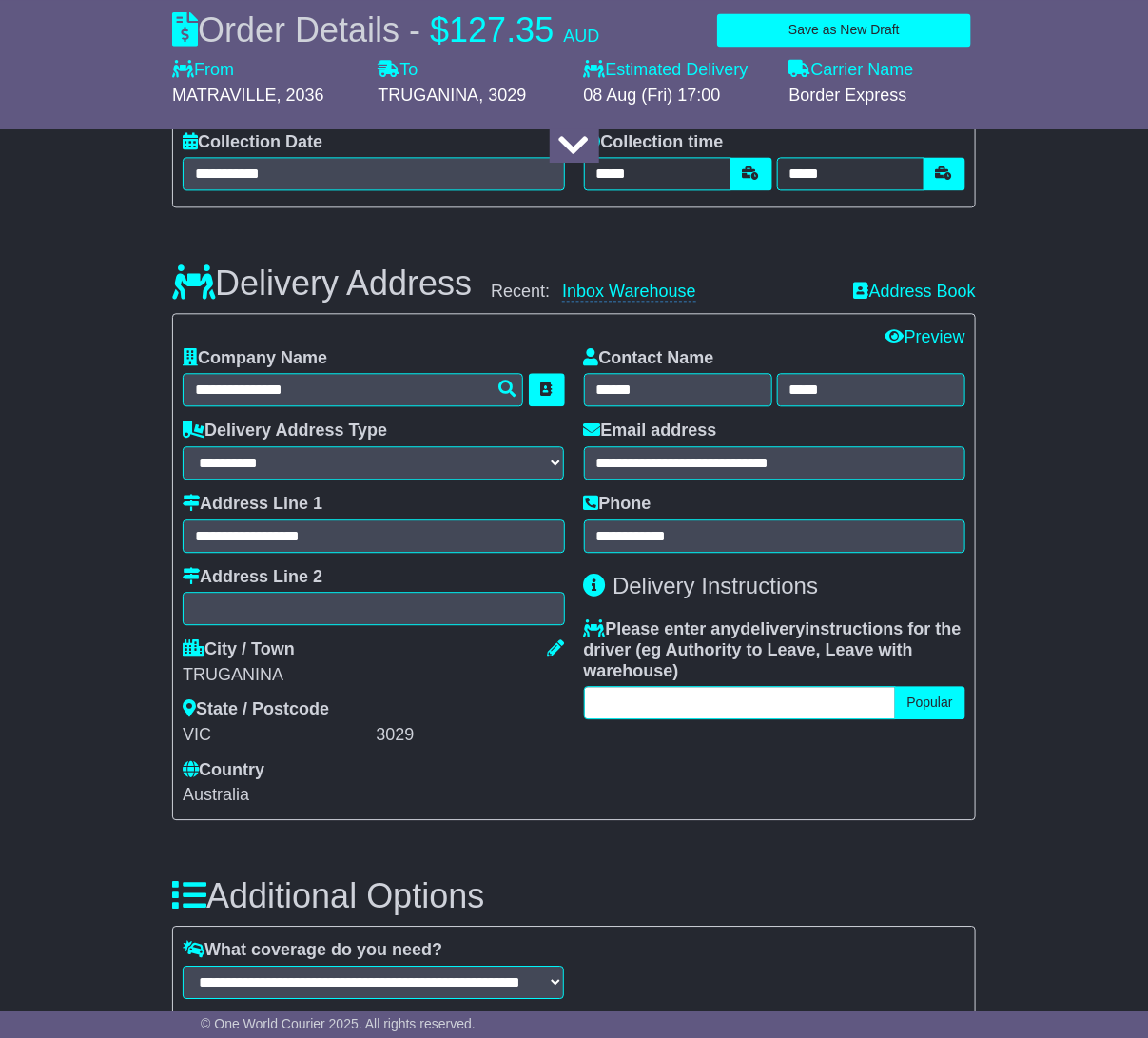 scroll, scrollTop: 1248, scrollLeft: 0, axis: vertical 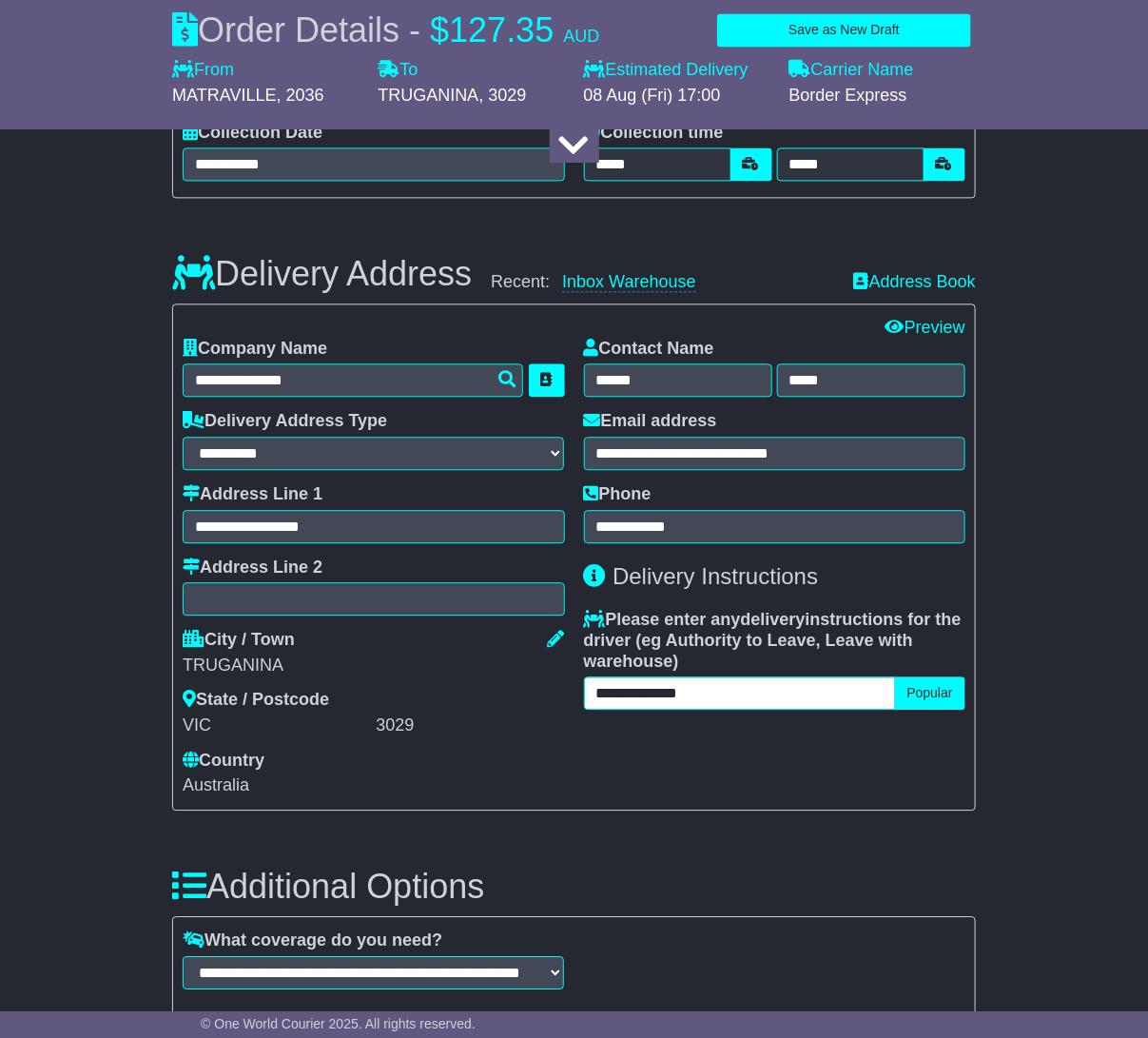 type on "**********" 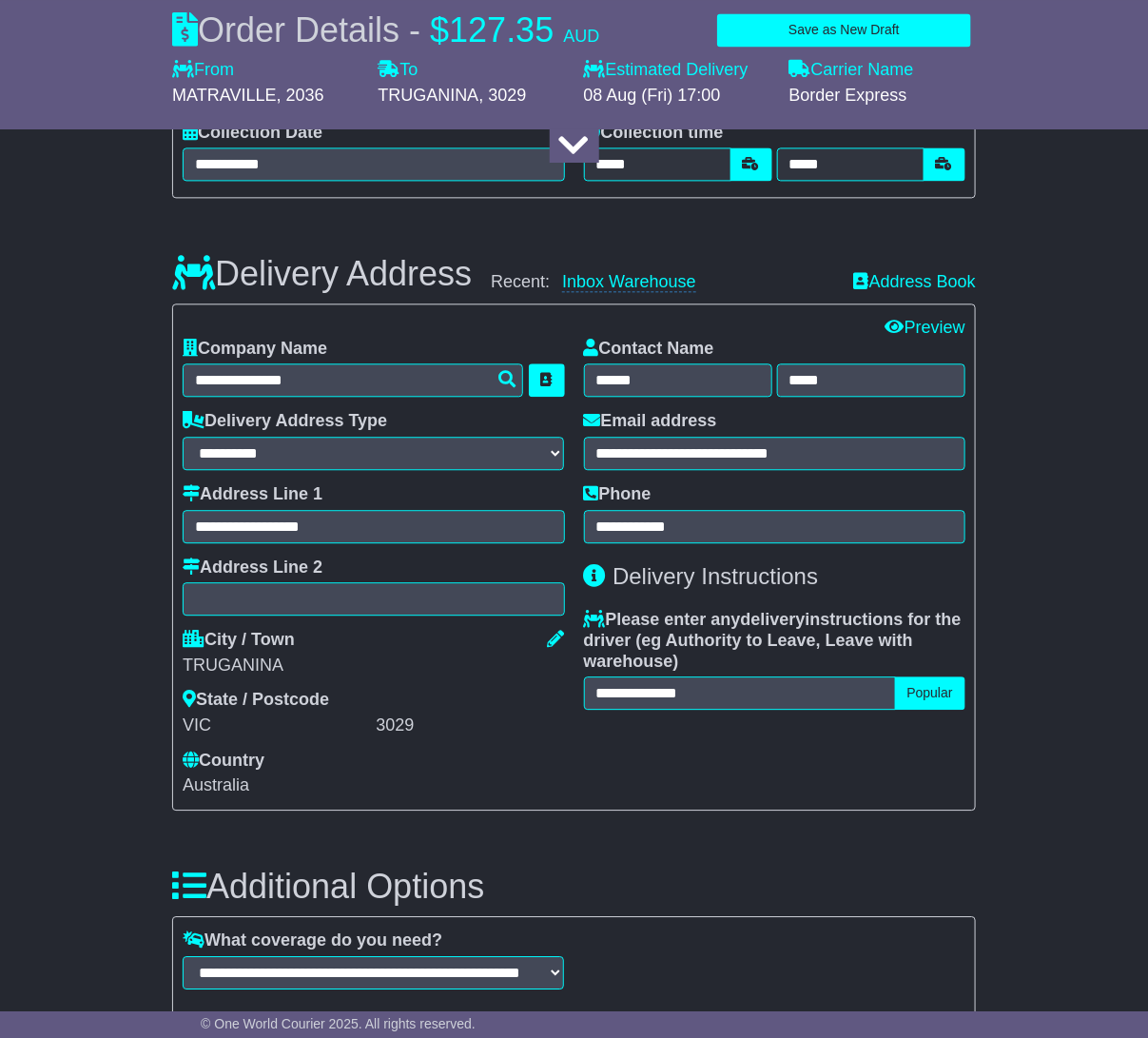 click on "**********" at bounding box center [774, 567] 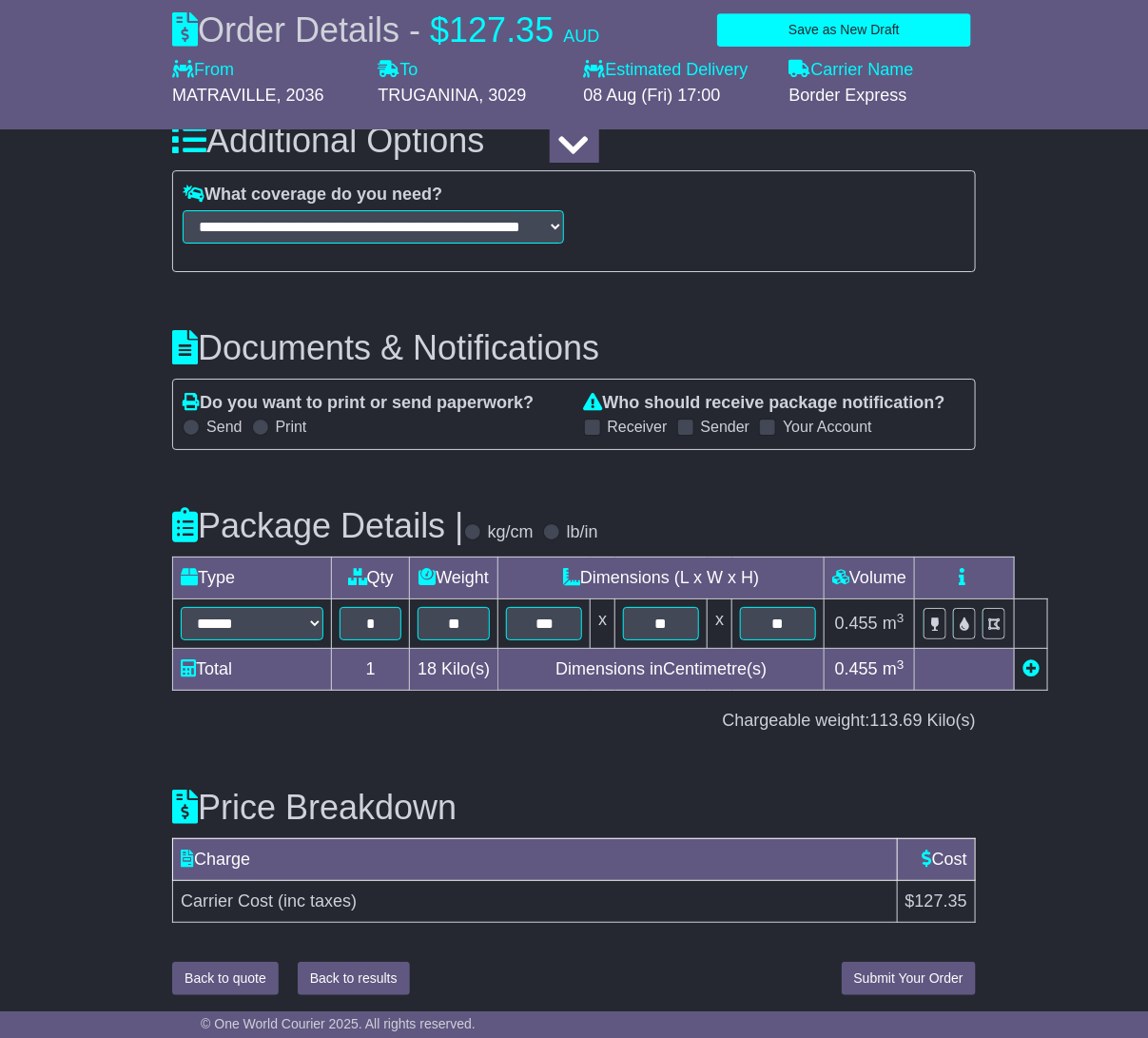 scroll, scrollTop: 2007, scrollLeft: 0, axis: vertical 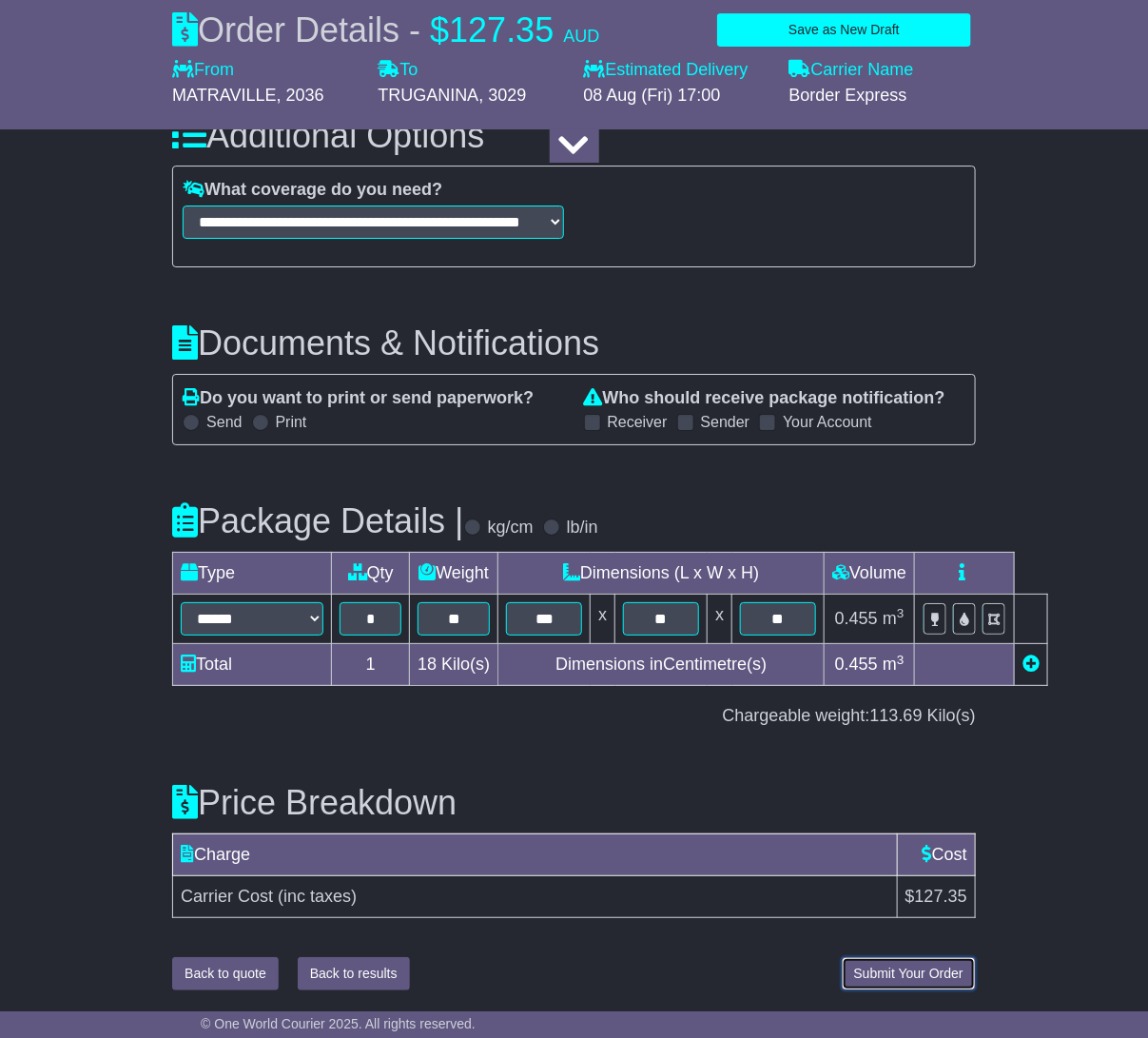 click on "Submit Your Order" at bounding box center (908, 973) 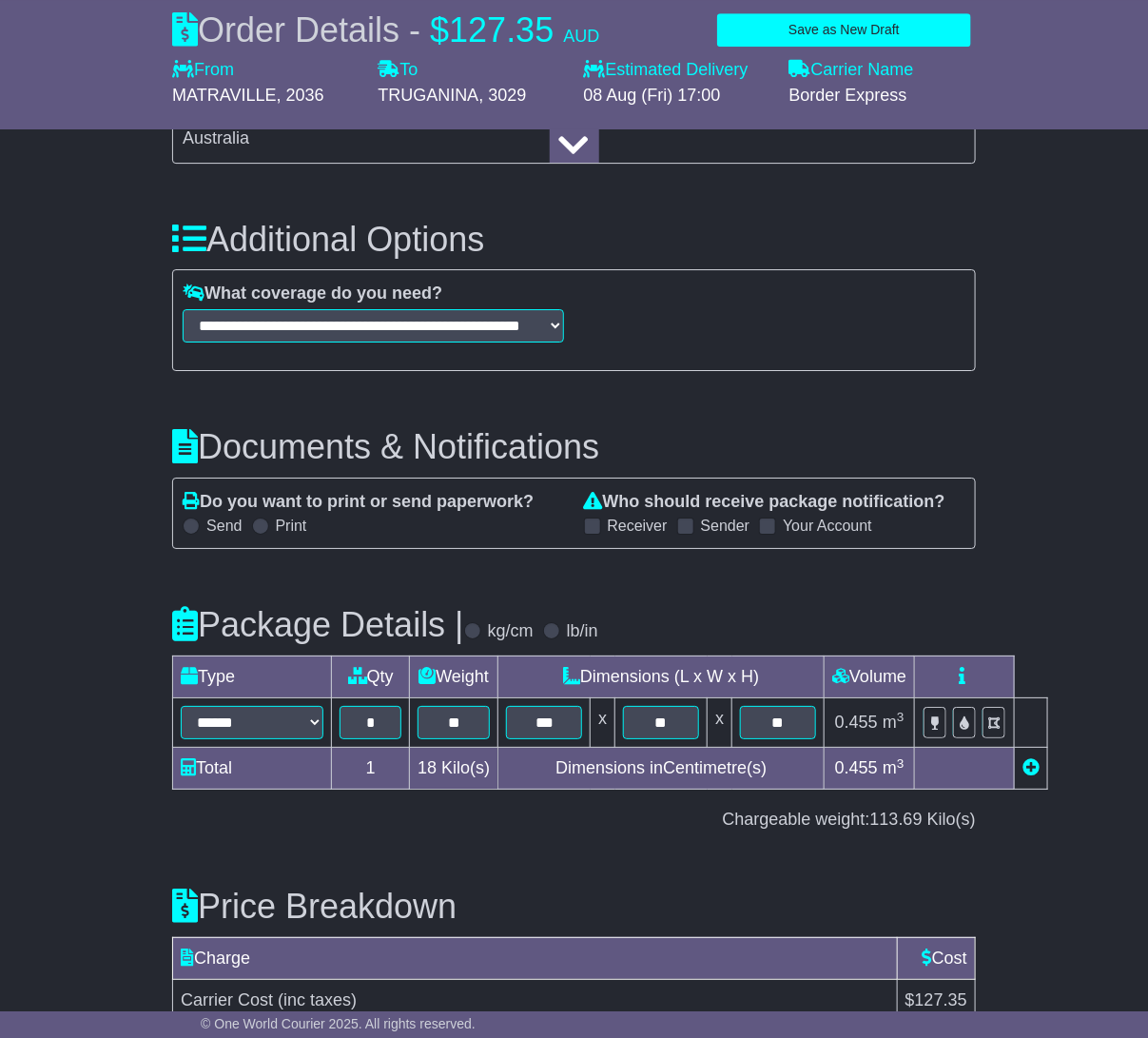 scroll, scrollTop: 2007, scrollLeft: 0, axis: vertical 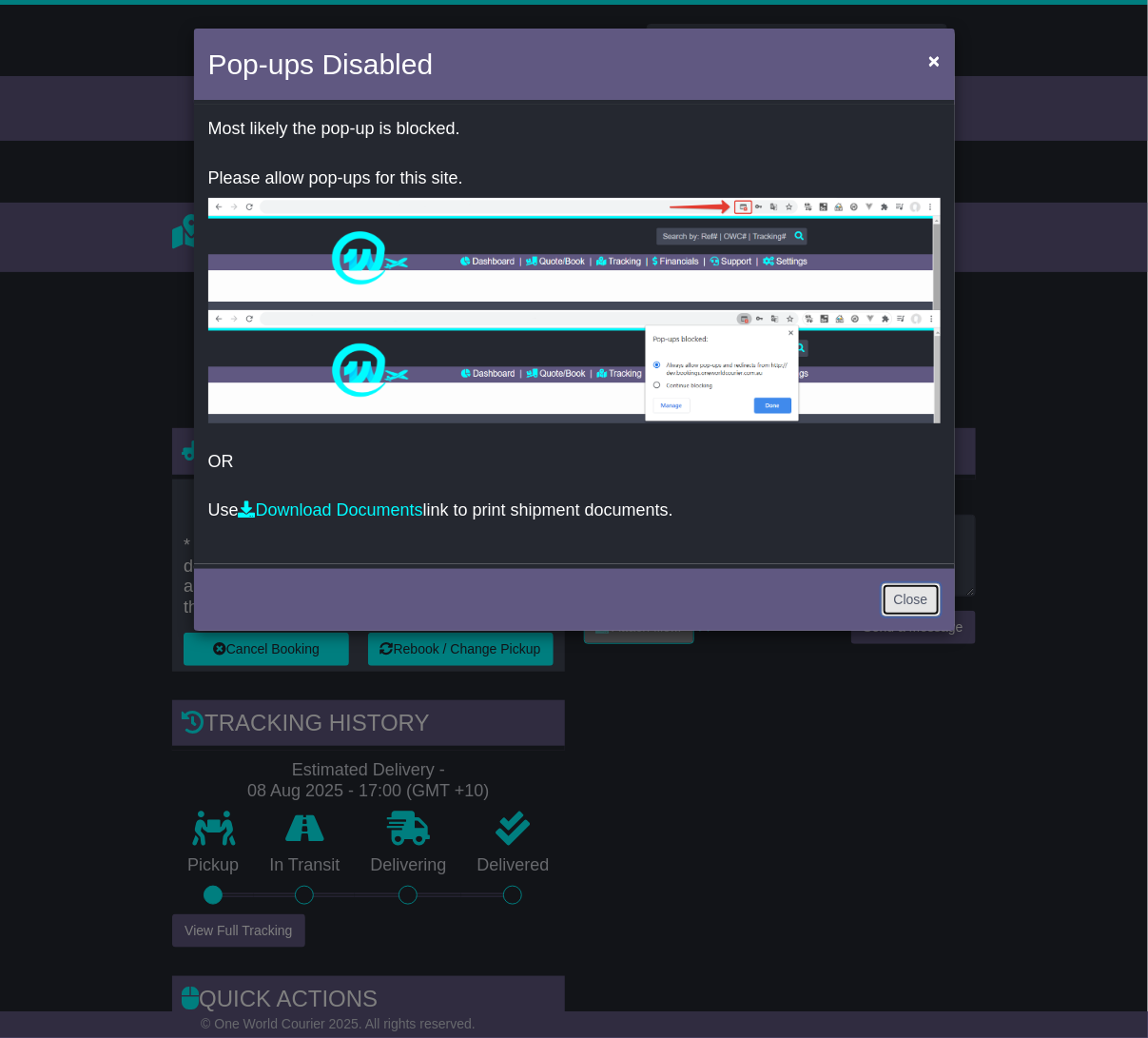 click on "Close" at bounding box center (911, 599) 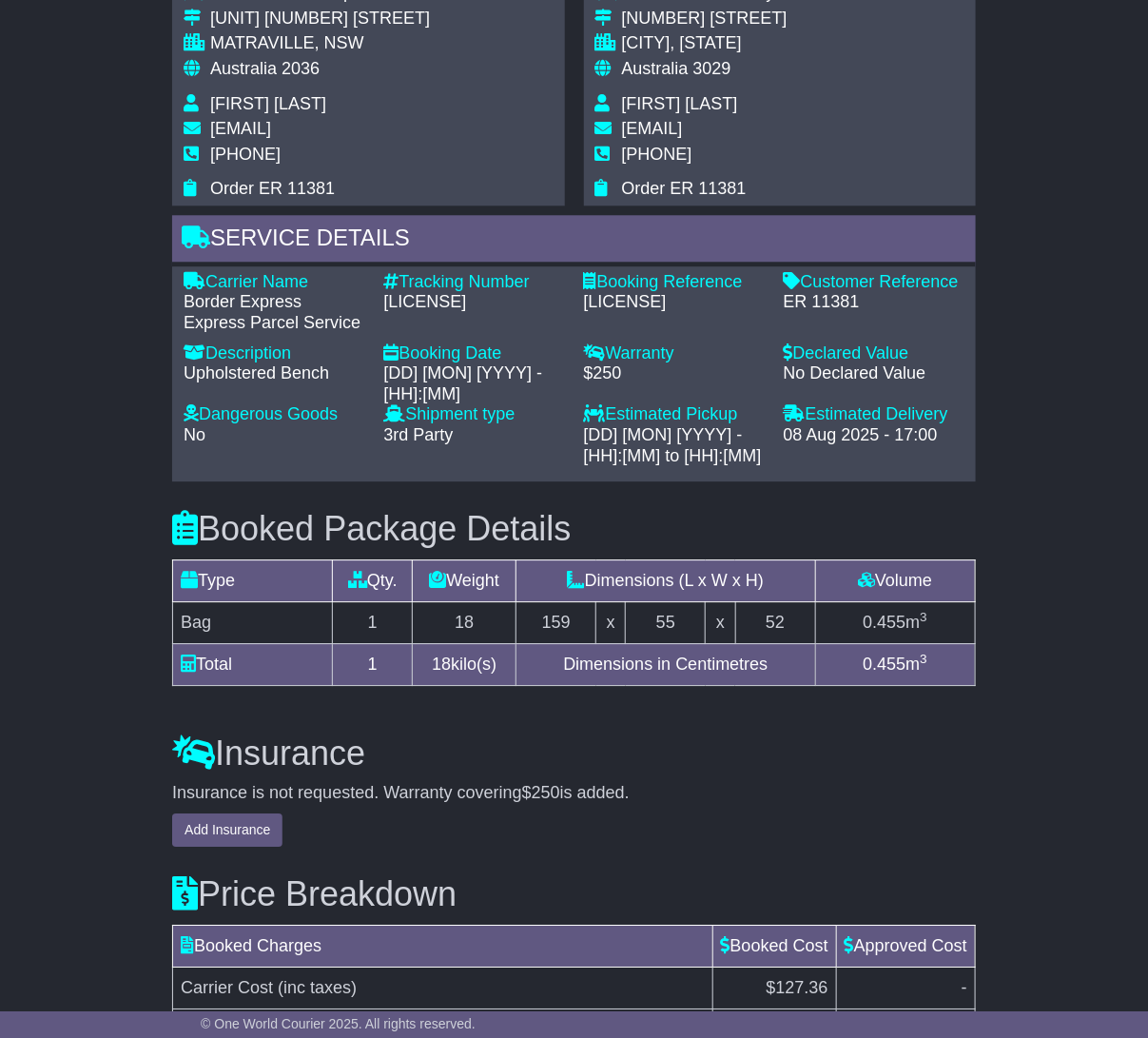 scroll, scrollTop: 1428, scrollLeft: 0, axis: vertical 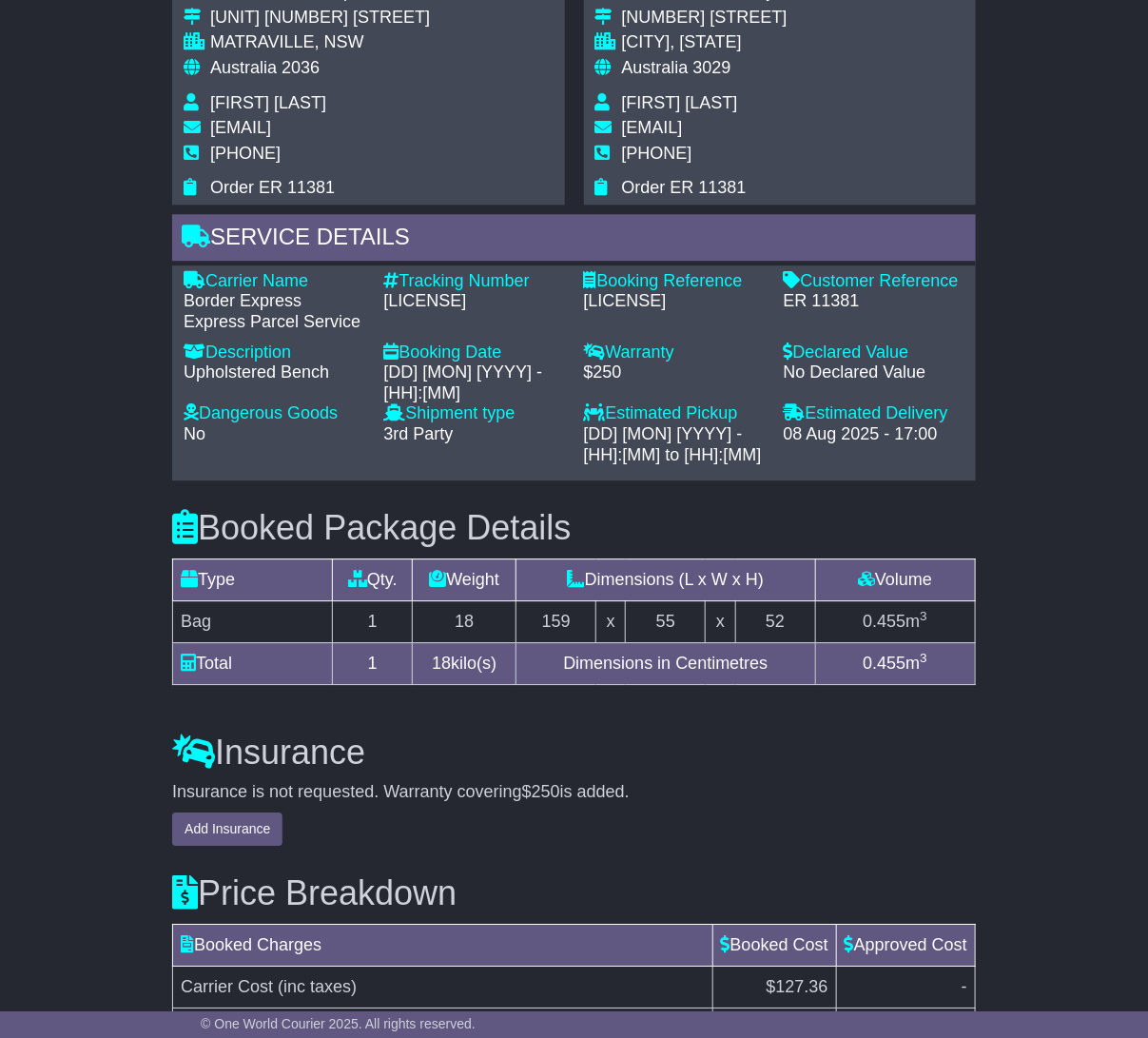 click on "$250" at bounding box center [541, 792] 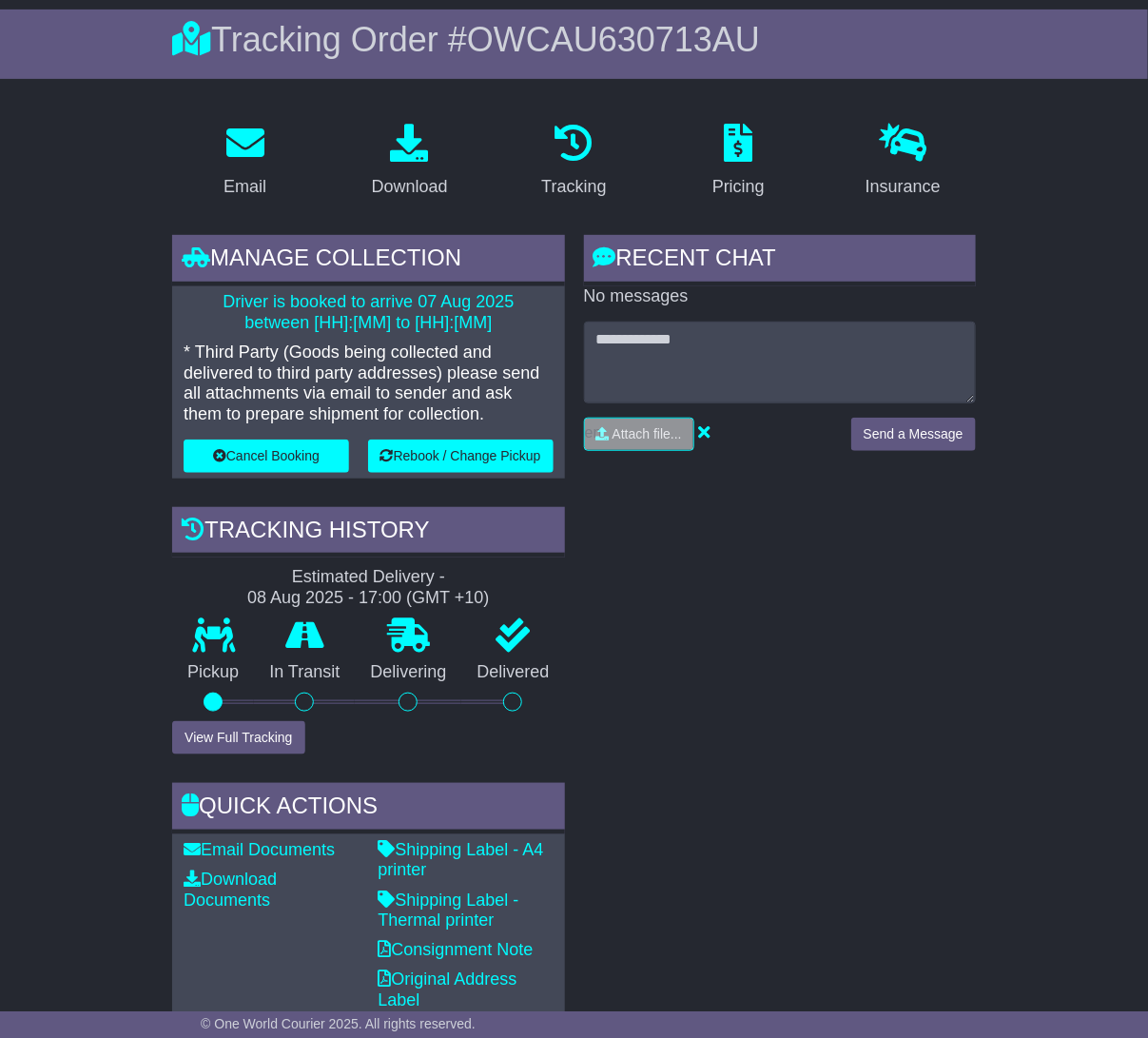 scroll, scrollTop: 187, scrollLeft: 0, axis: vertical 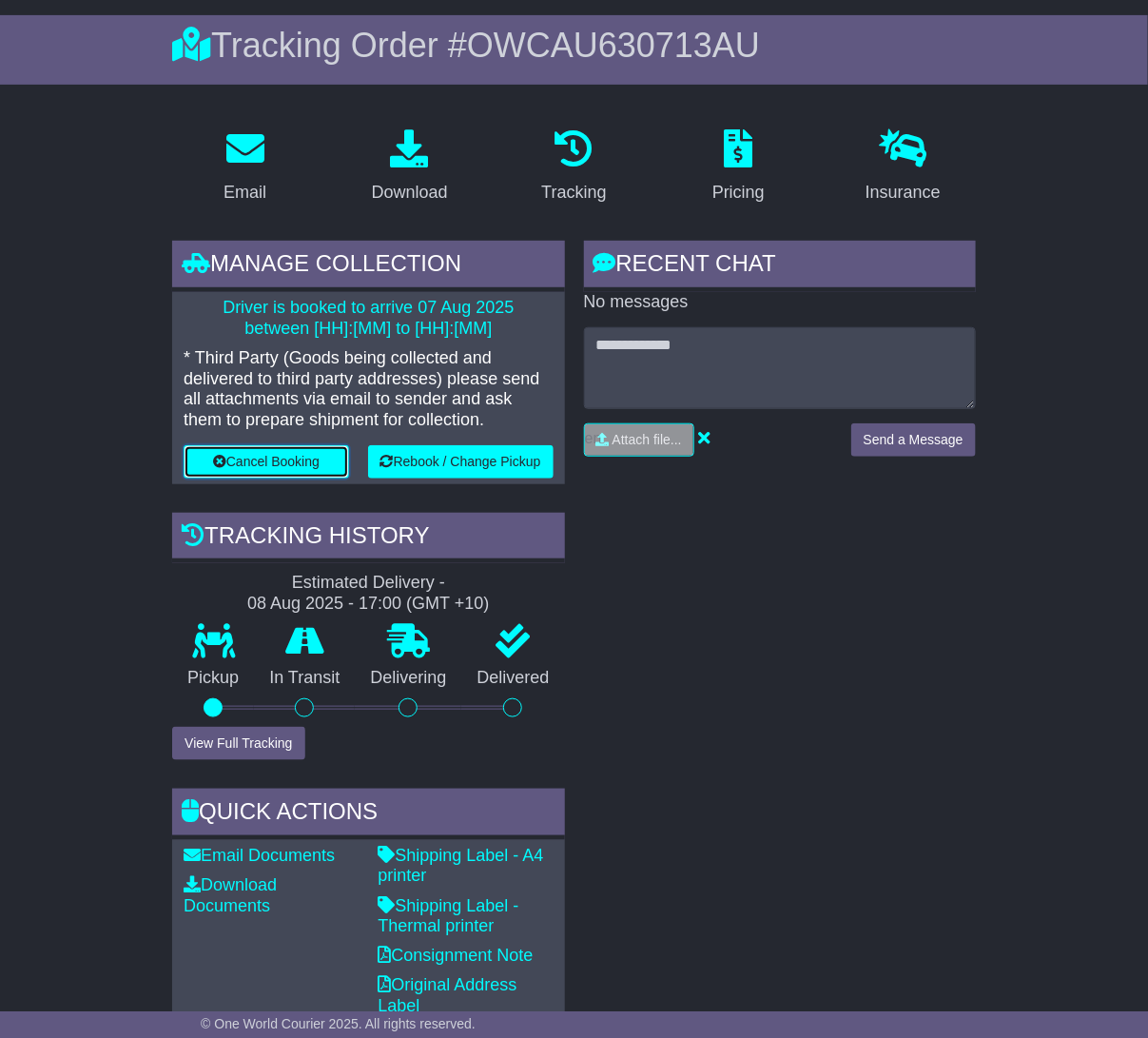 click on "Cancel Booking" at bounding box center (265, 461) 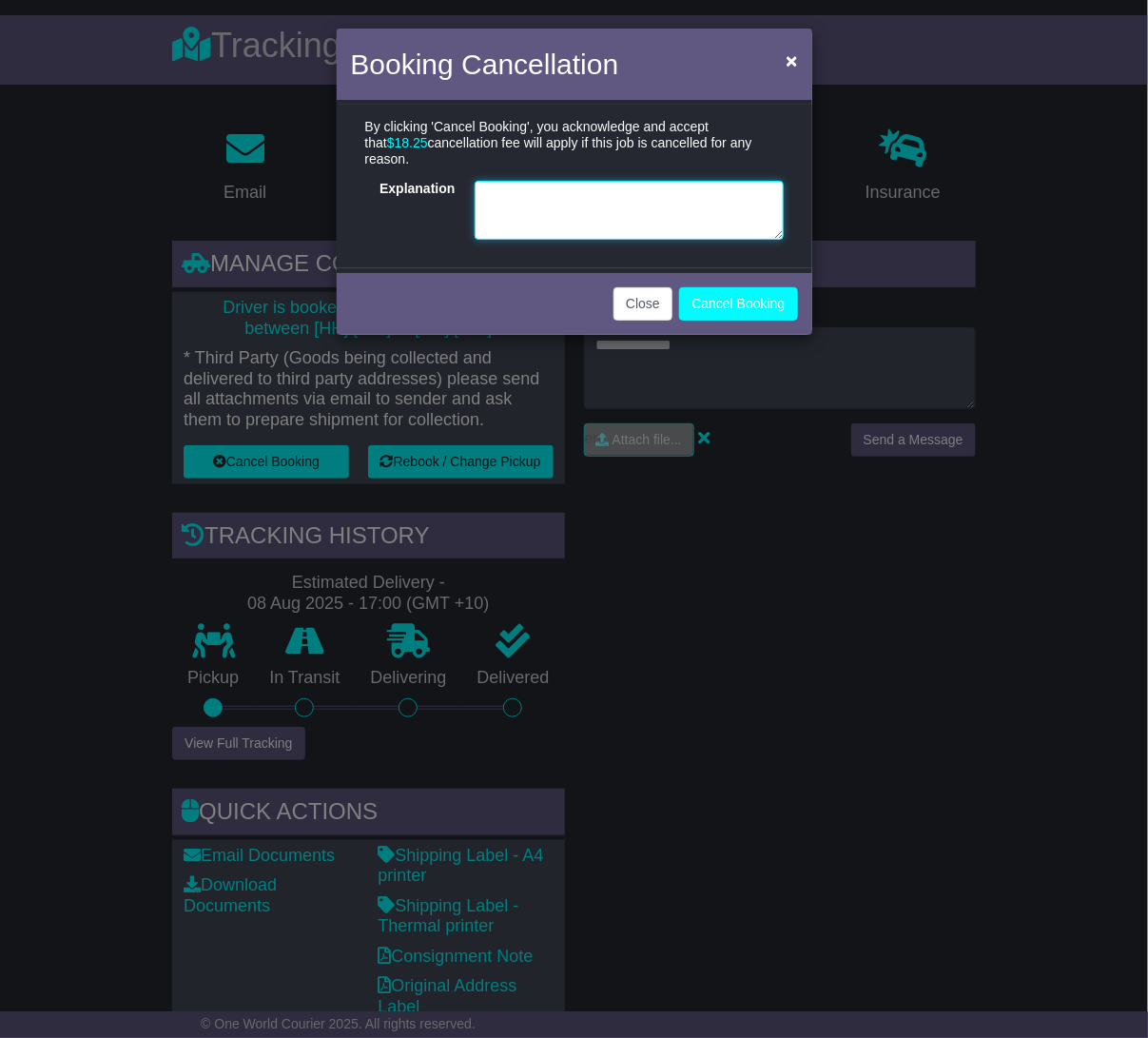 click at bounding box center (629, 210) 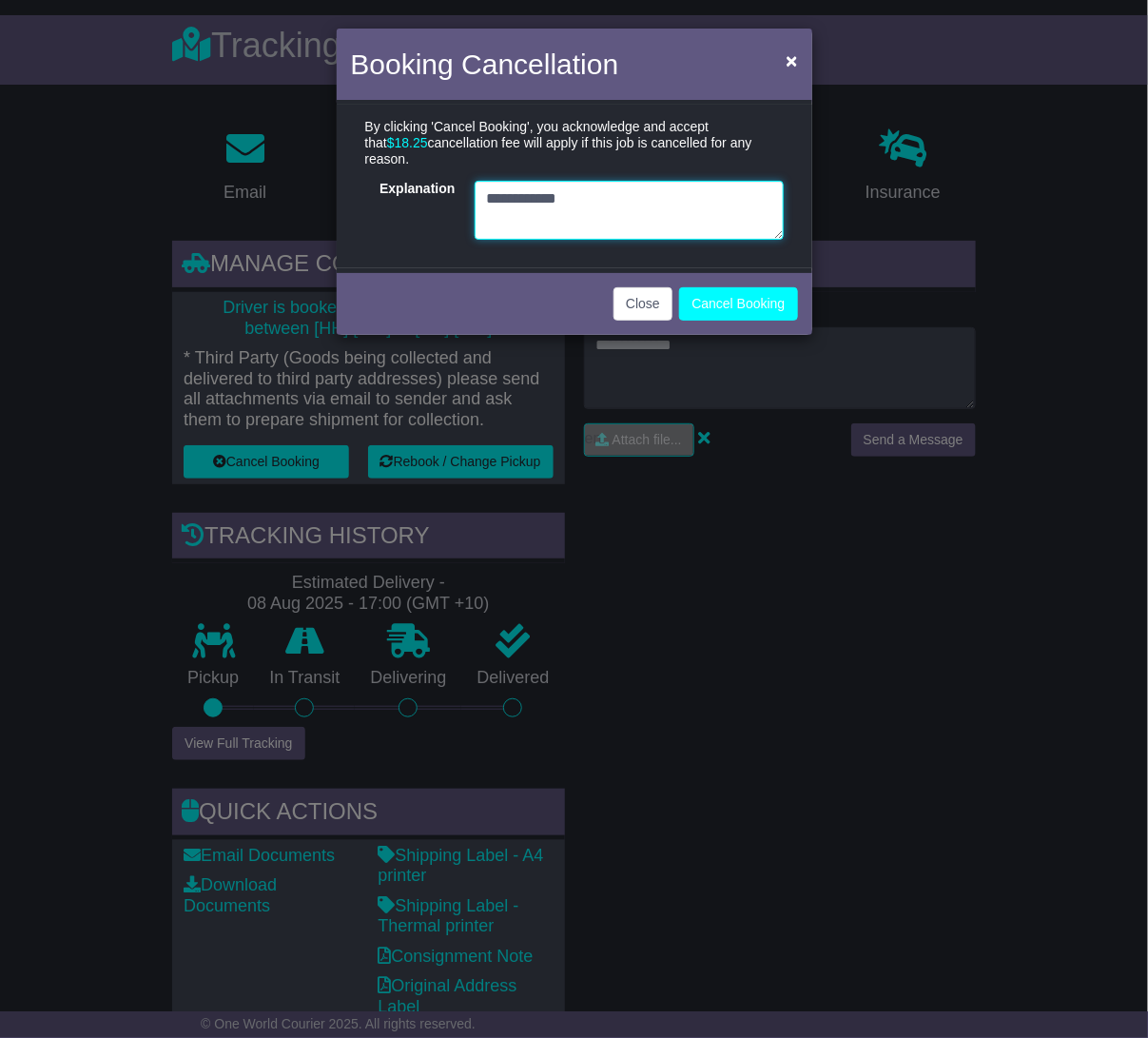 type on "**********" 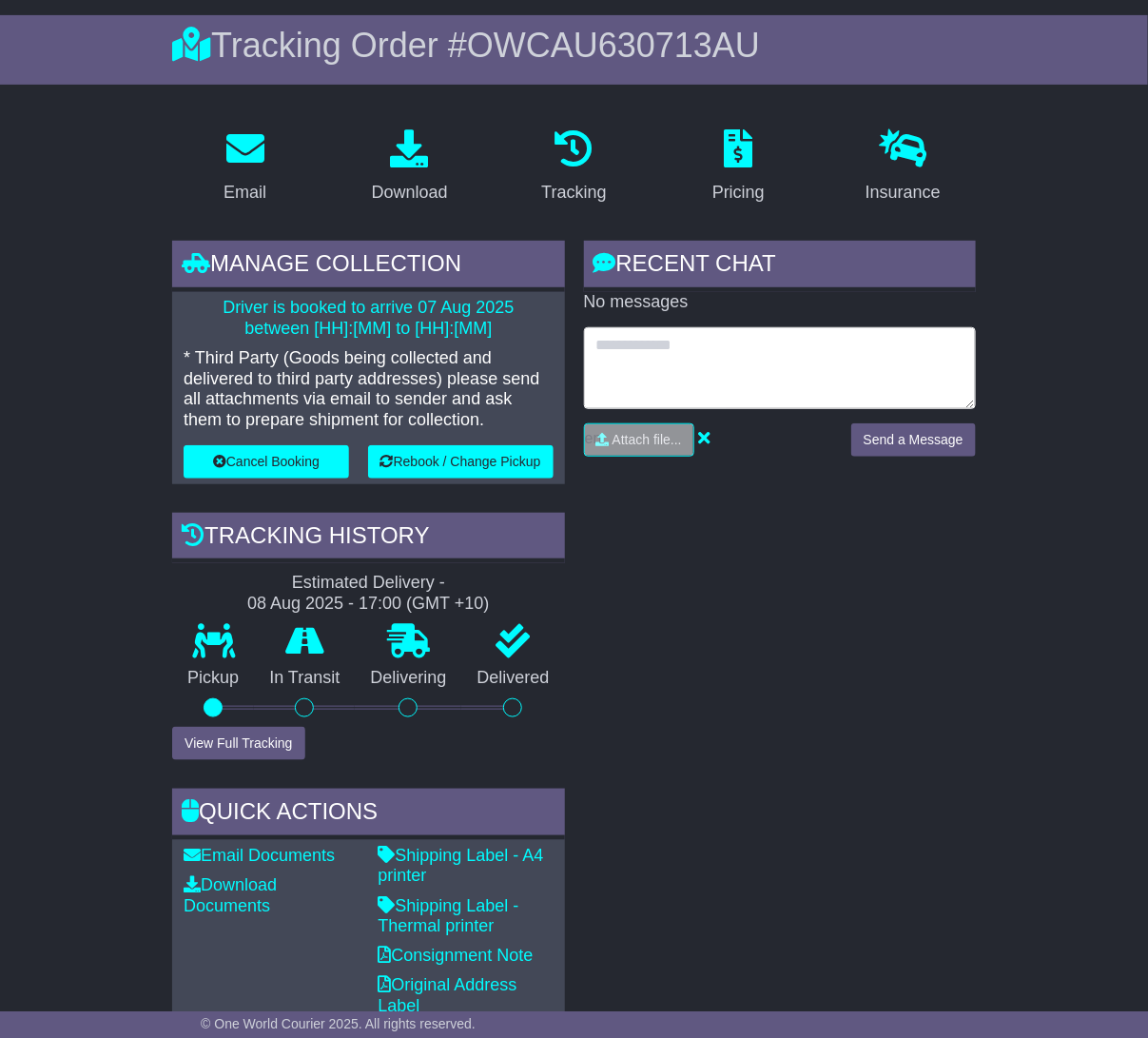 click at bounding box center (780, 368) 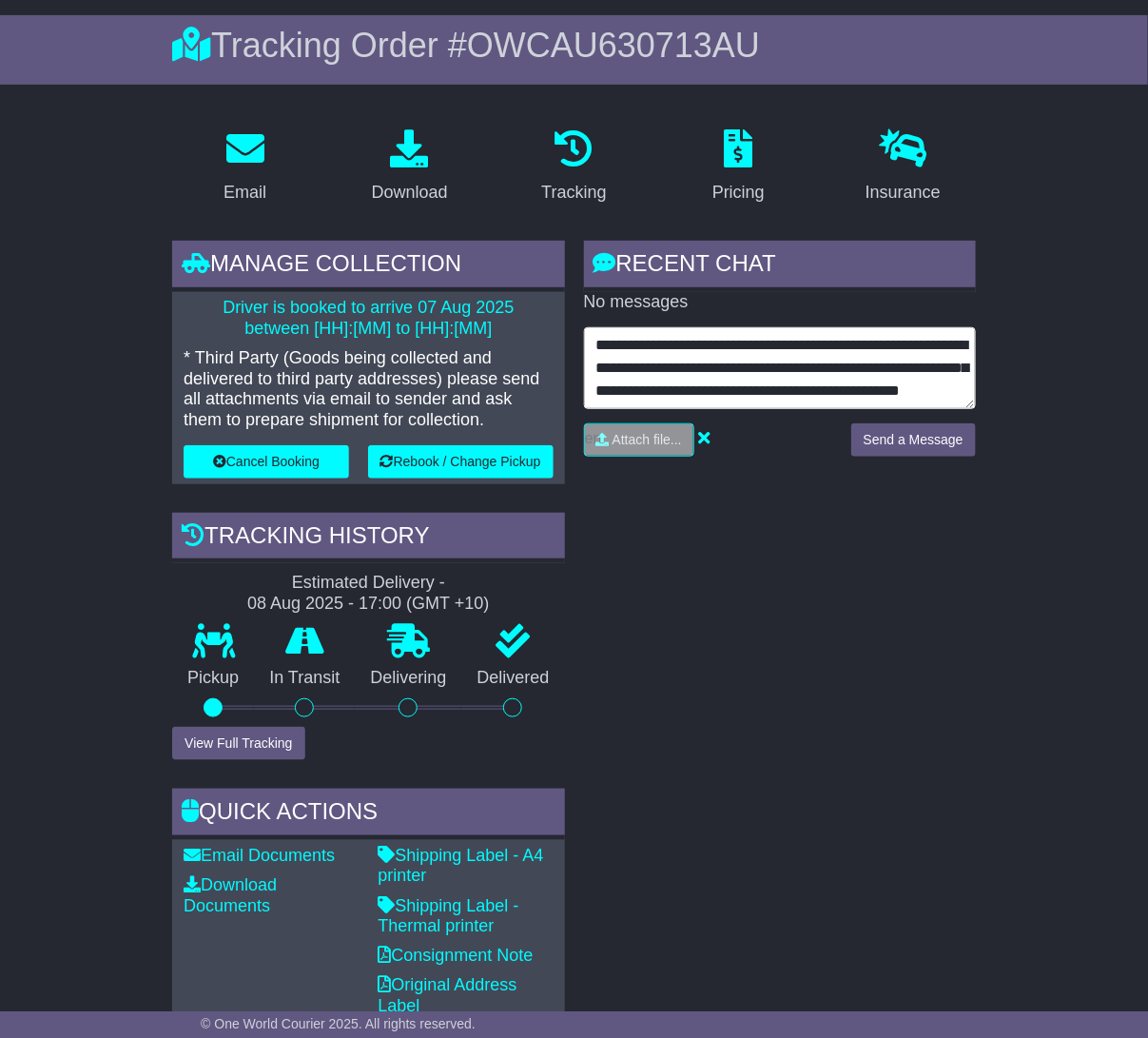 scroll, scrollTop: 60, scrollLeft: 0, axis: vertical 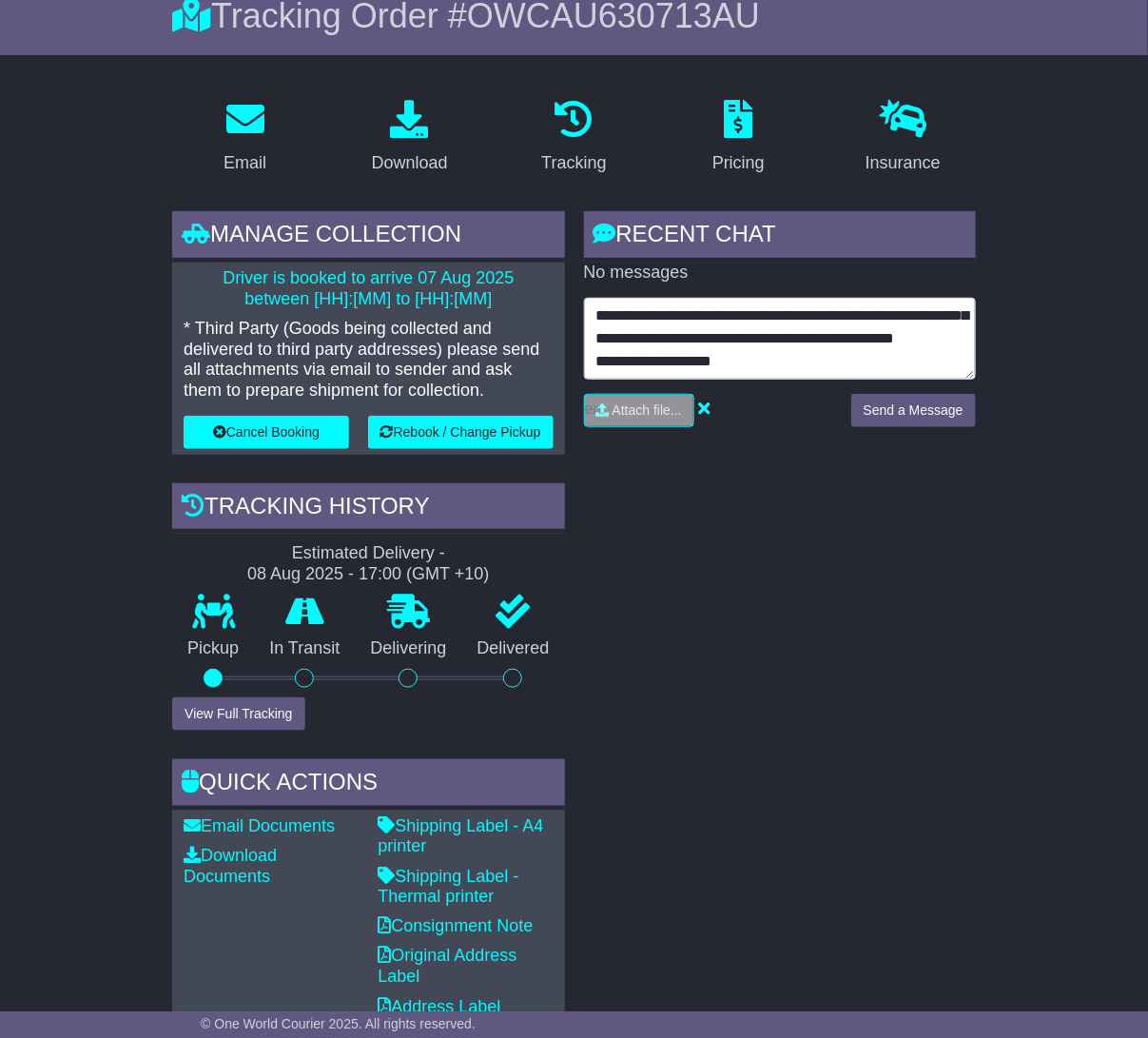 type on "**********" 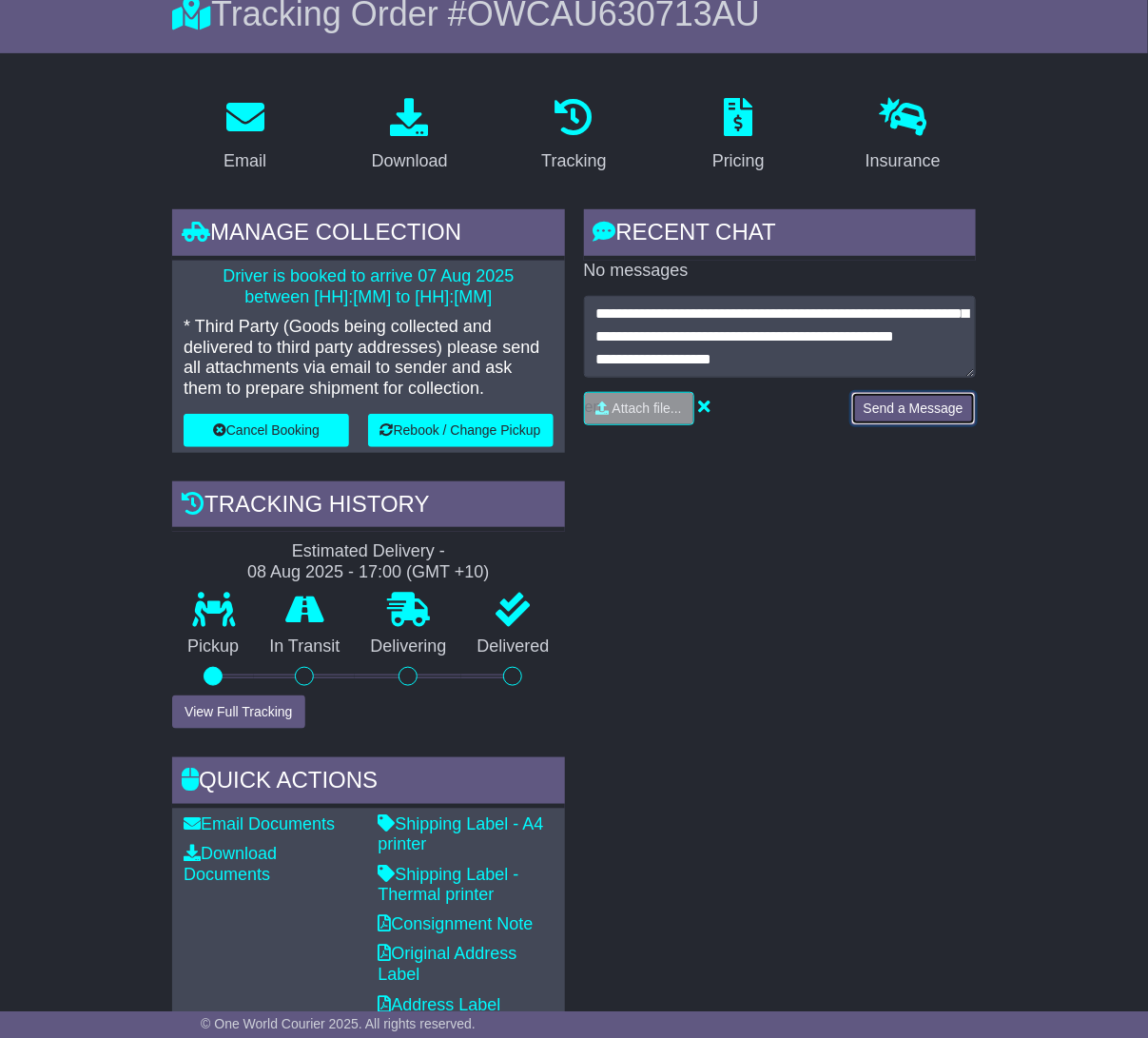 click on "Send a Message" at bounding box center [913, 408] 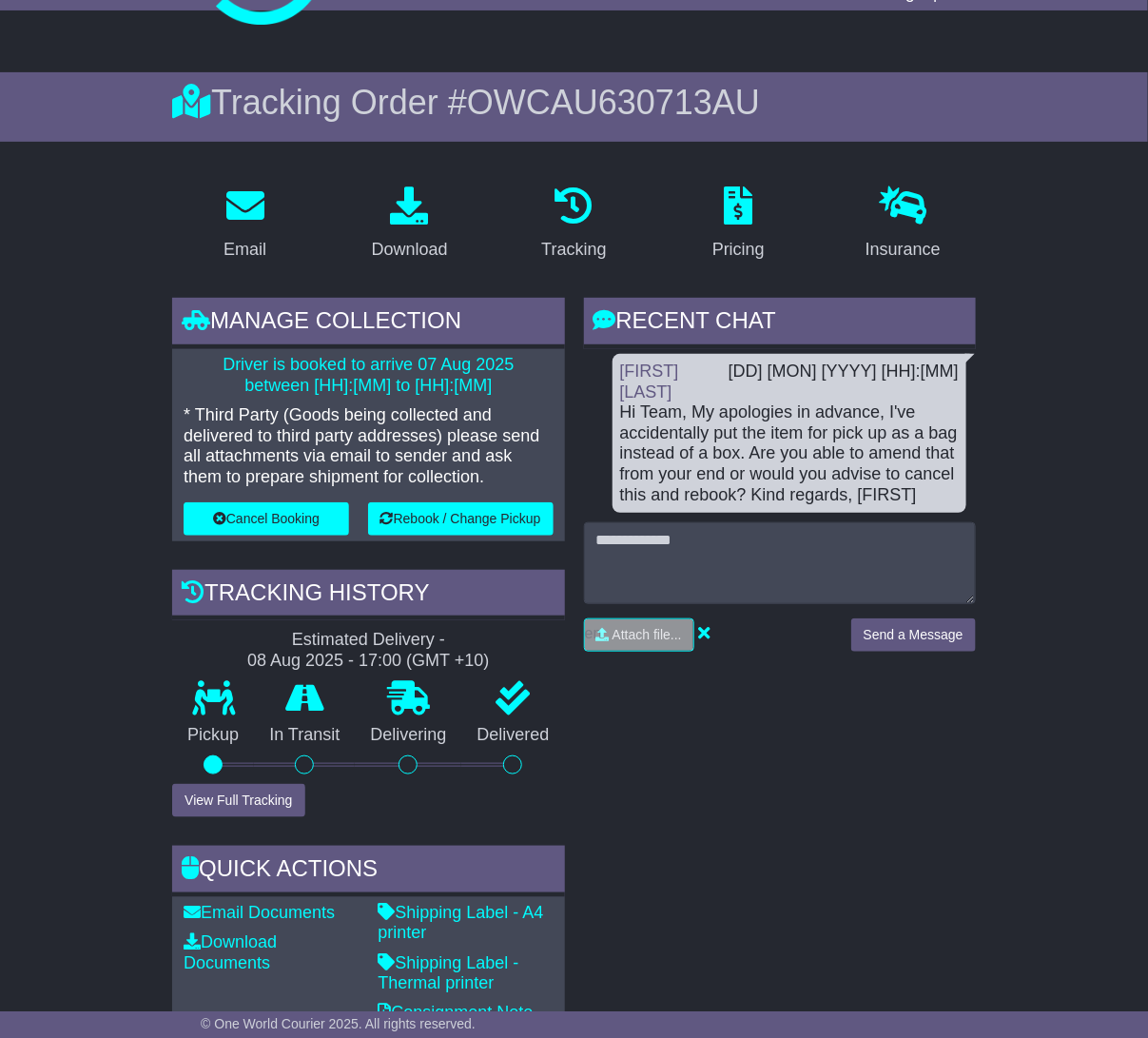 scroll, scrollTop: 0, scrollLeft: 0, axis: both 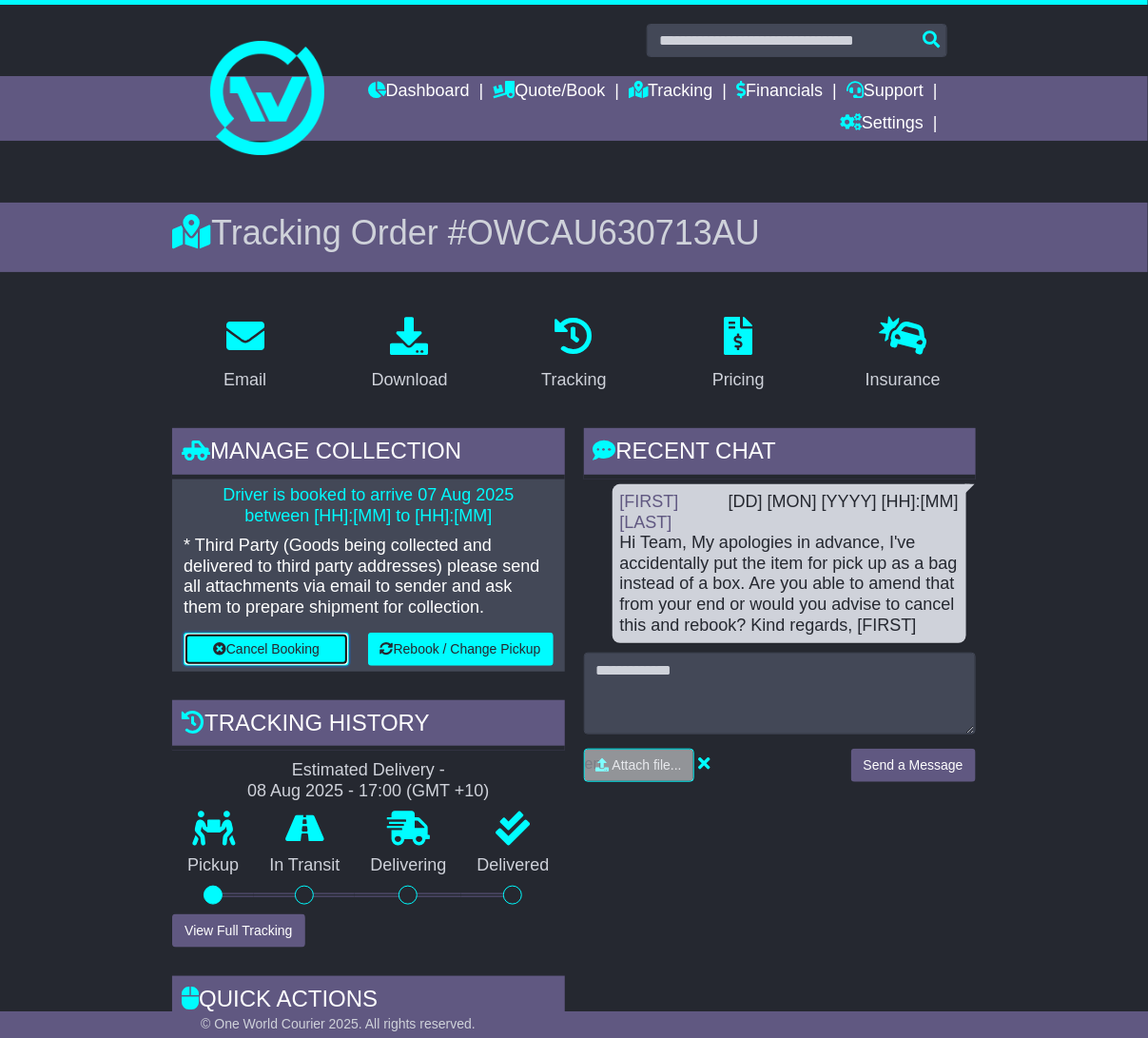 click on "Cancel Booking" at bounding box center (265, 649) 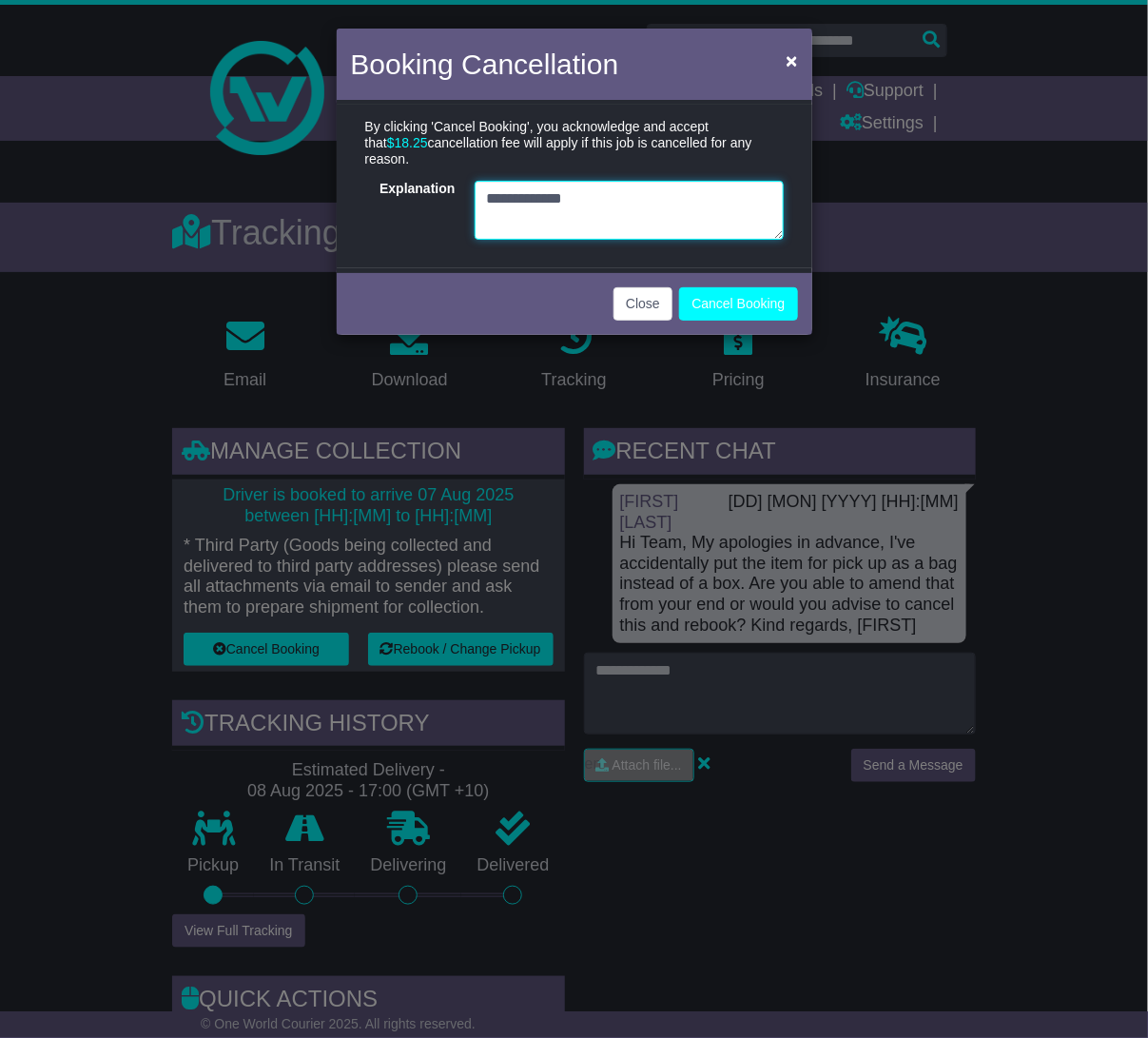 click on "**********" at bounding box center (629, 210) 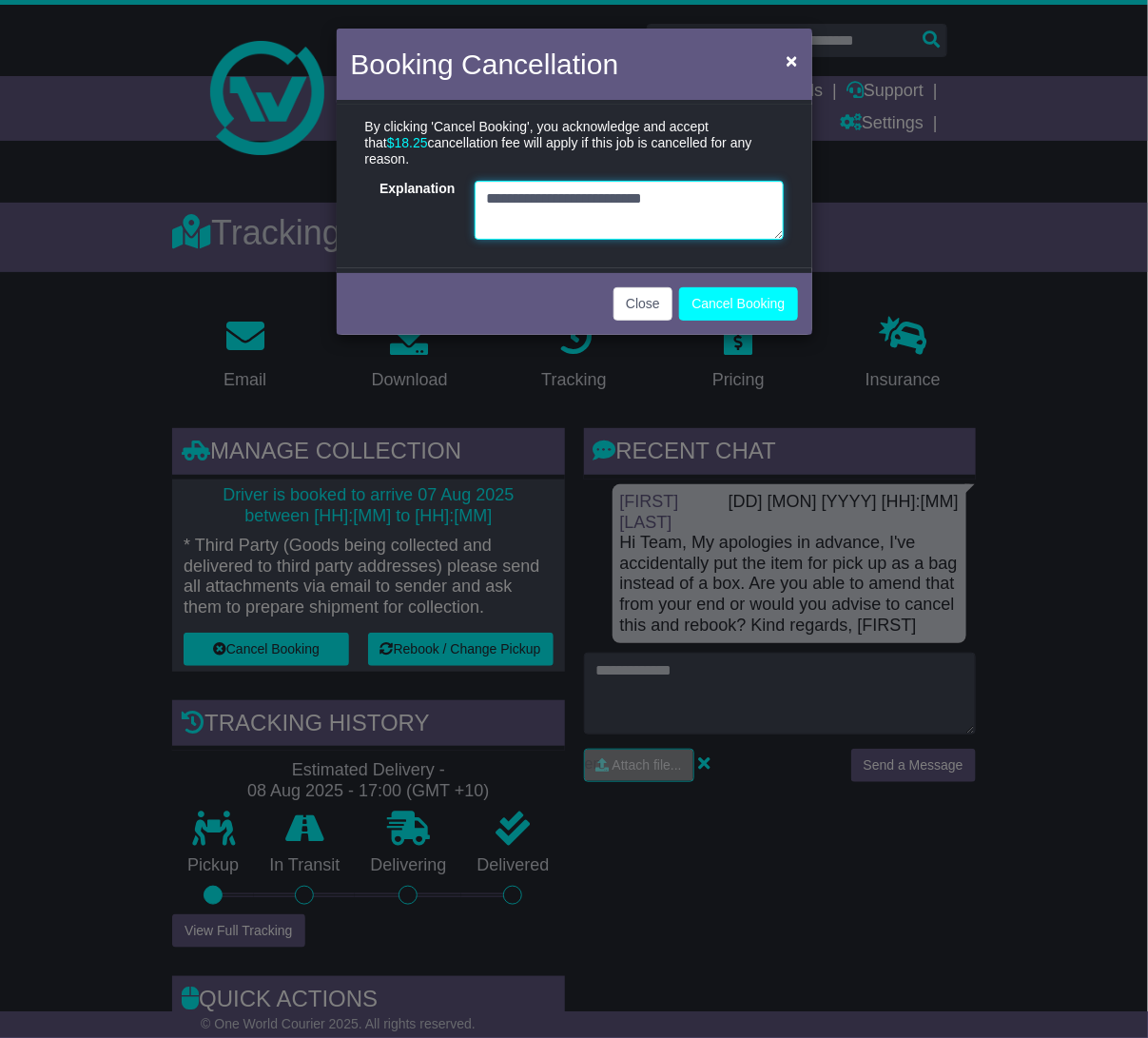 type on "**********" 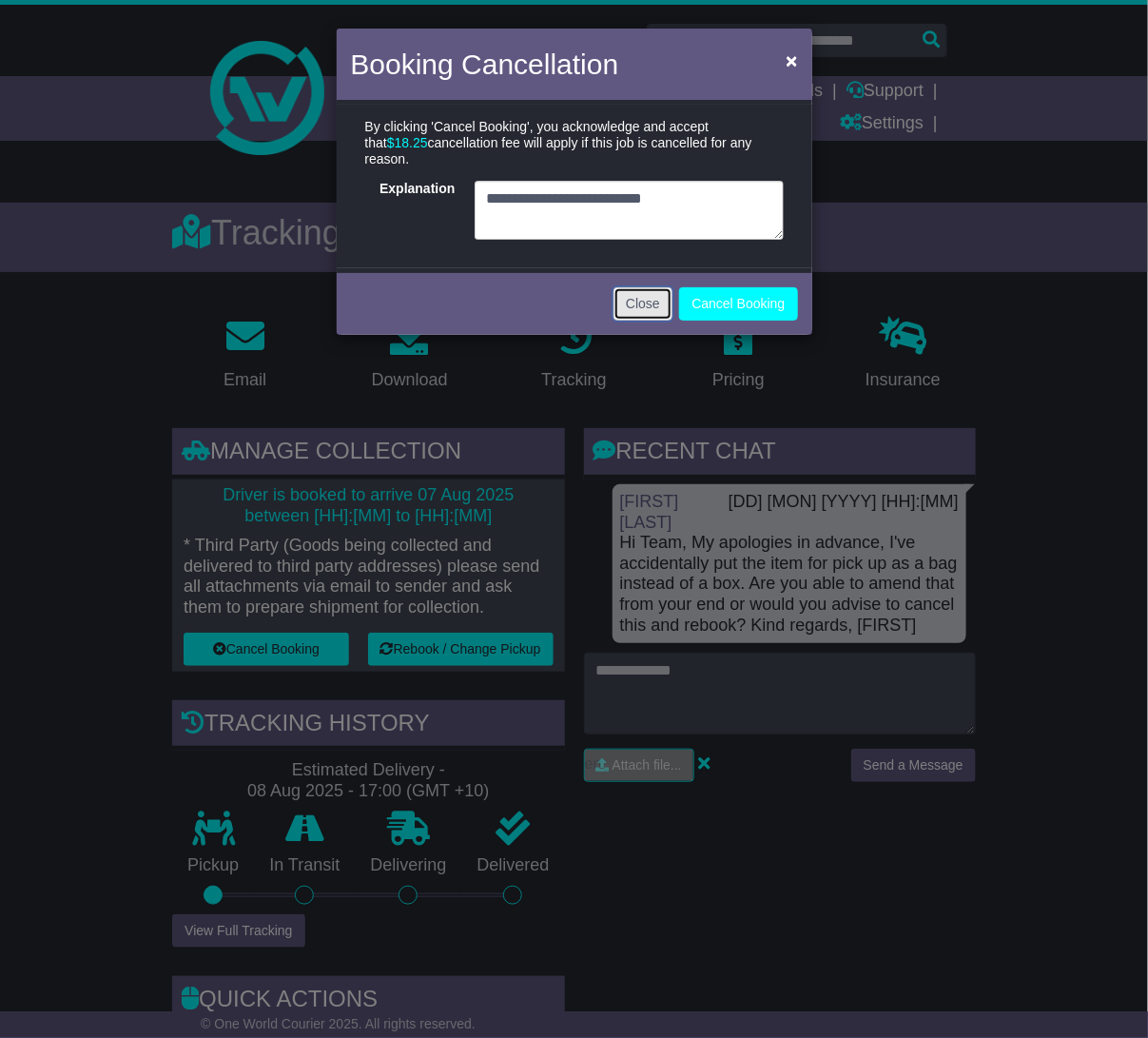 click on "Close" at bounding box center (643, 304) 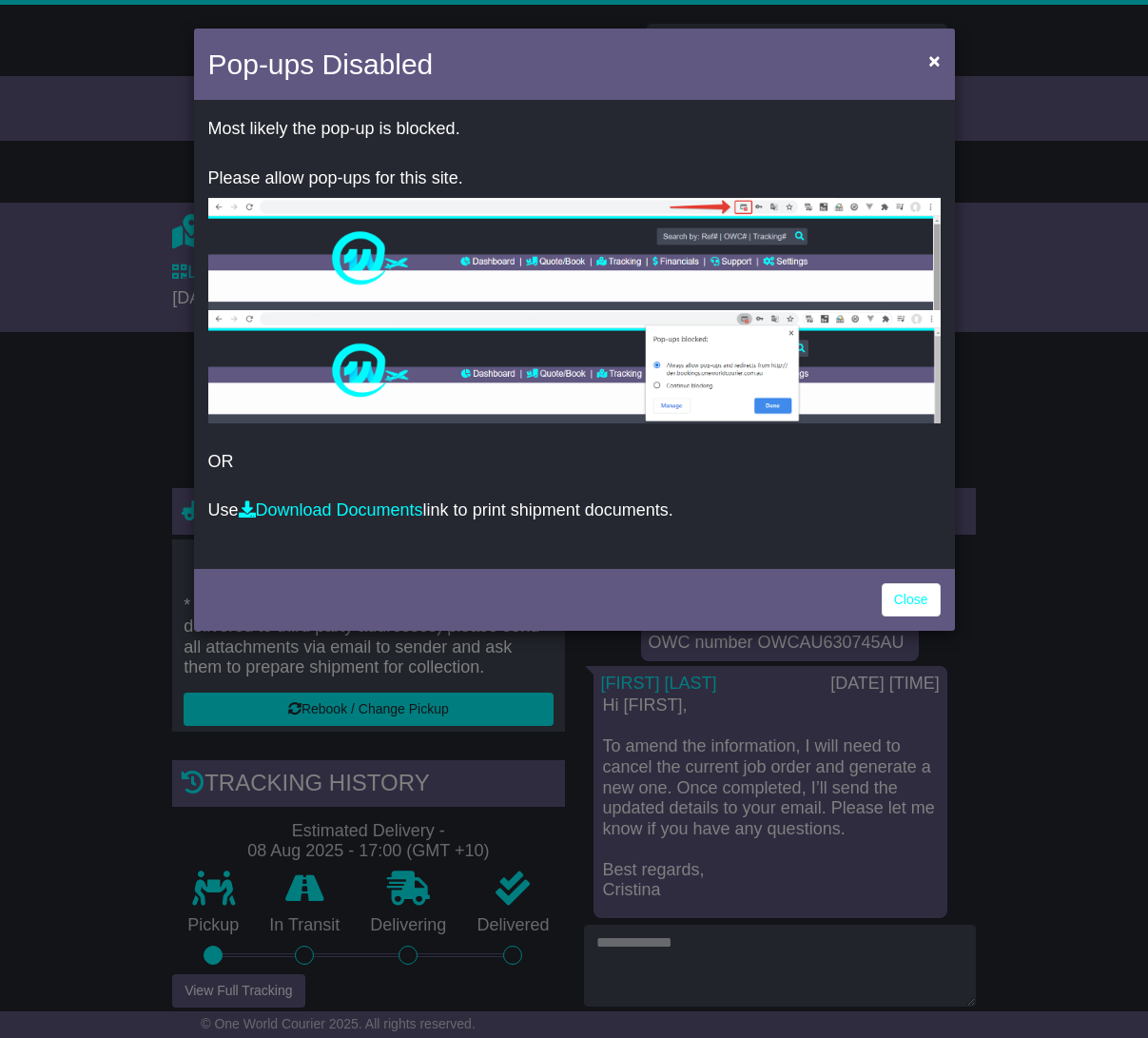 scroll, scrollTop: 0, scrollLeft: 0, axis: both 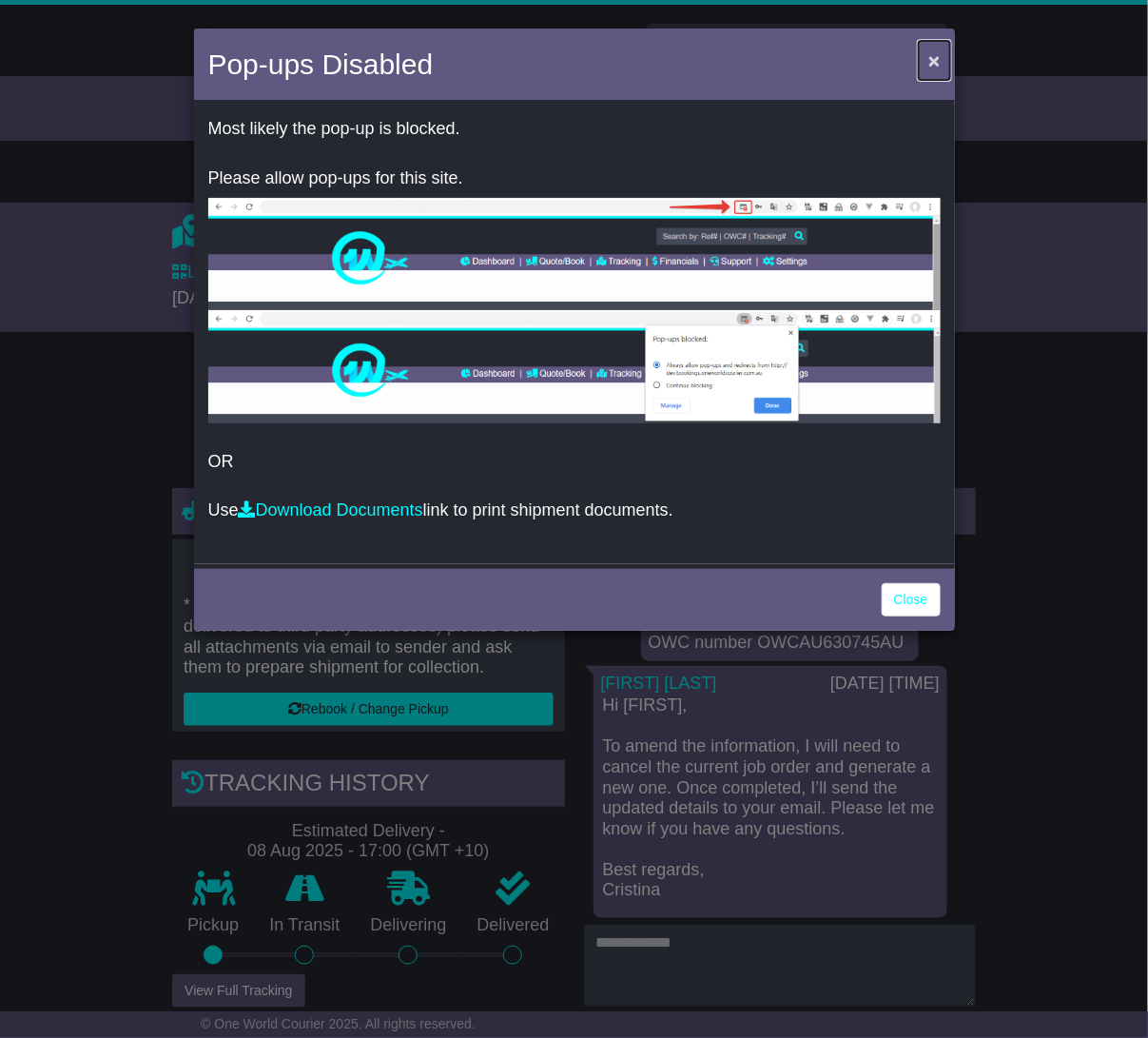 click on "×" at bounding box center [934, 60] 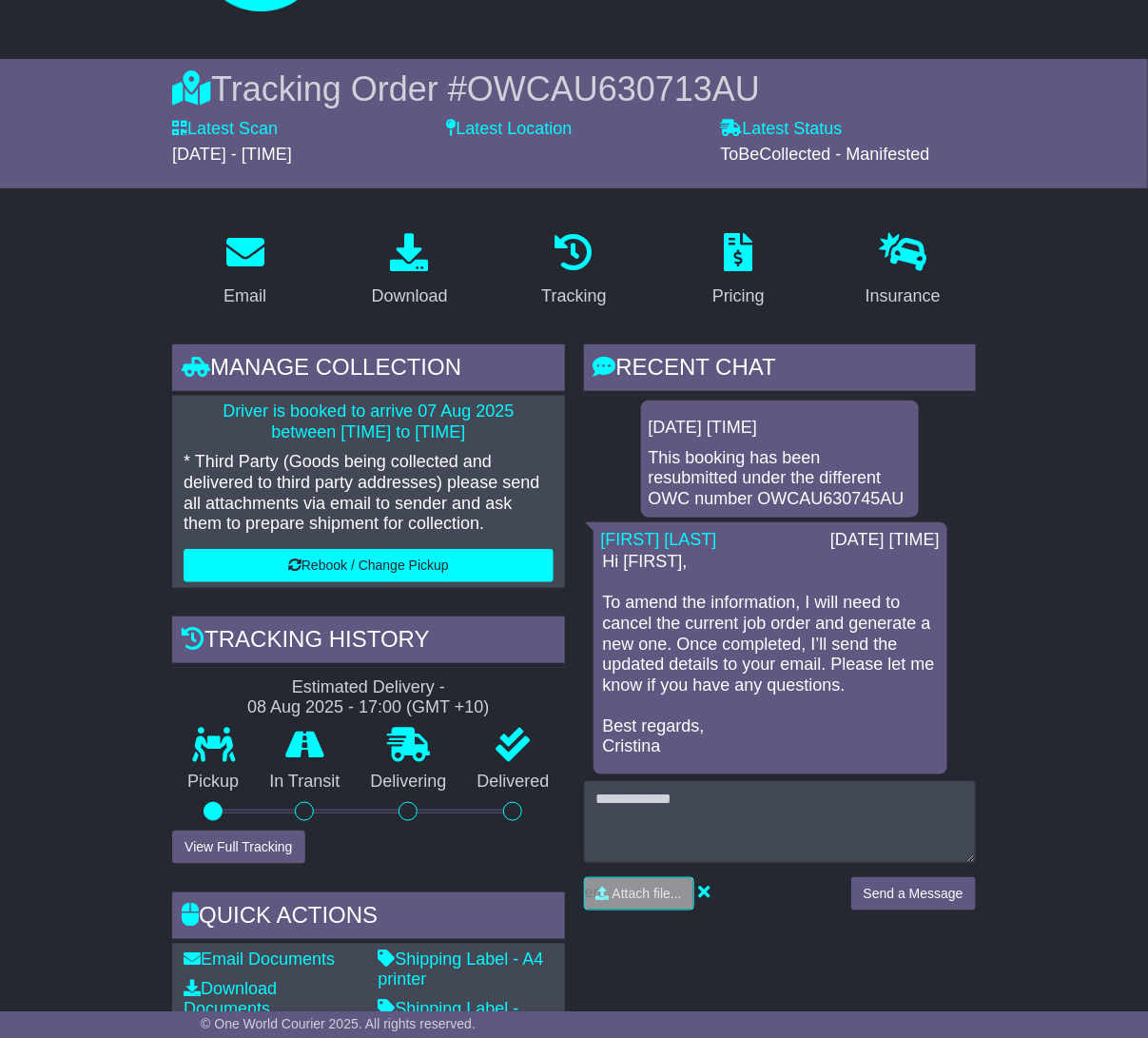 scroll, scrollTop: 76, scrollLeft: 0, axis: vertical 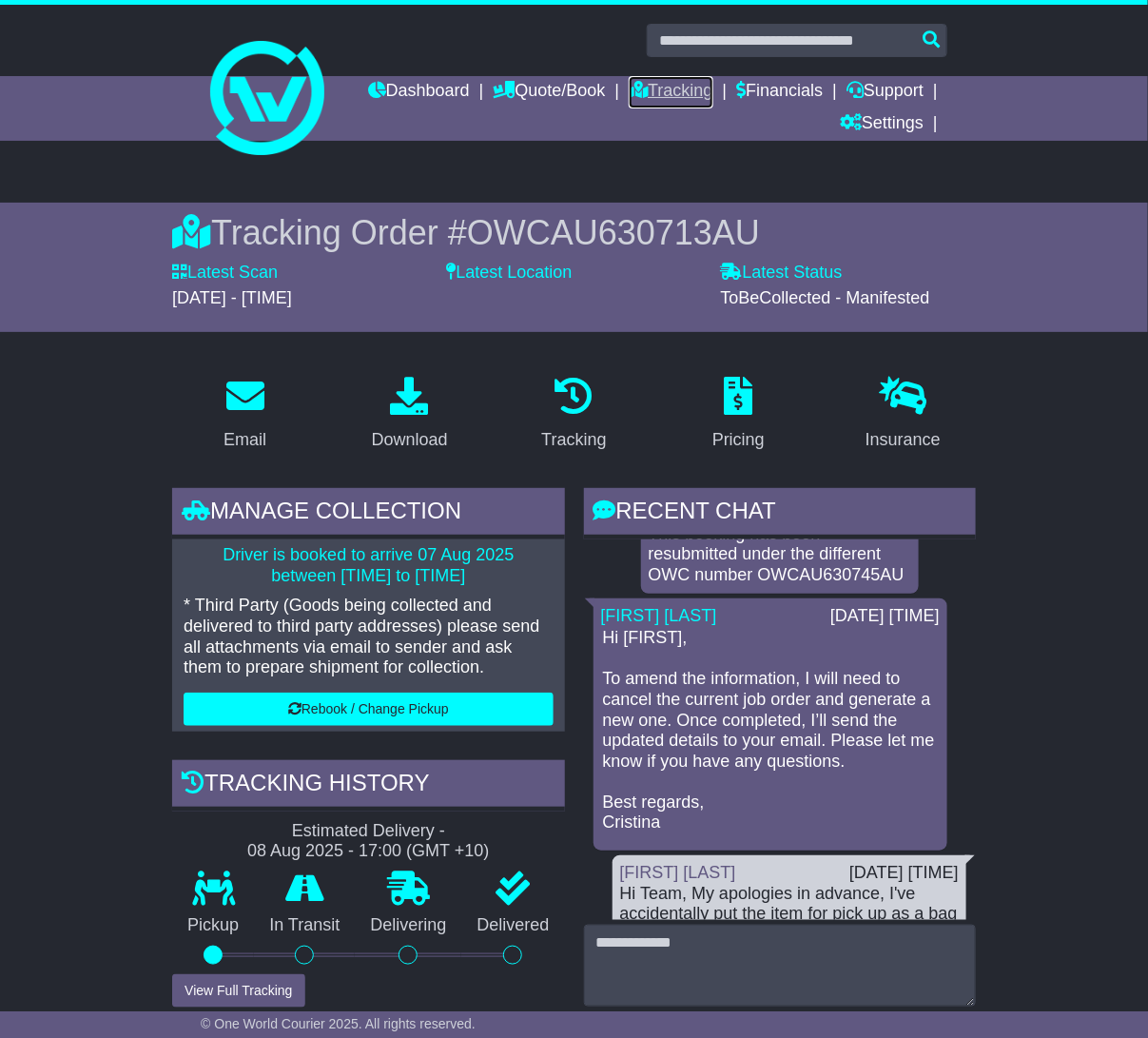 click on "Tracking" at bounding box center (671, 92) 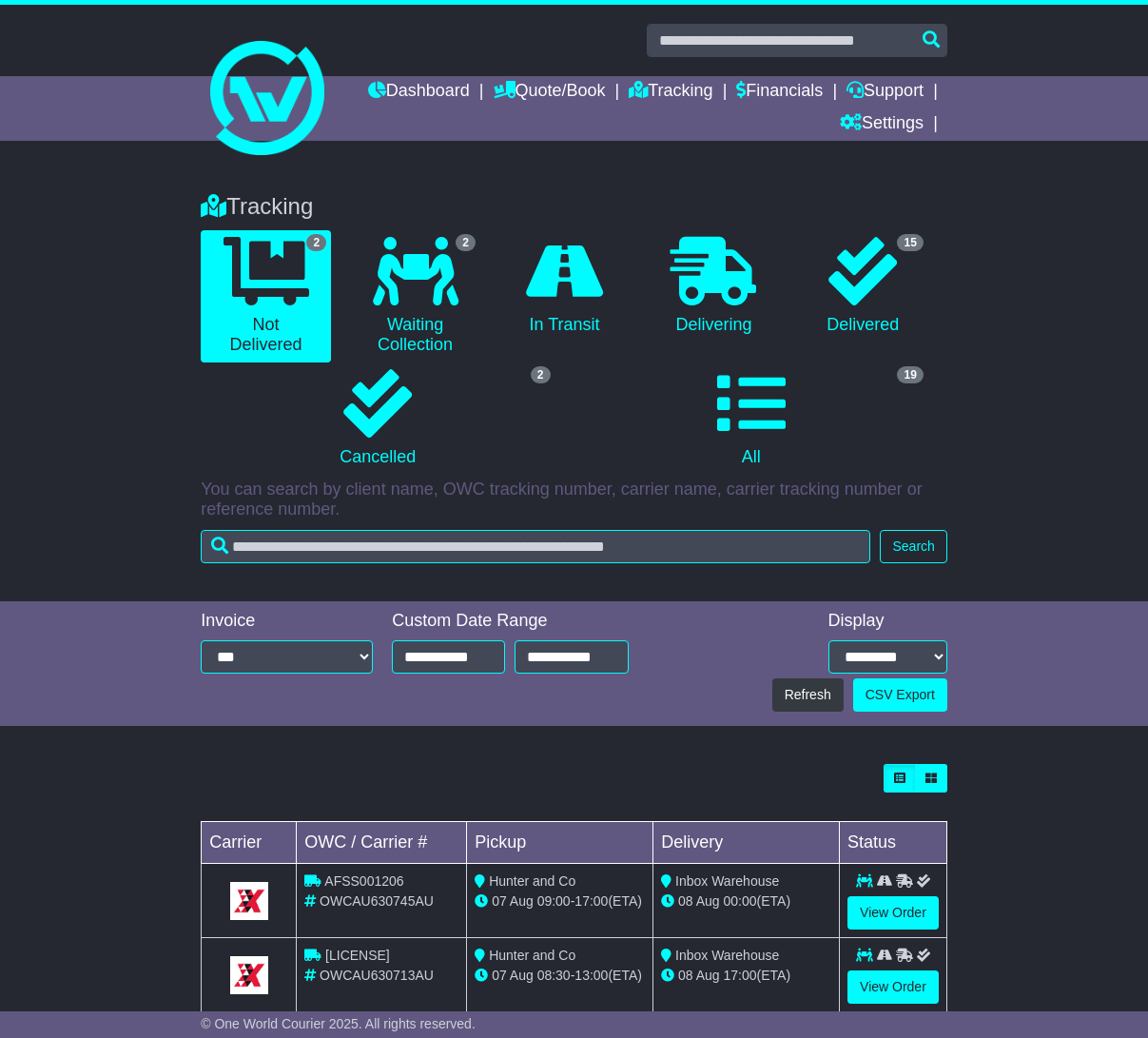 scroll, scrollTop: 0, scrollLeft: 0, axis: both 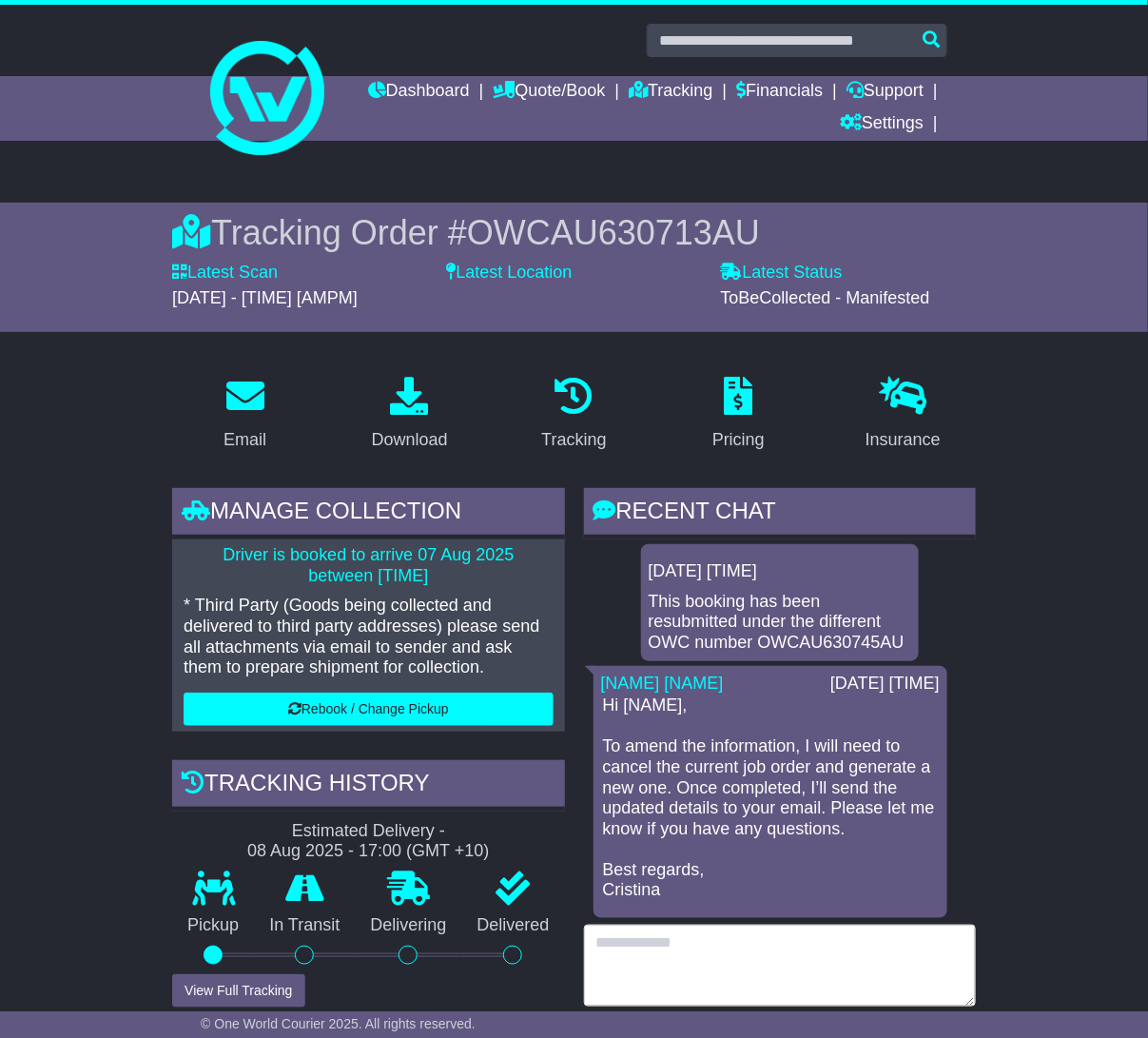 click at bounding box center (780, 966) 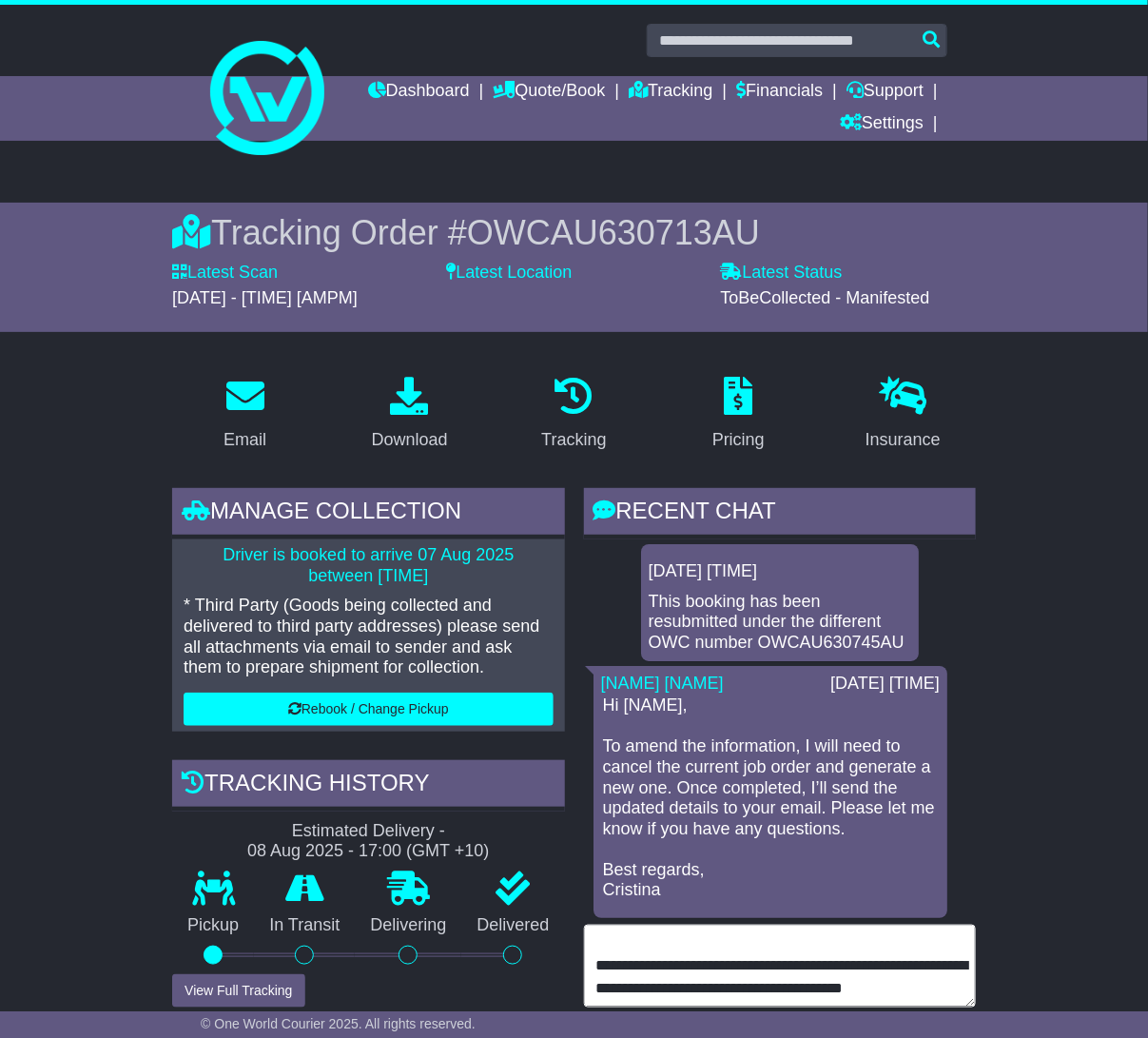 scroll, scrollTop: 69, scrollLeft: 0, axis: vertical 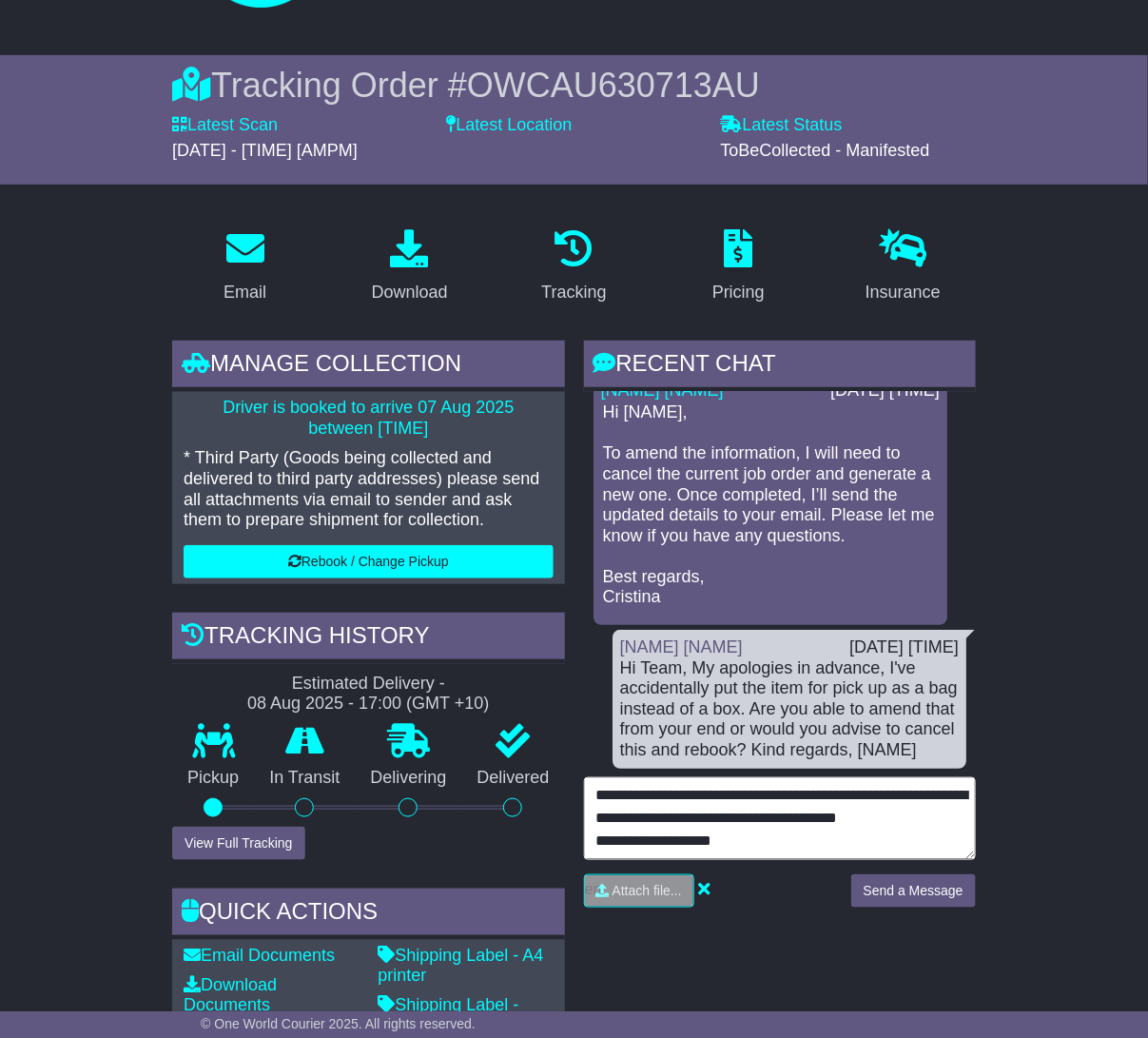 type on "**********" 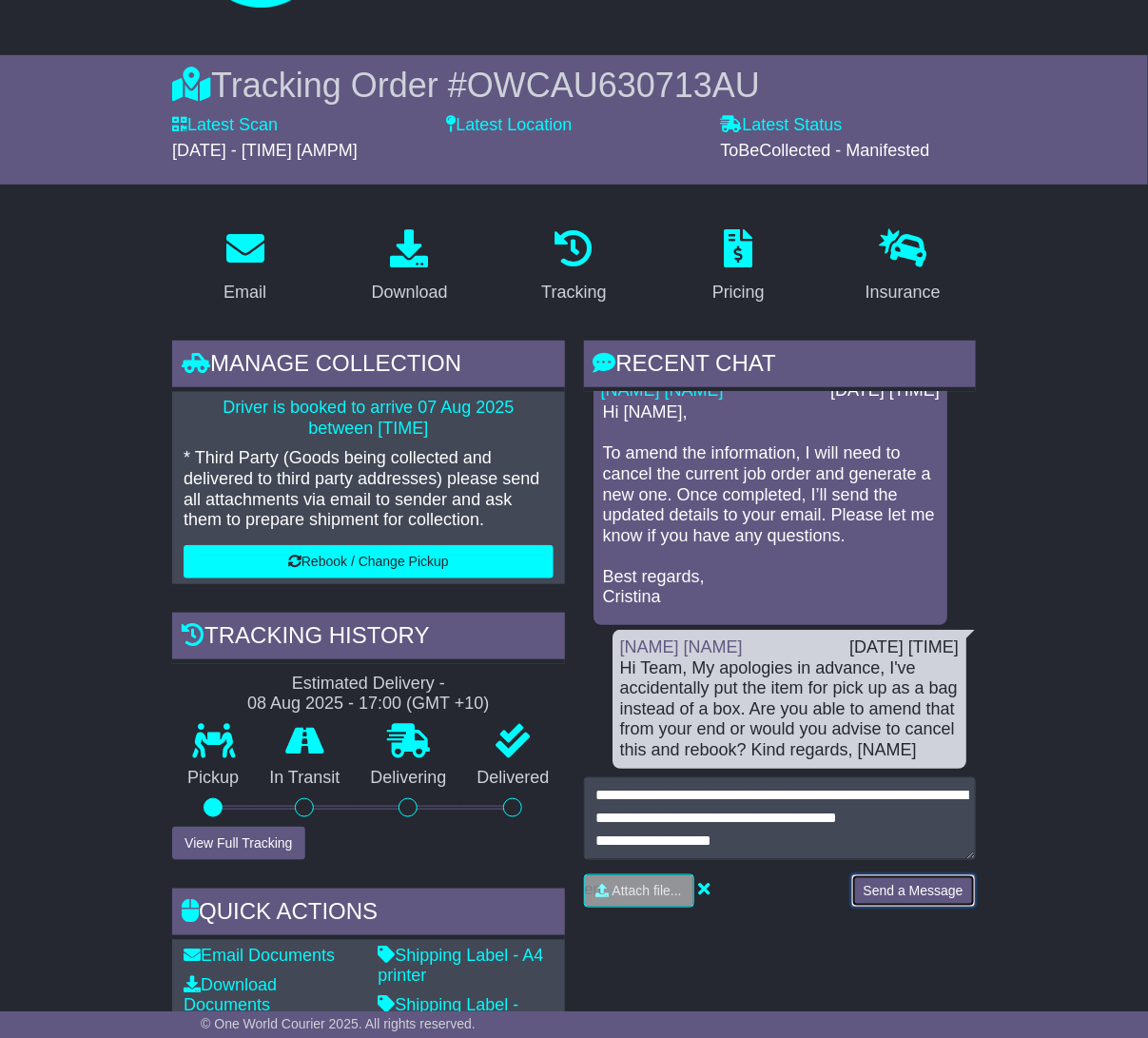 click on "Send a Message" at bounding box center (913, 891) 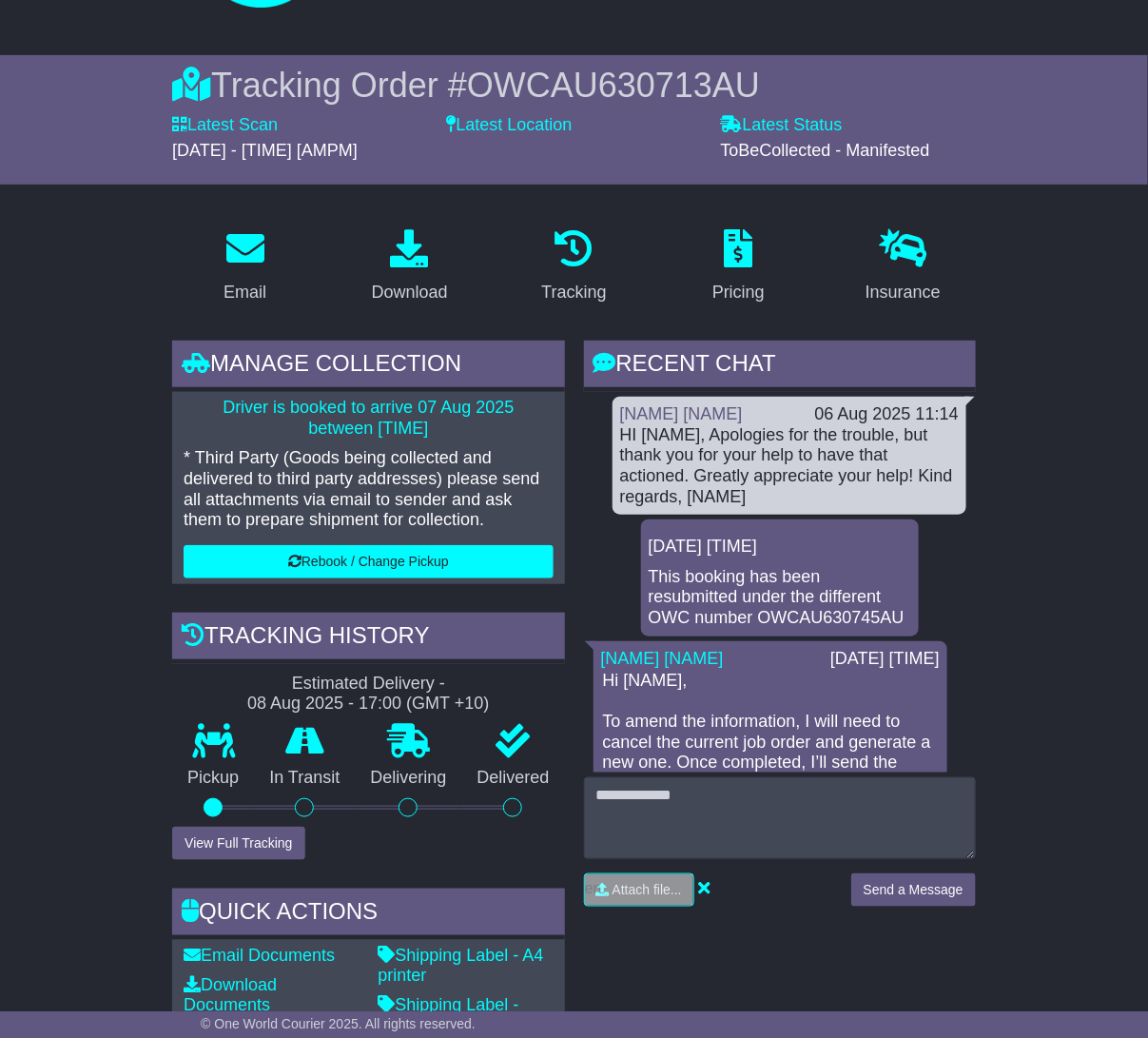 scroll, scrollTop: 268, scrollLeft: 0, axis: vertical 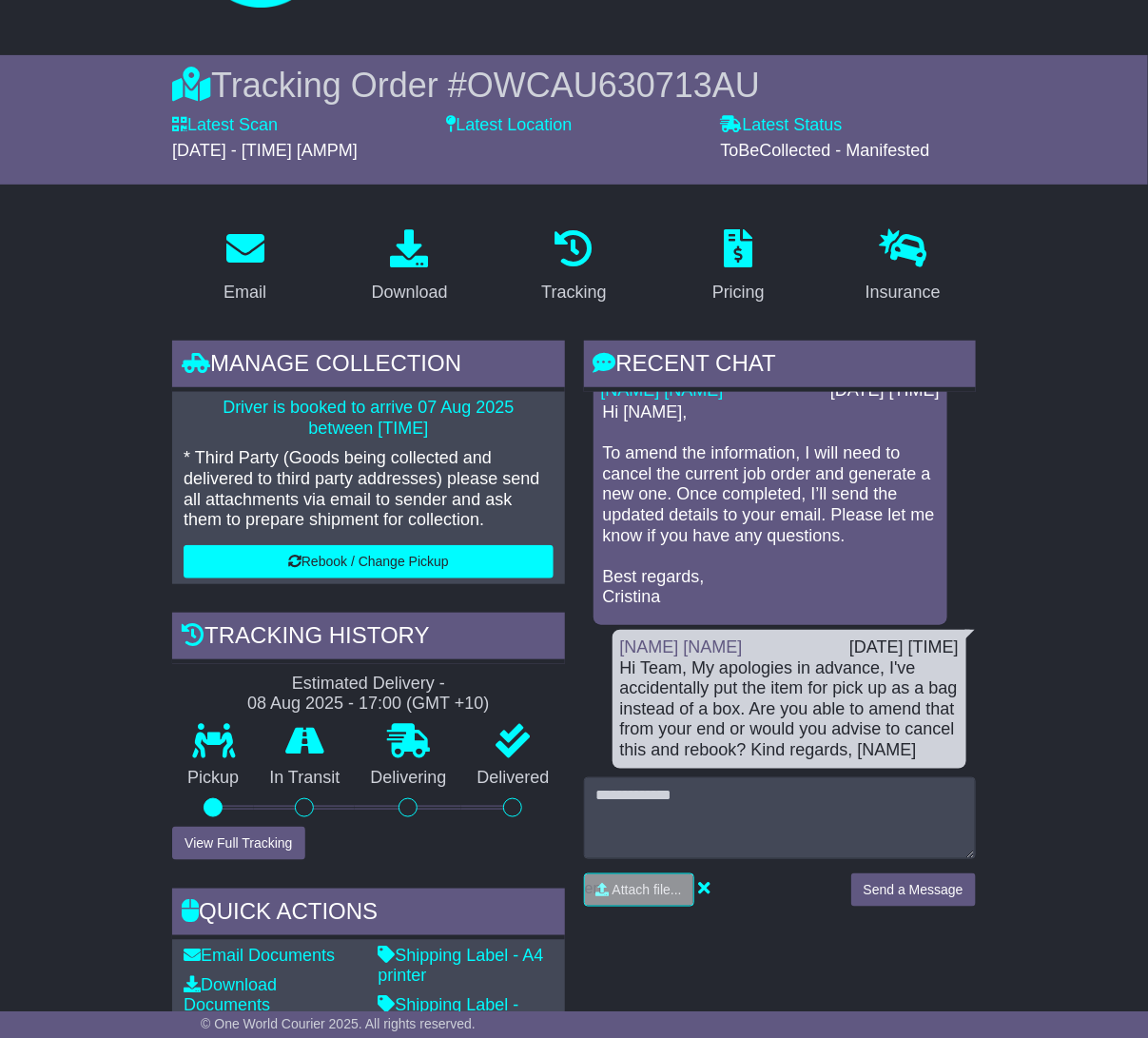 click on "Manage collection
Driver is booked to arrive 07 Aug 2025
between 08:30 to 13:00
* Third Party (Goods being collected and delivered to third party addresses) please send all attachments via email to sender and ask them to prepare shipment for collection.
Rebook / Change Pickup
Tracking history
Estimated Delivery -" at bounding box center (368, 752) 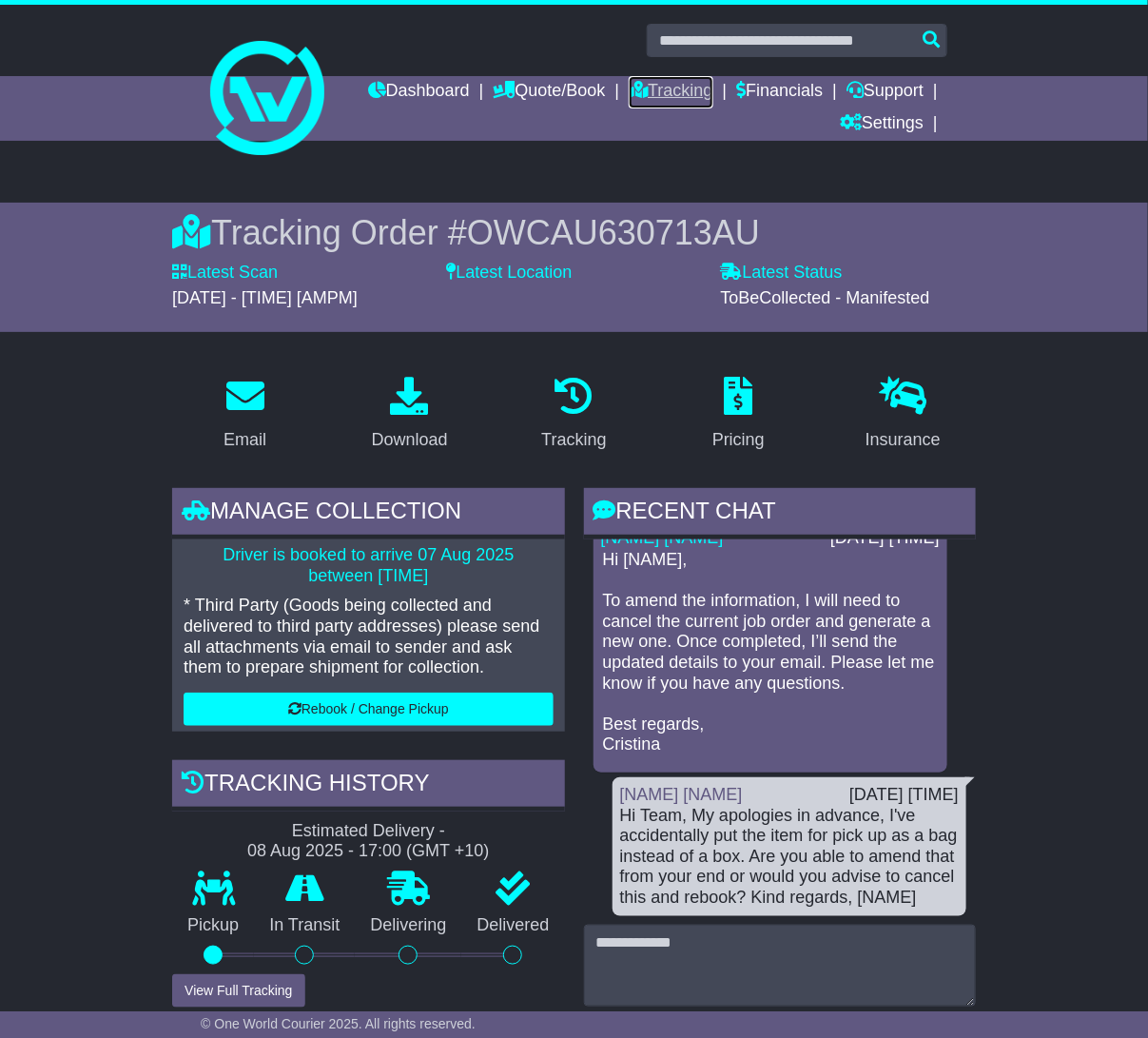 click on "Tracking" at bounding box center [671, 92] 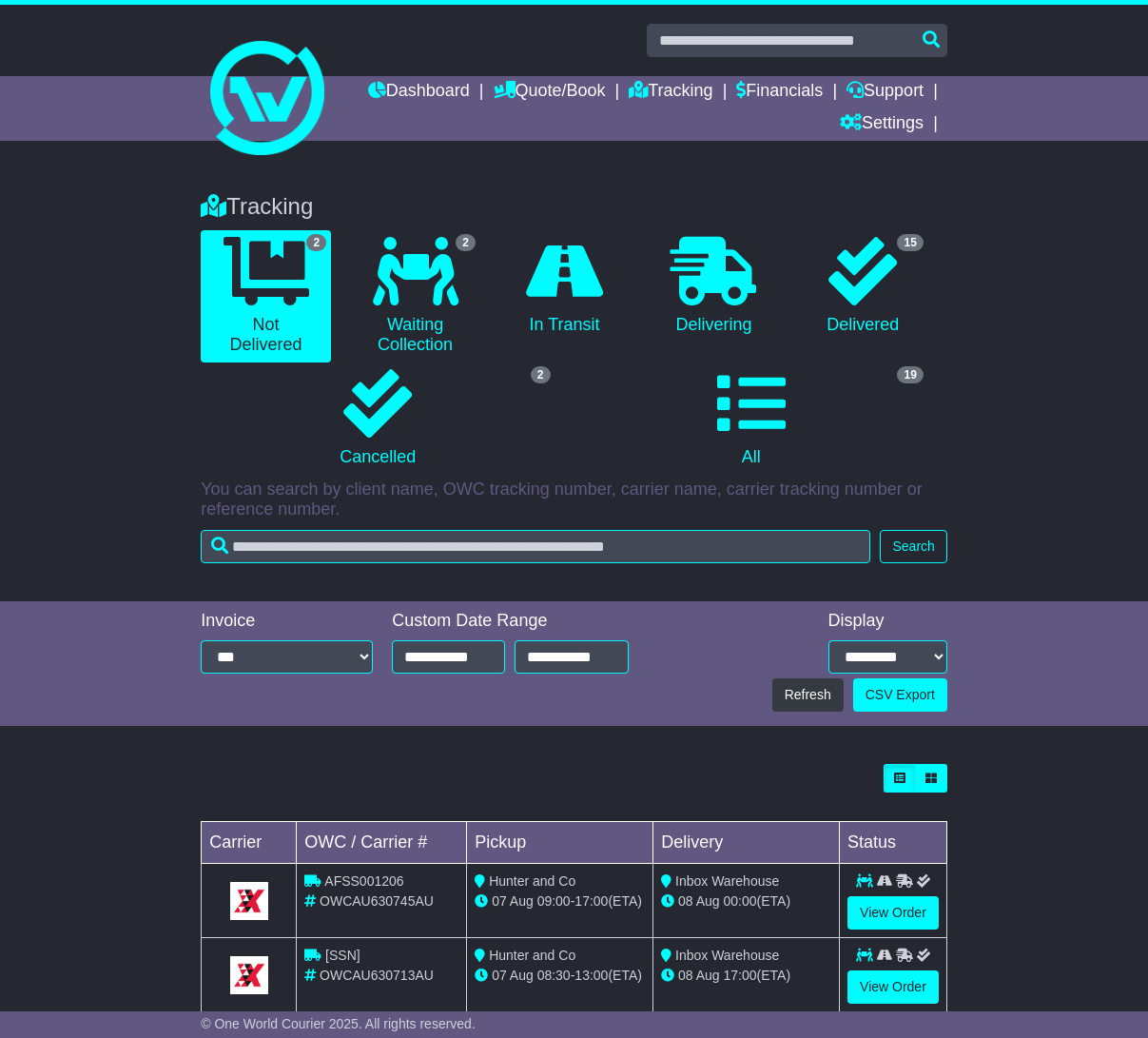 scroll, scrollTop: 0, scrollLeft: 0, axis: both 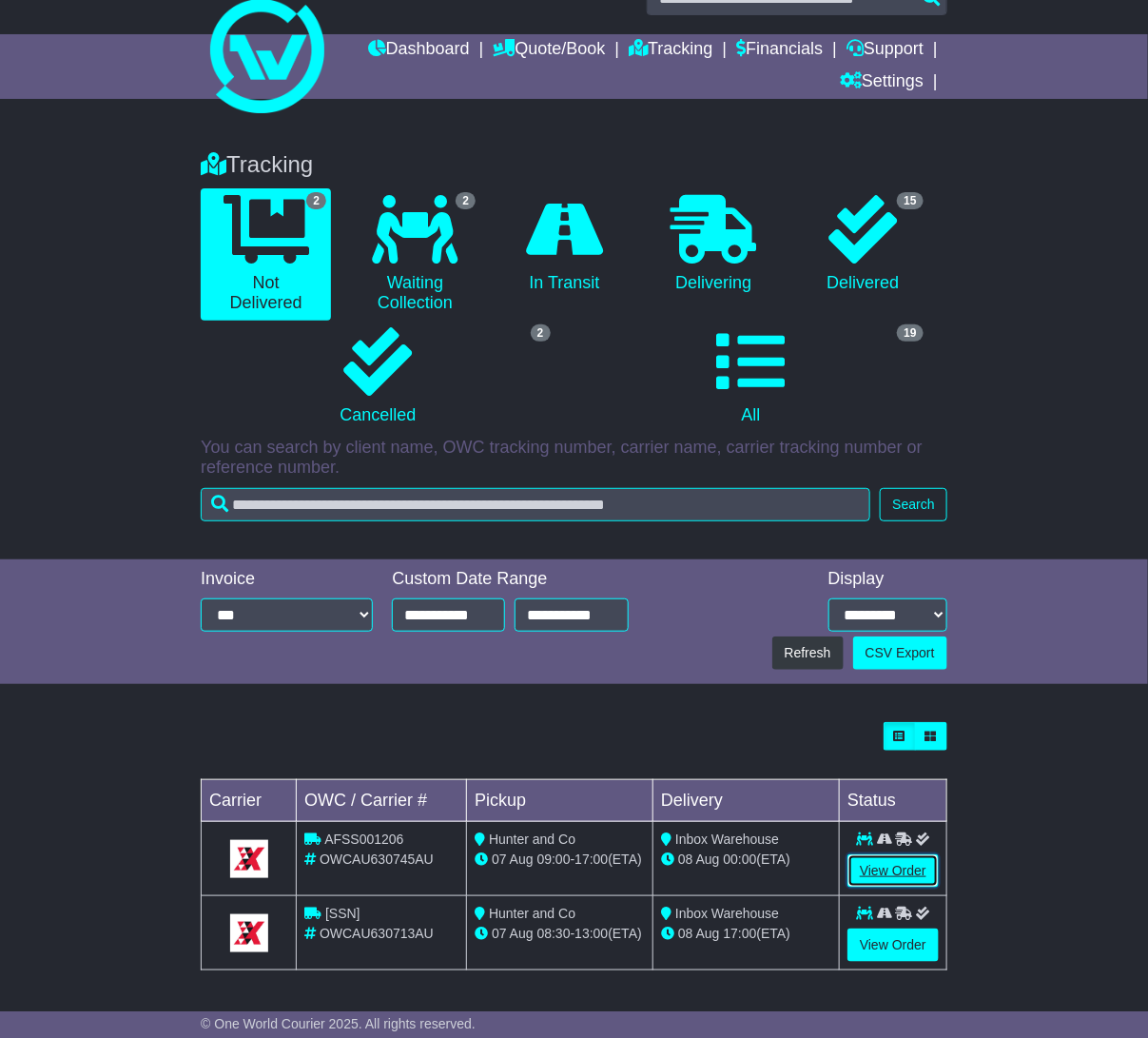 click on "View Order" at bounding box center (893, 871) 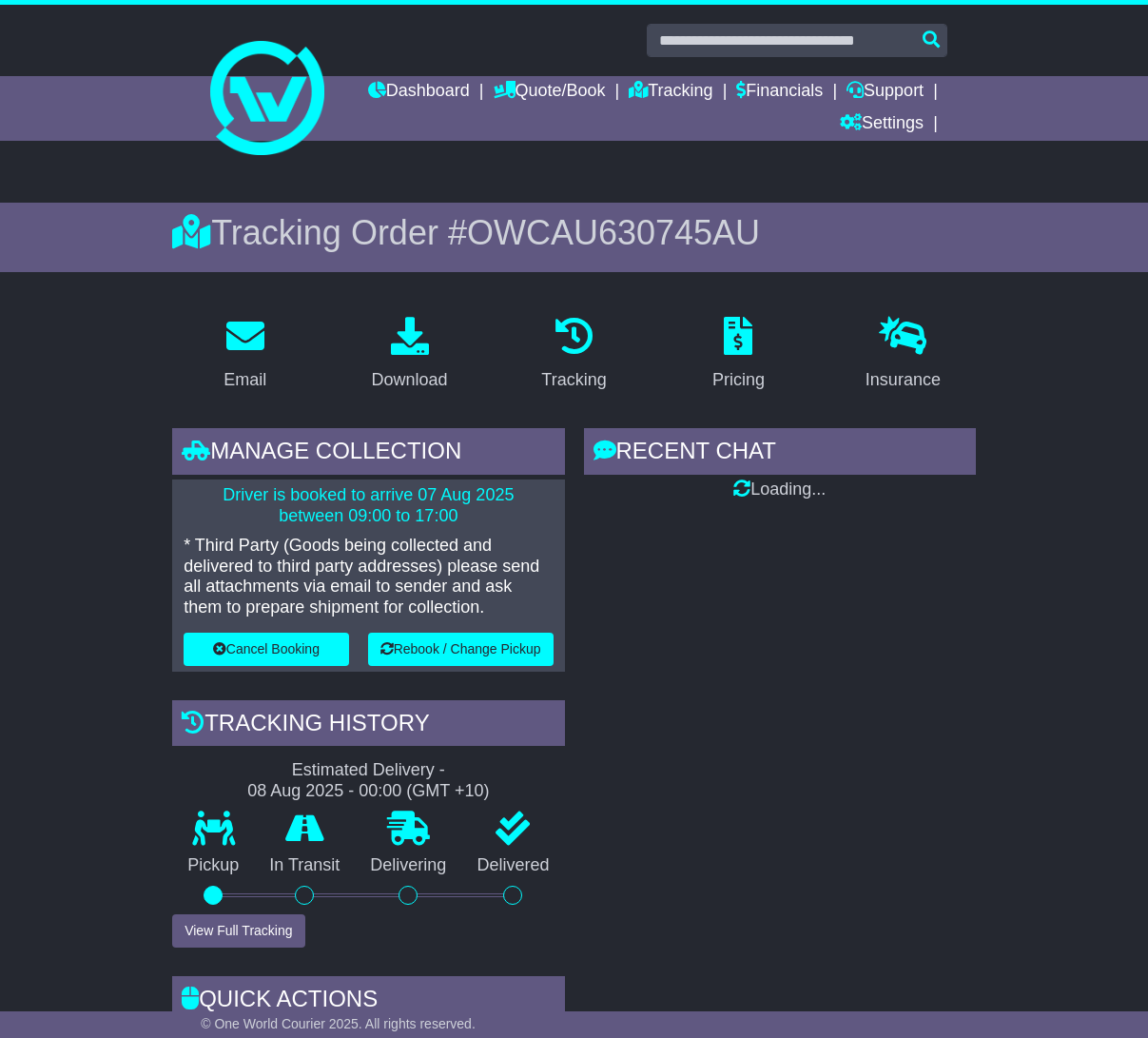 scroll, scrollTop: 0, scrollLeft: 0, axis: both 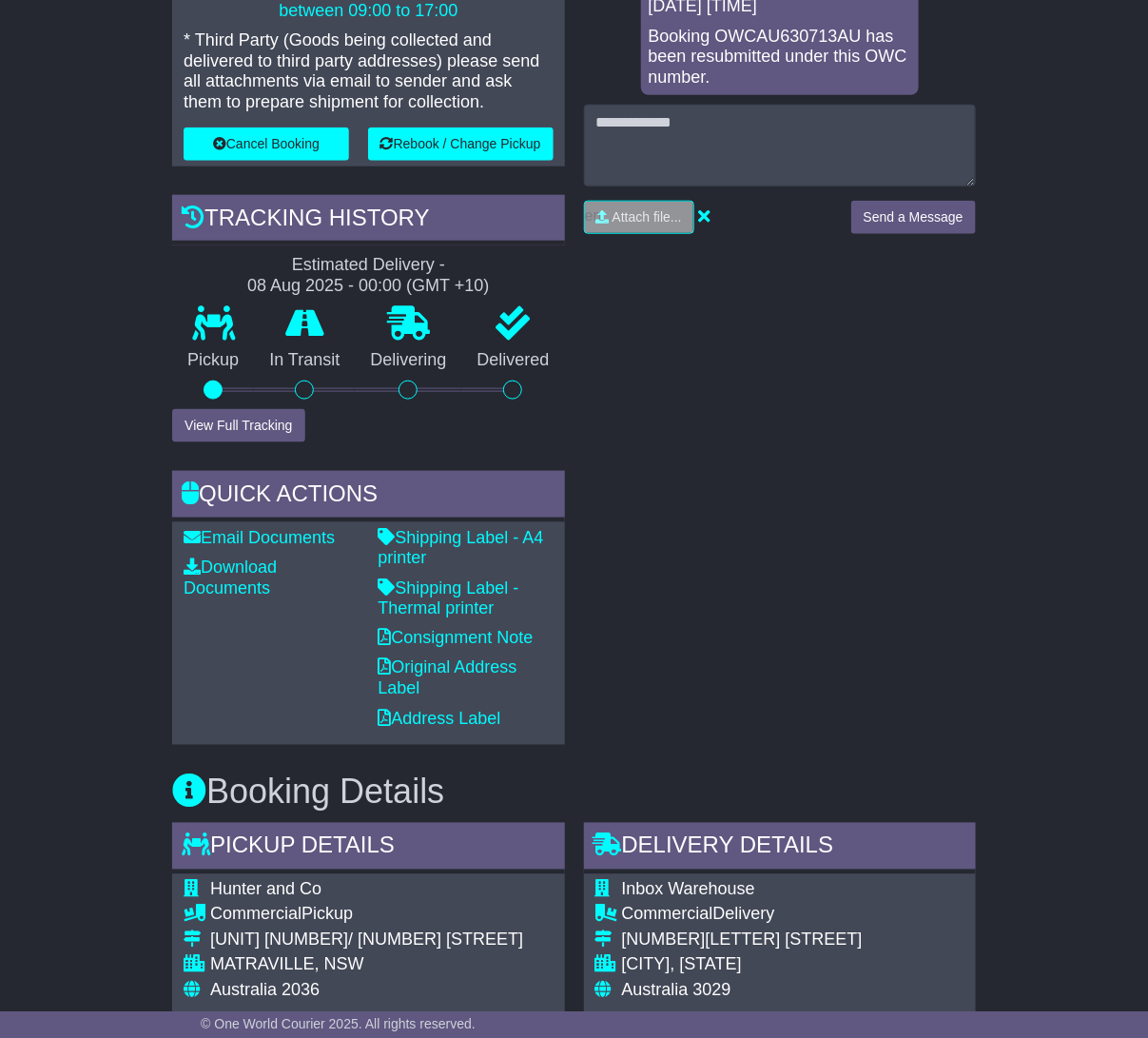 click on "Email
Download
Tracking
Pricing
Insurance" at bounding box center (574, 935) 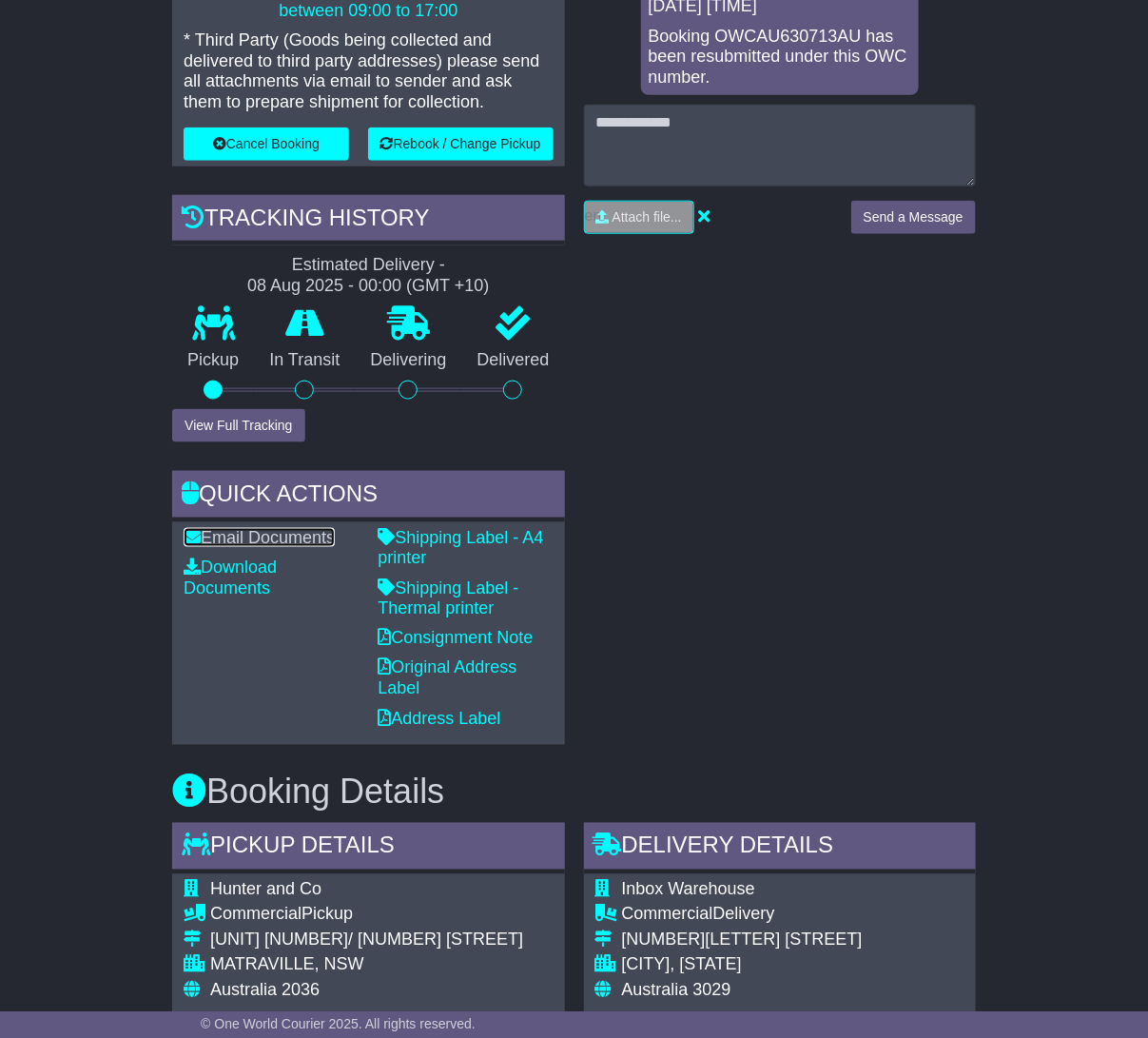 click on "Email Documents" at bounding box center (259, 538) 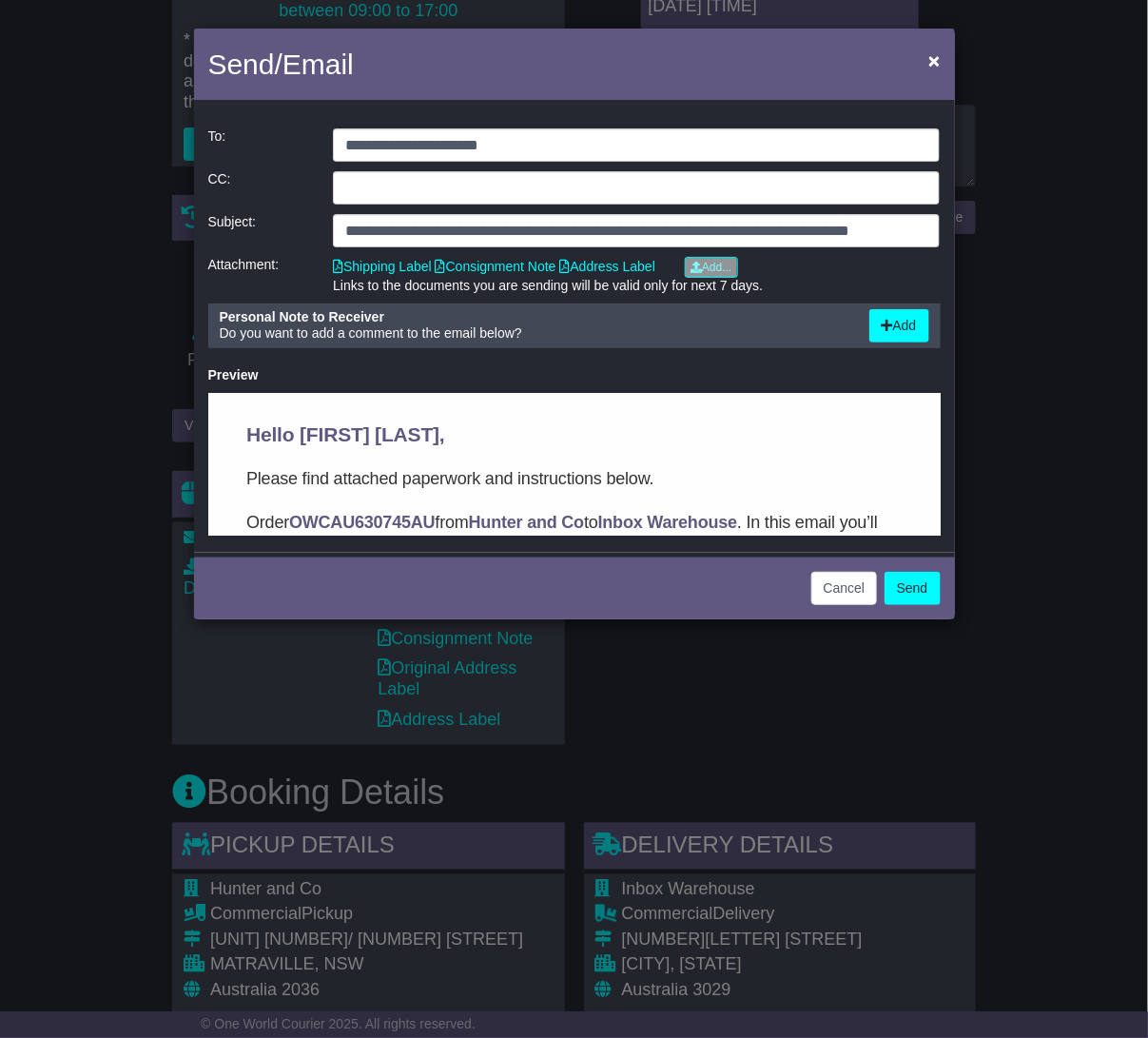 scroll, scrollTop: 0, scrollLeft: 0, axis: both 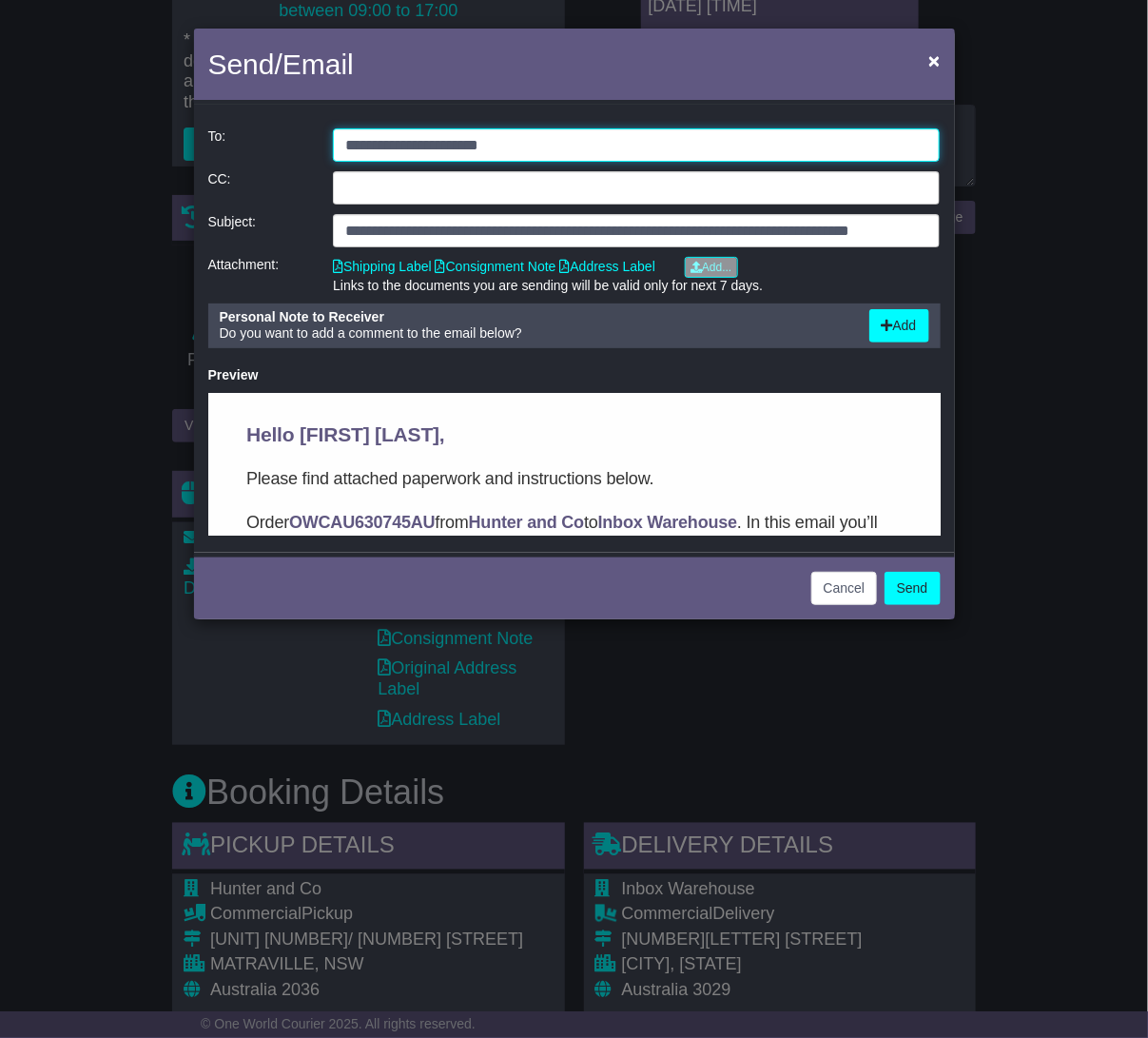 click on "**********" 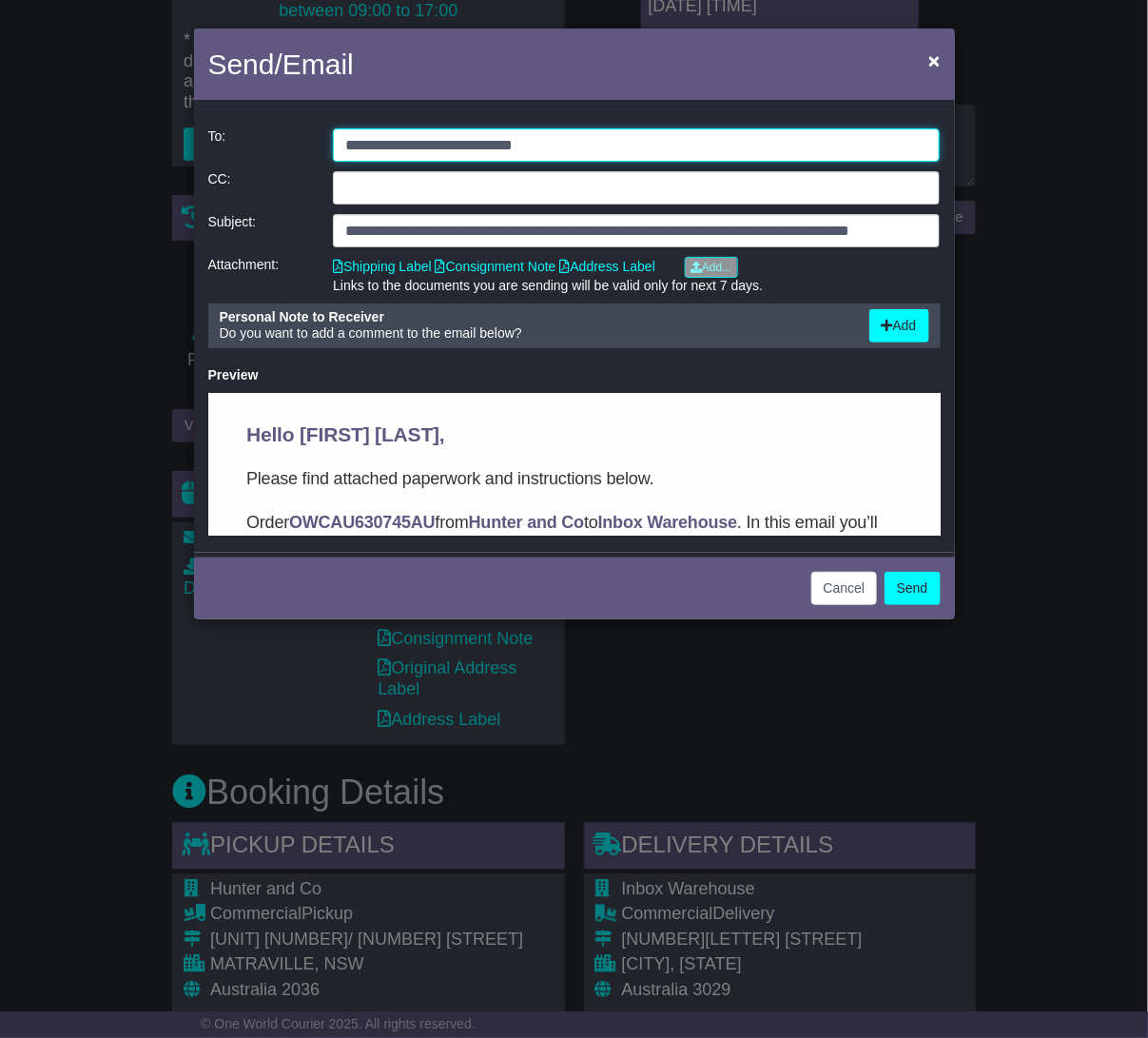 type on "**********" 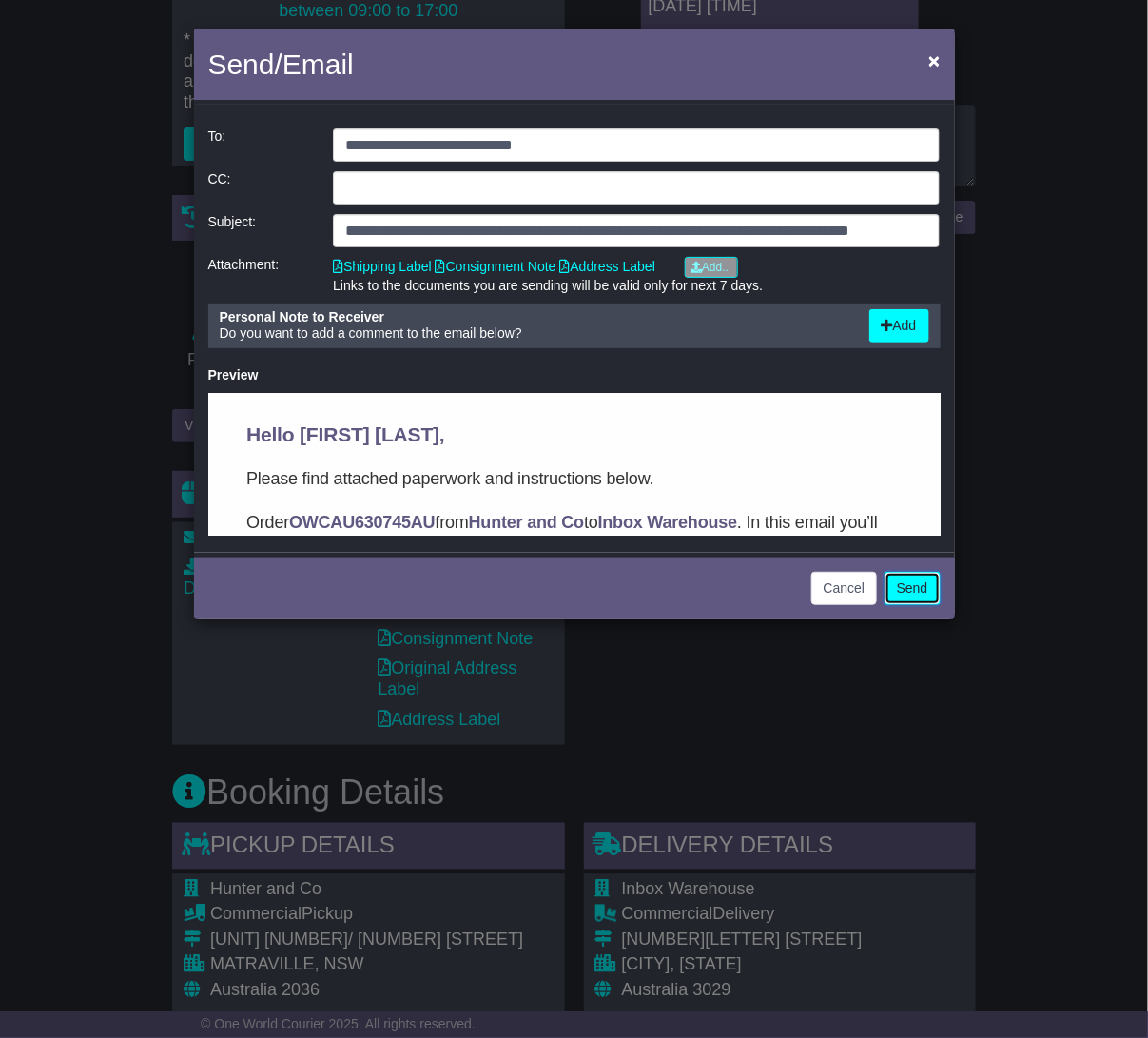 click on "Send" 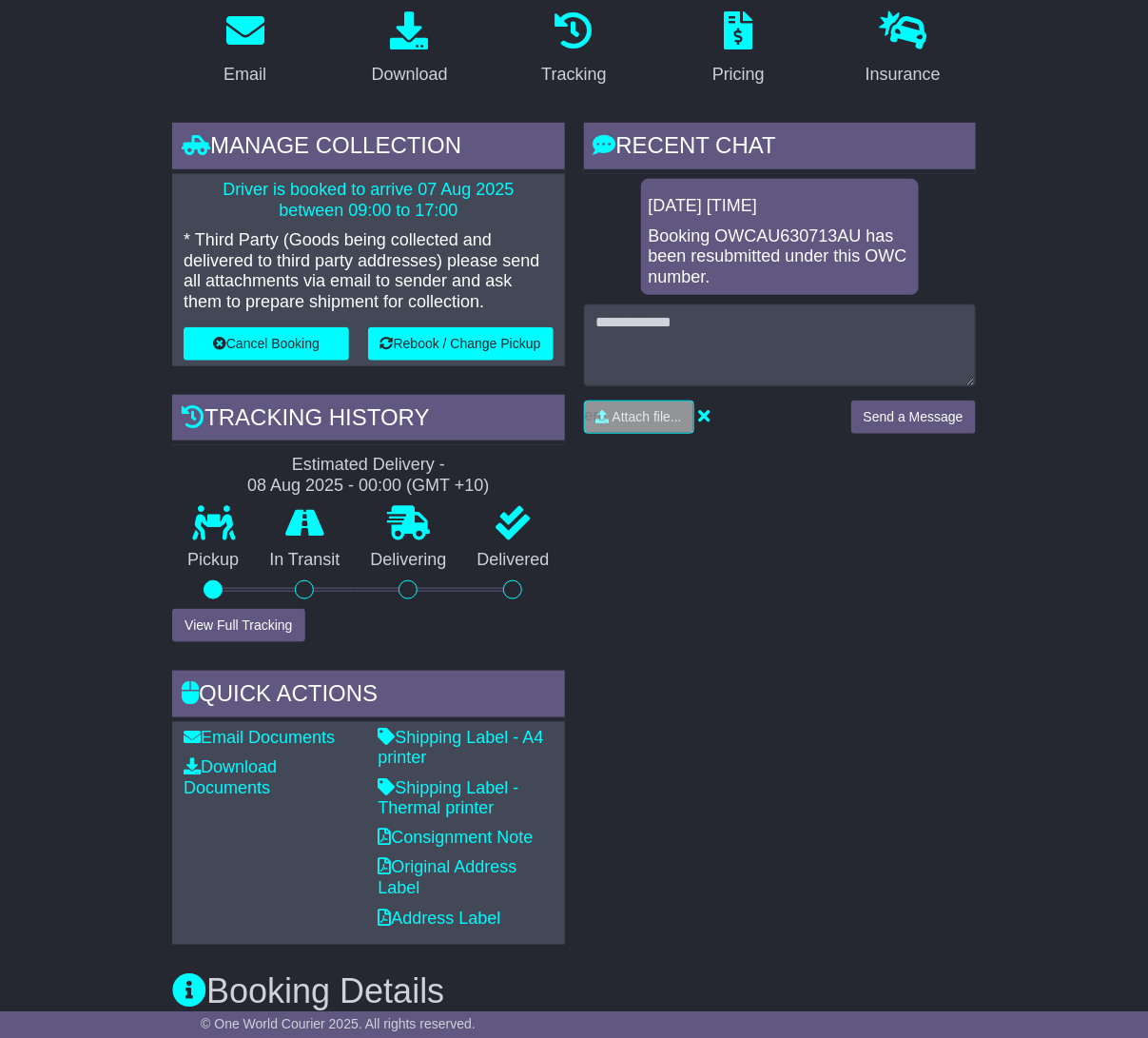 scroll, scrollTop: 330, scrollLeft: 0, axis: vertical 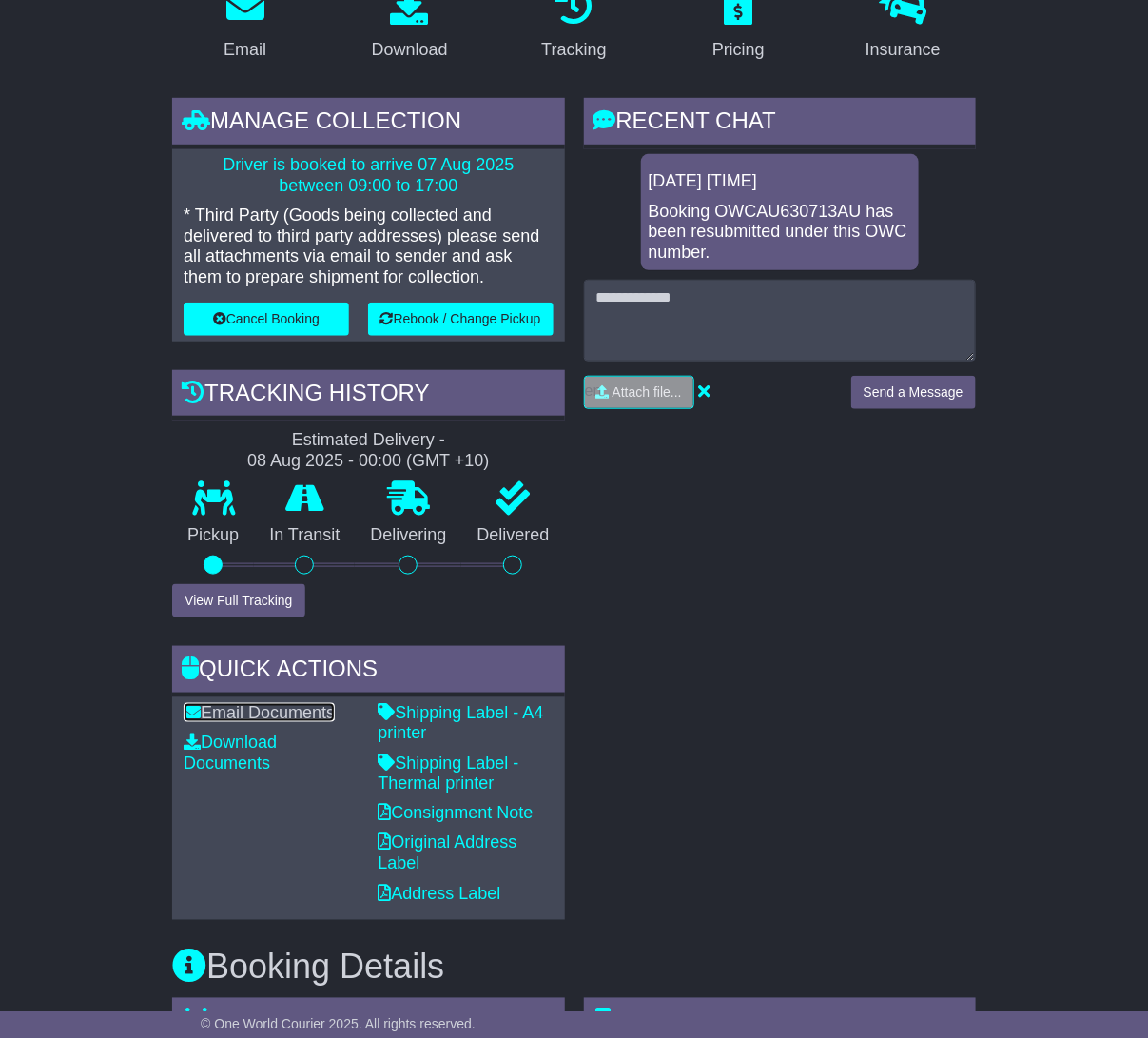 click on "Email Documents" at bounding box center [259, 713] 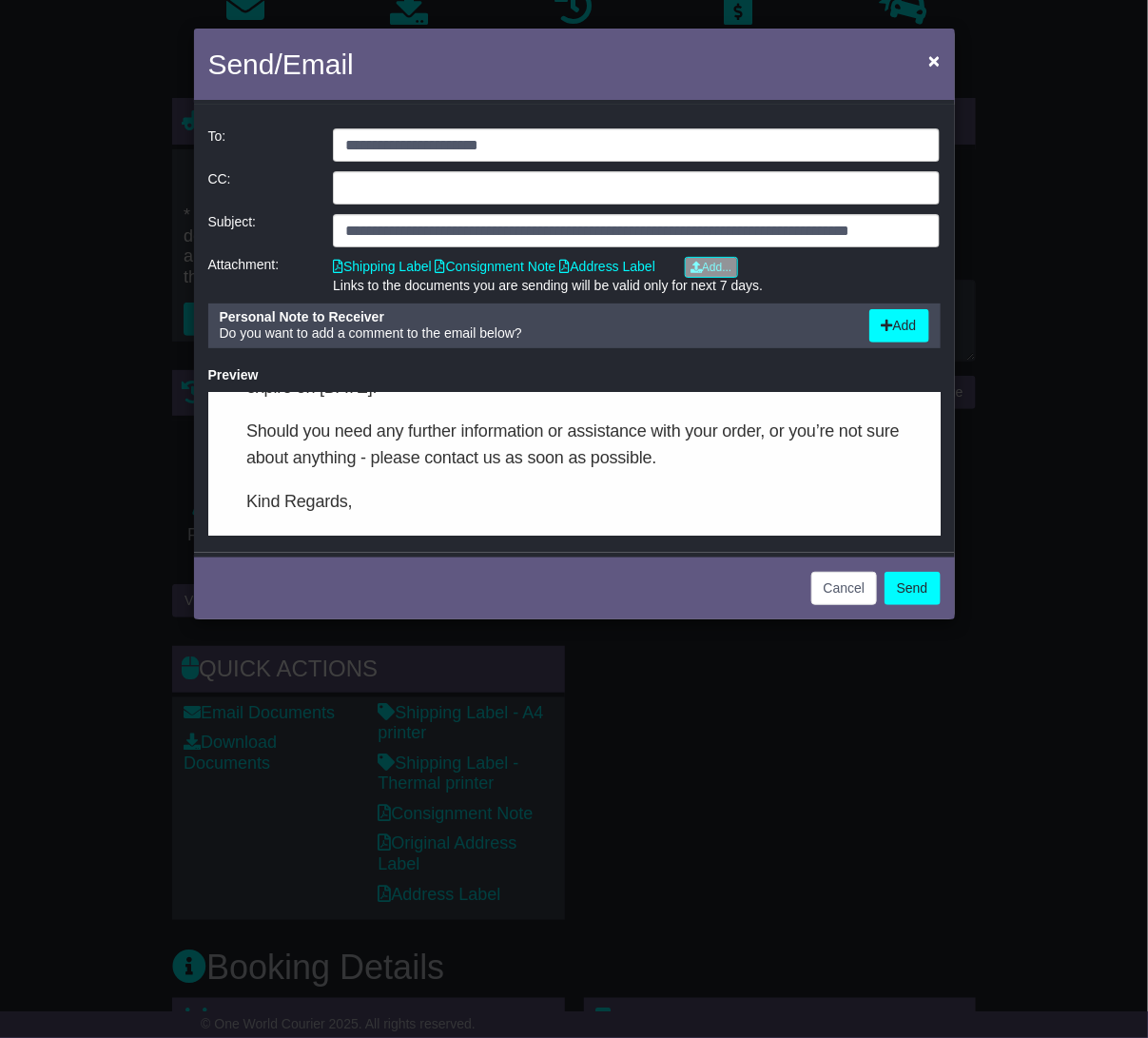 scroll, scrollTop: 1381, scrollLeft: 0, axis: vertical 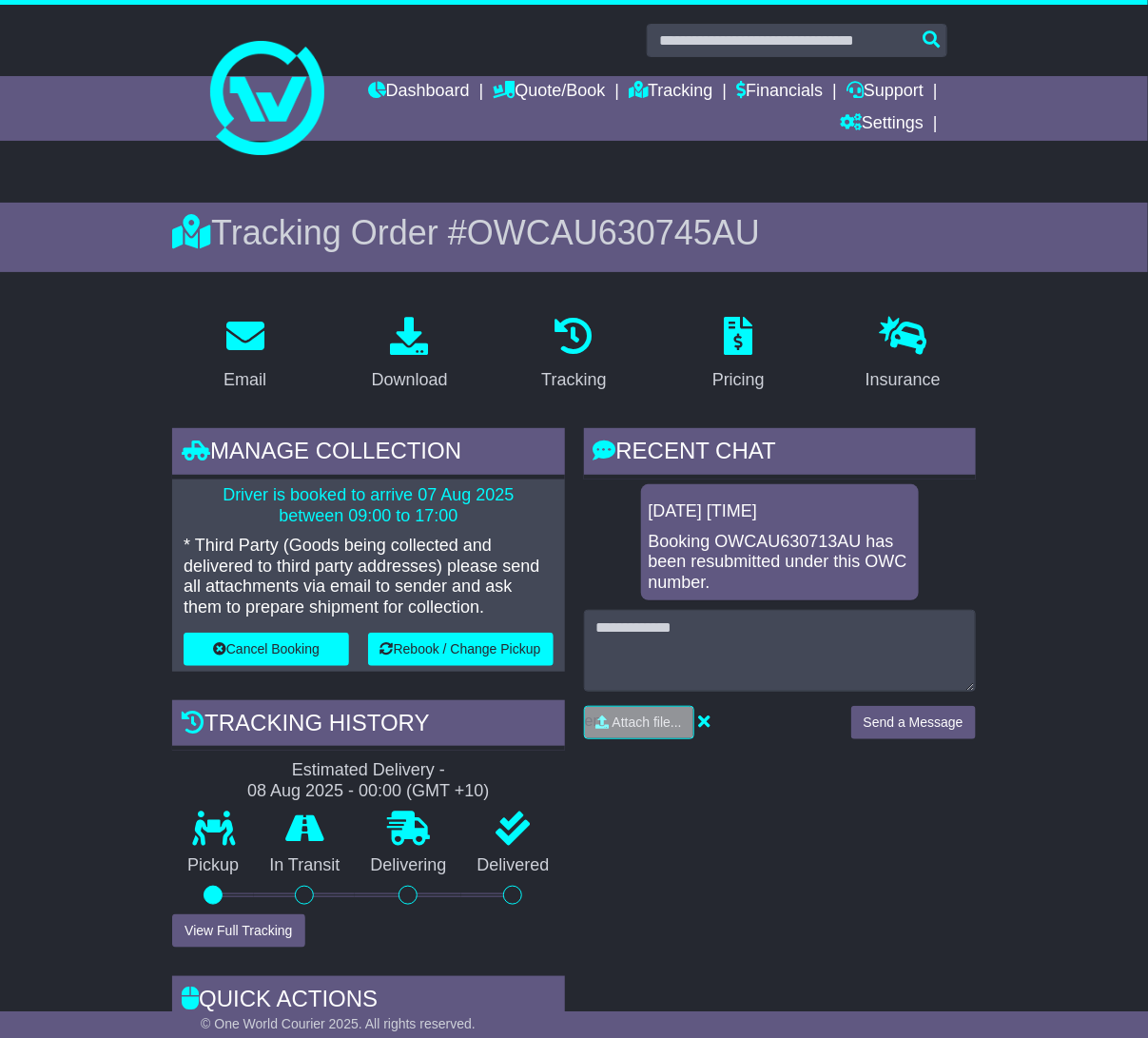 click on "Email
Download
Tracking
Pricing
Insurance" at bounding box center (574, 1440) 